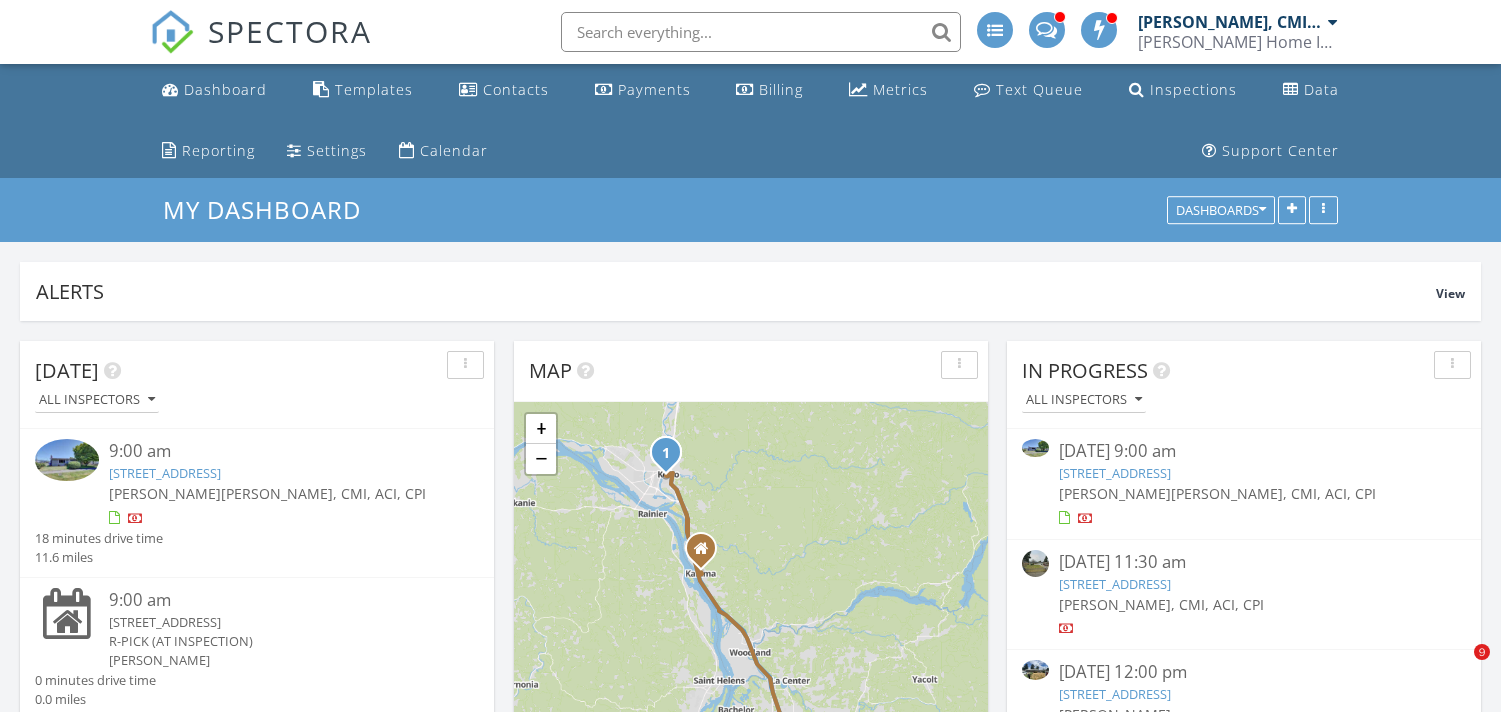 scroll, scrollTop: 296, scrollLeft: 0, axis: vertical 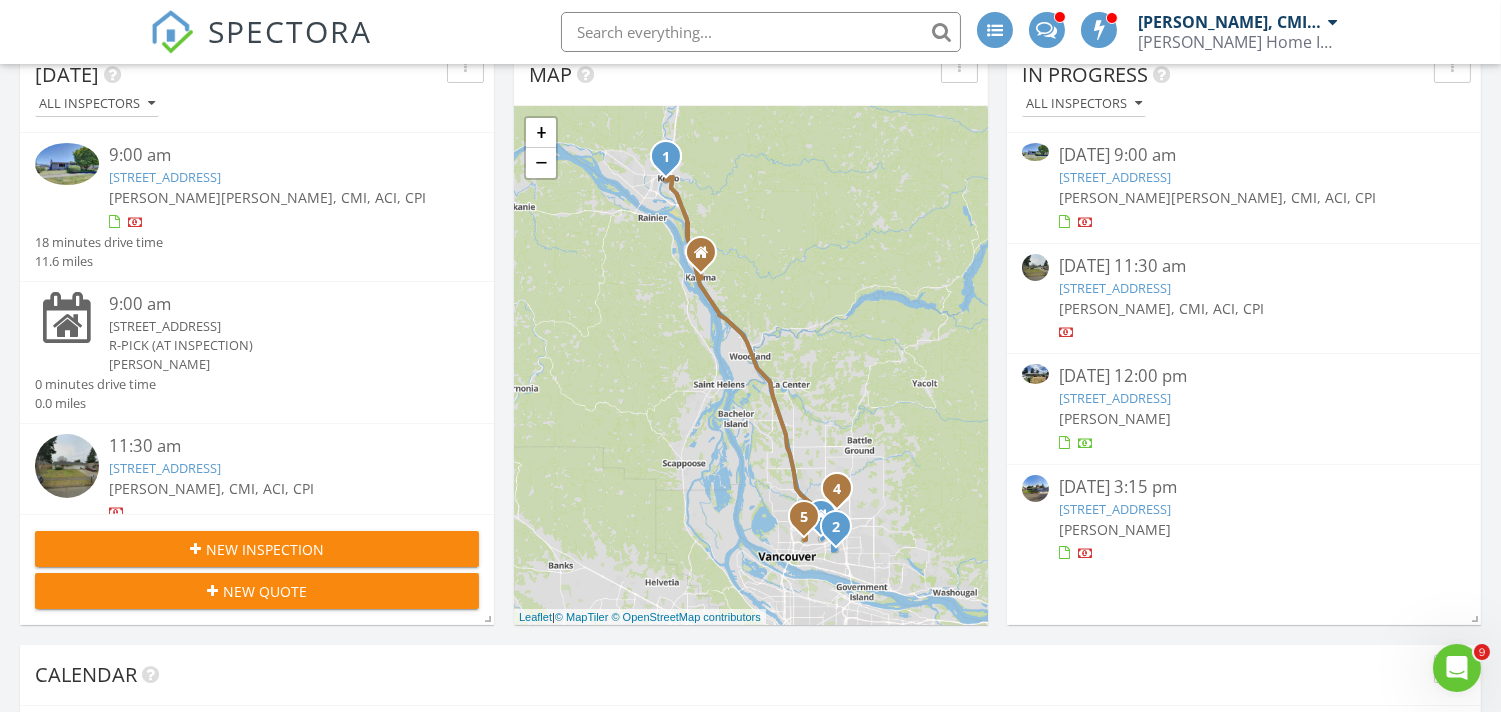 click on "2408 NE 92nd Ave, Vancouver, WA 98662" at bounding box center [1115, 288] 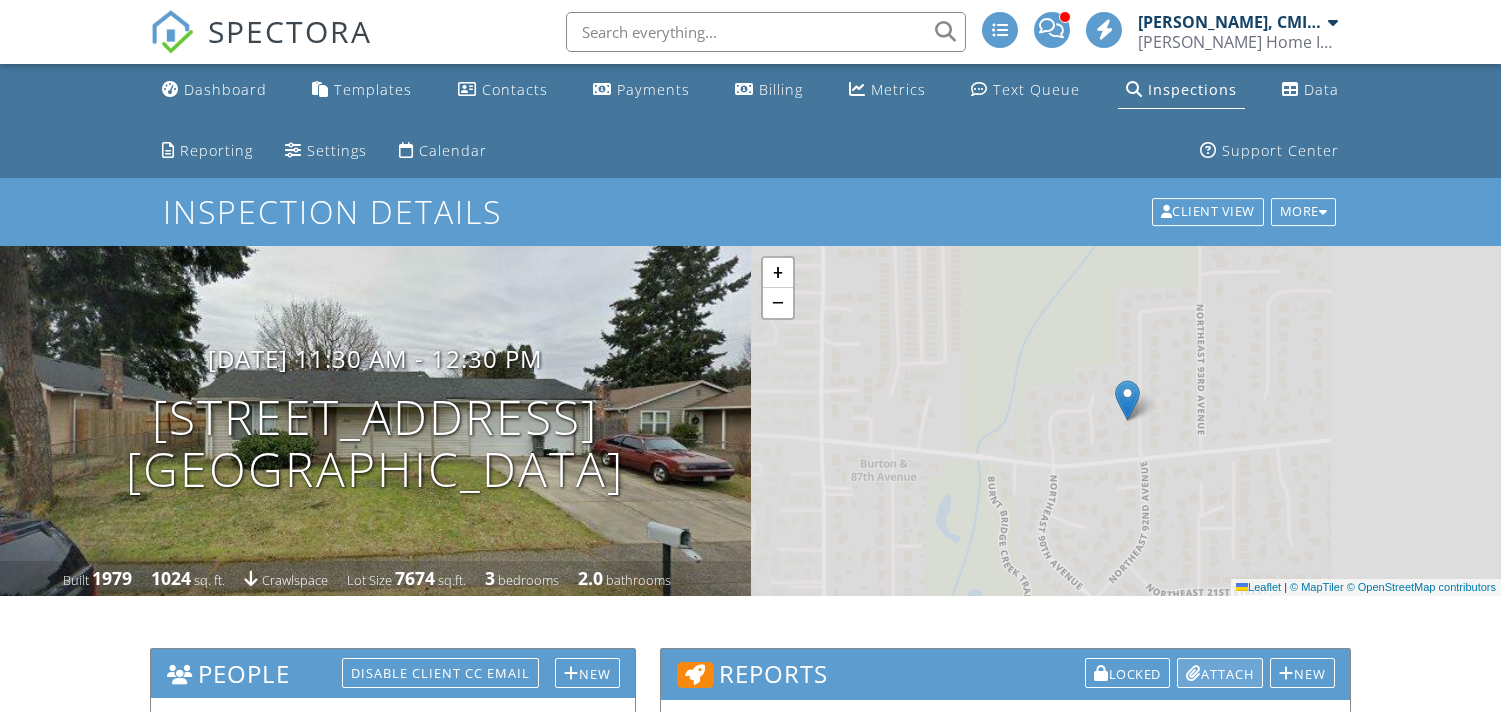 click on "Attach" at bounding box center (1220, 673) 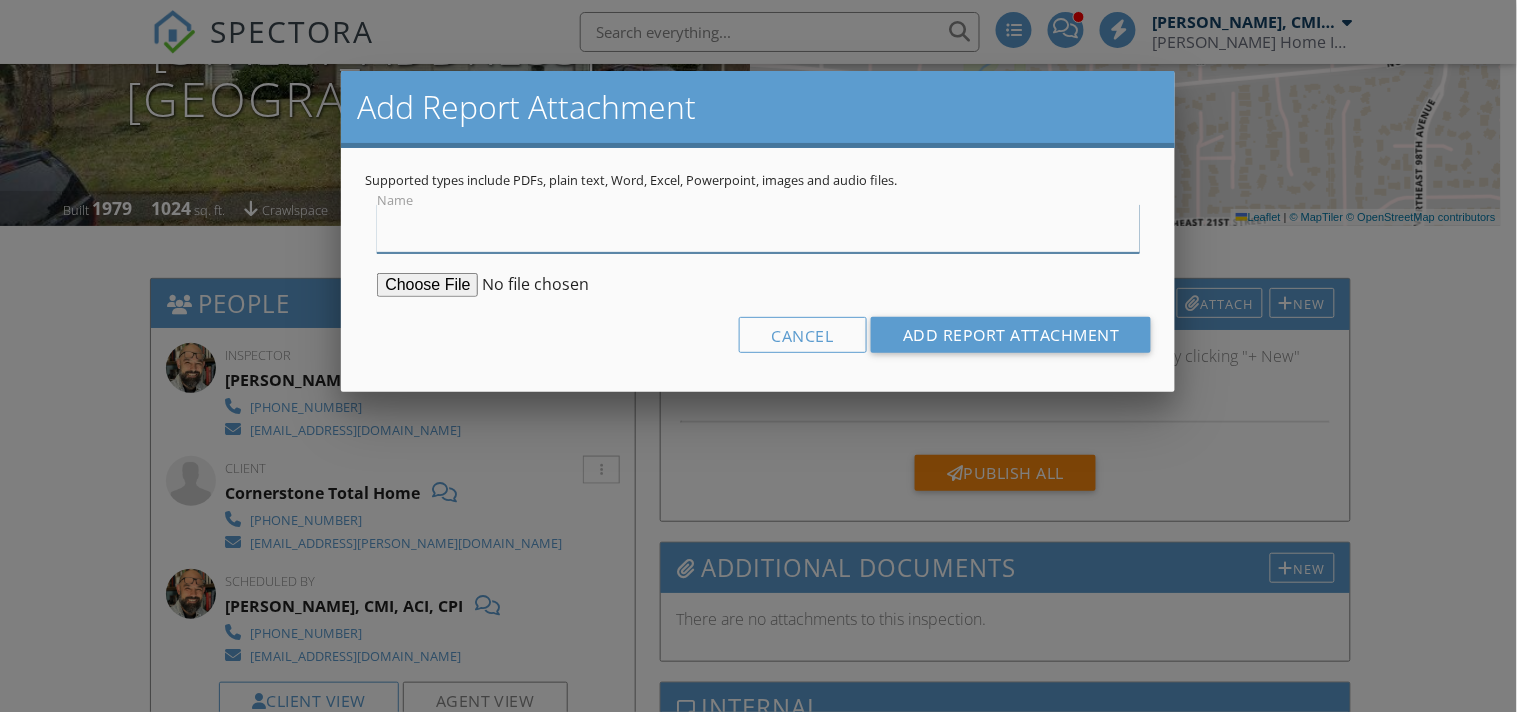 scroll, scrollTop: 370, scrollLeft: 0, axis: vertical 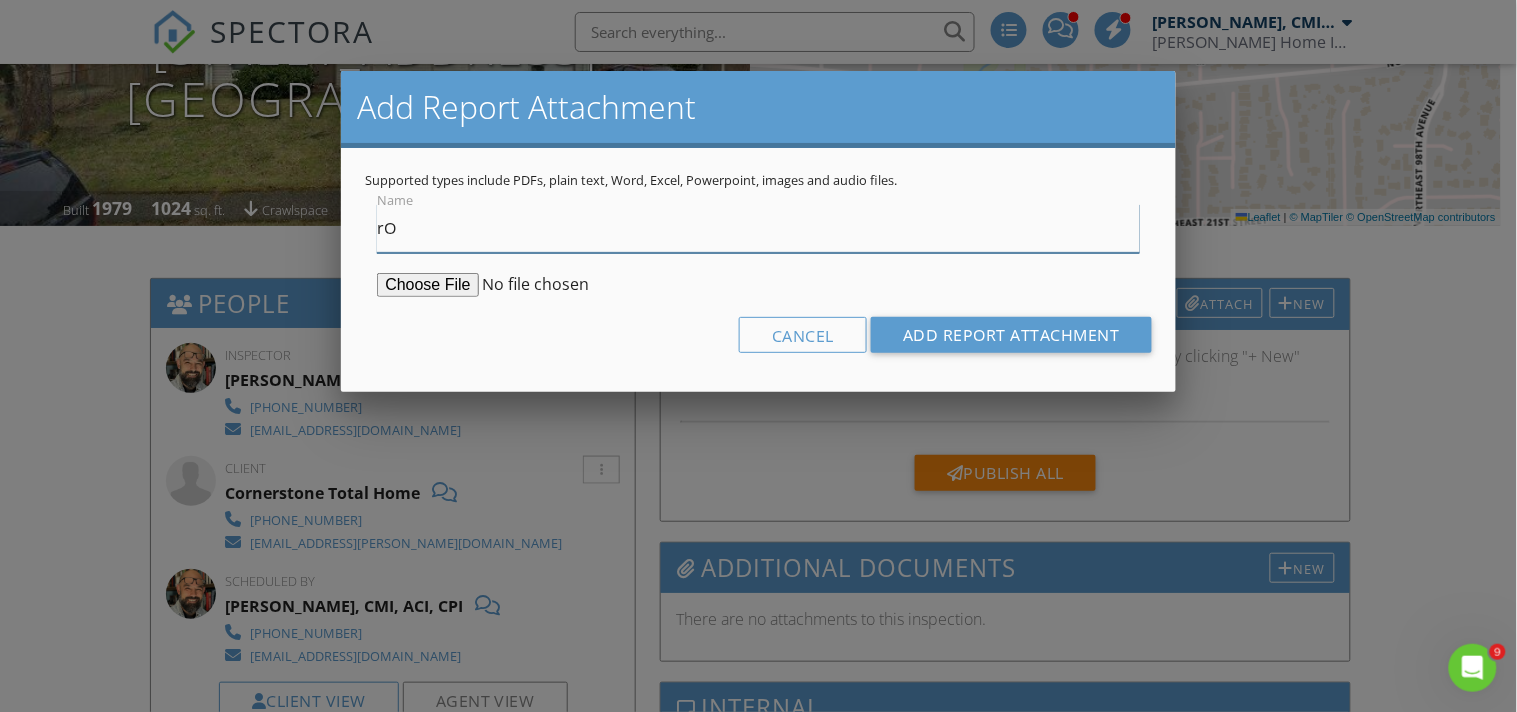 type on "r" 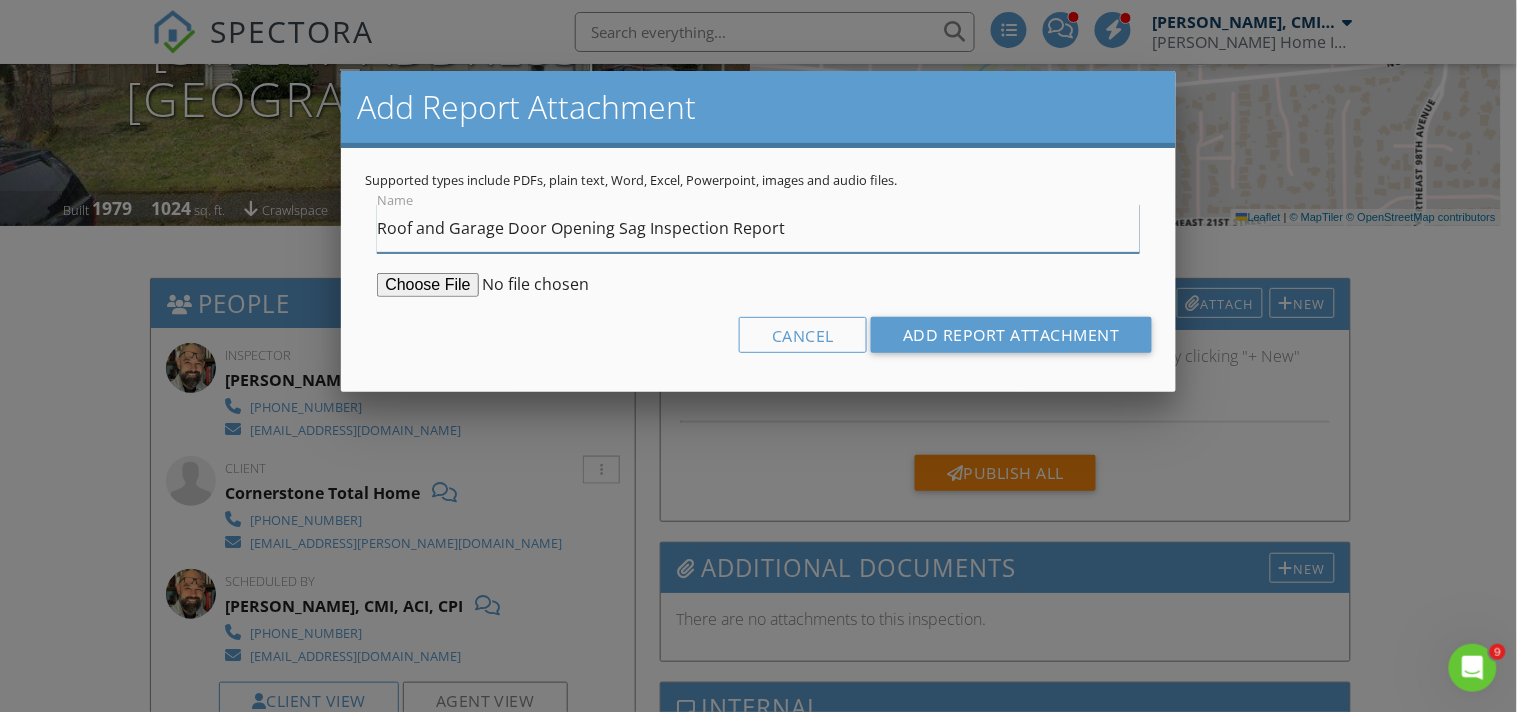 type on "Roof and Garage Door Opening Sag Inspection Report" 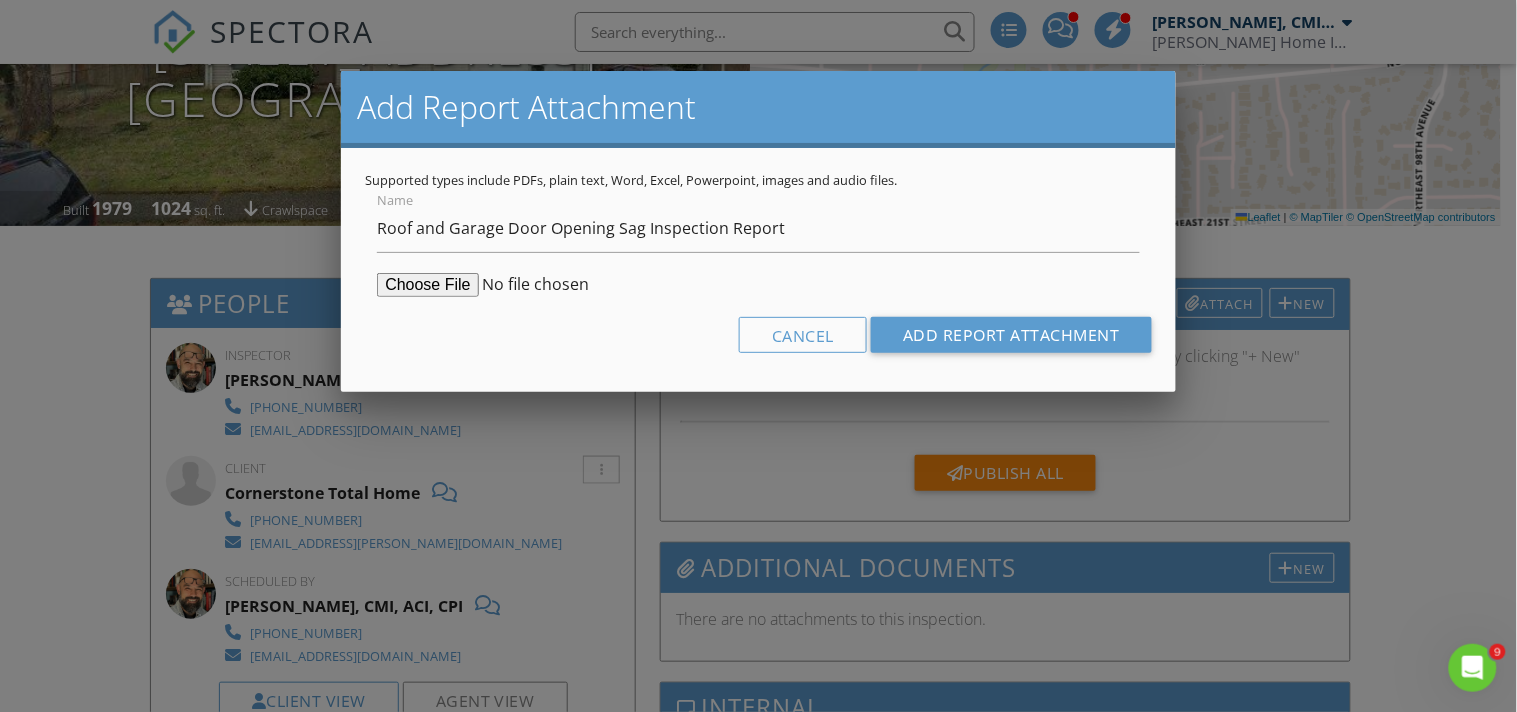 click at bounding box center [530, 285] 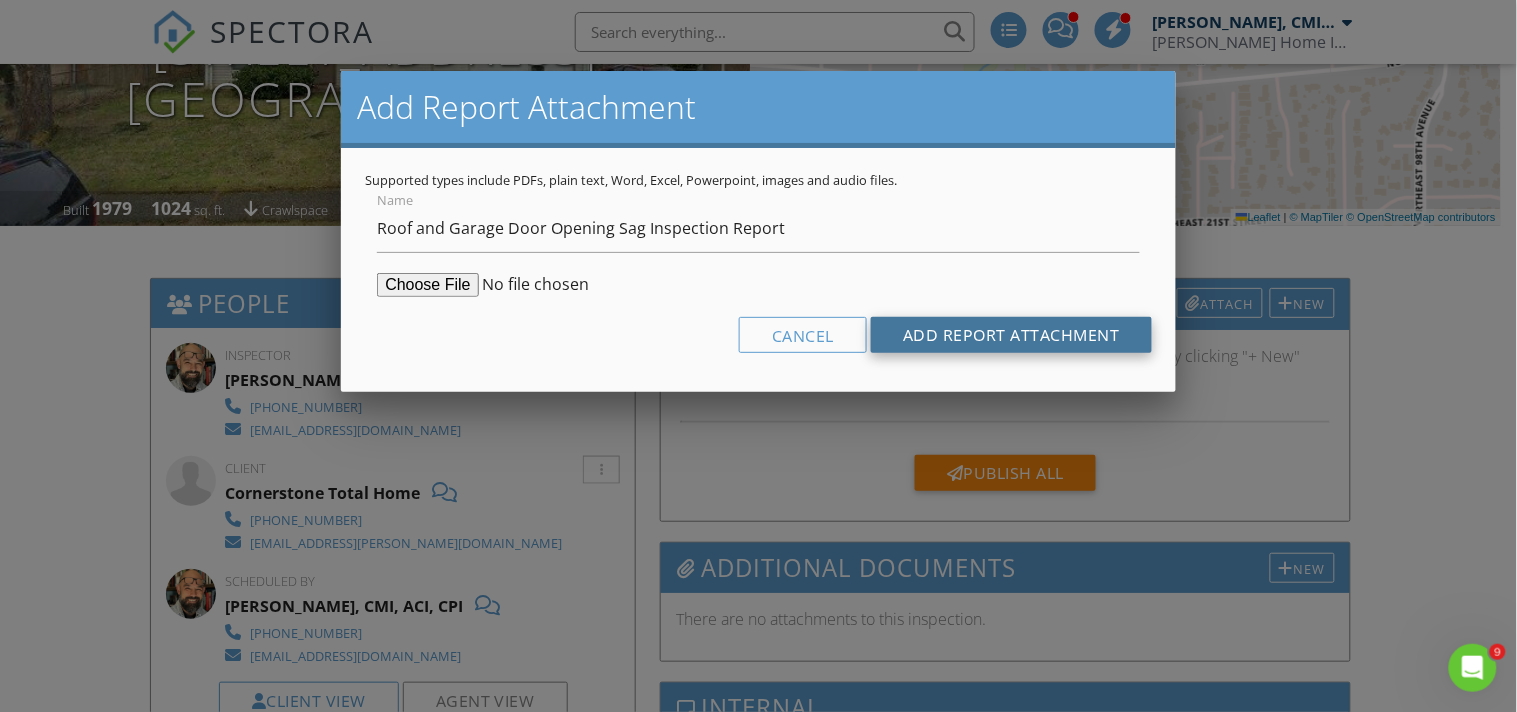 click on "Add Report Attachment" at bounding box center [1011, 335] 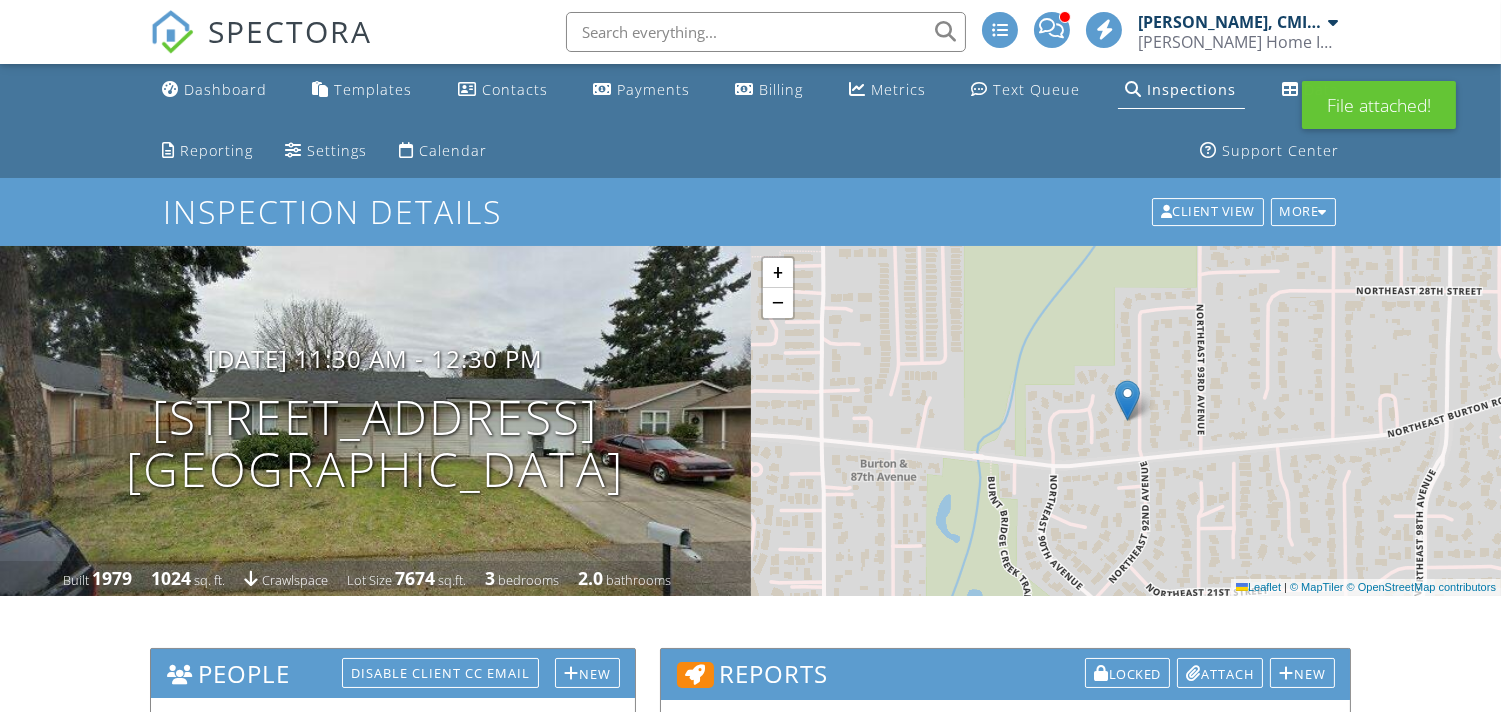 scroll, scrollTop: 85, scrollLeft: 0, axis: vertical 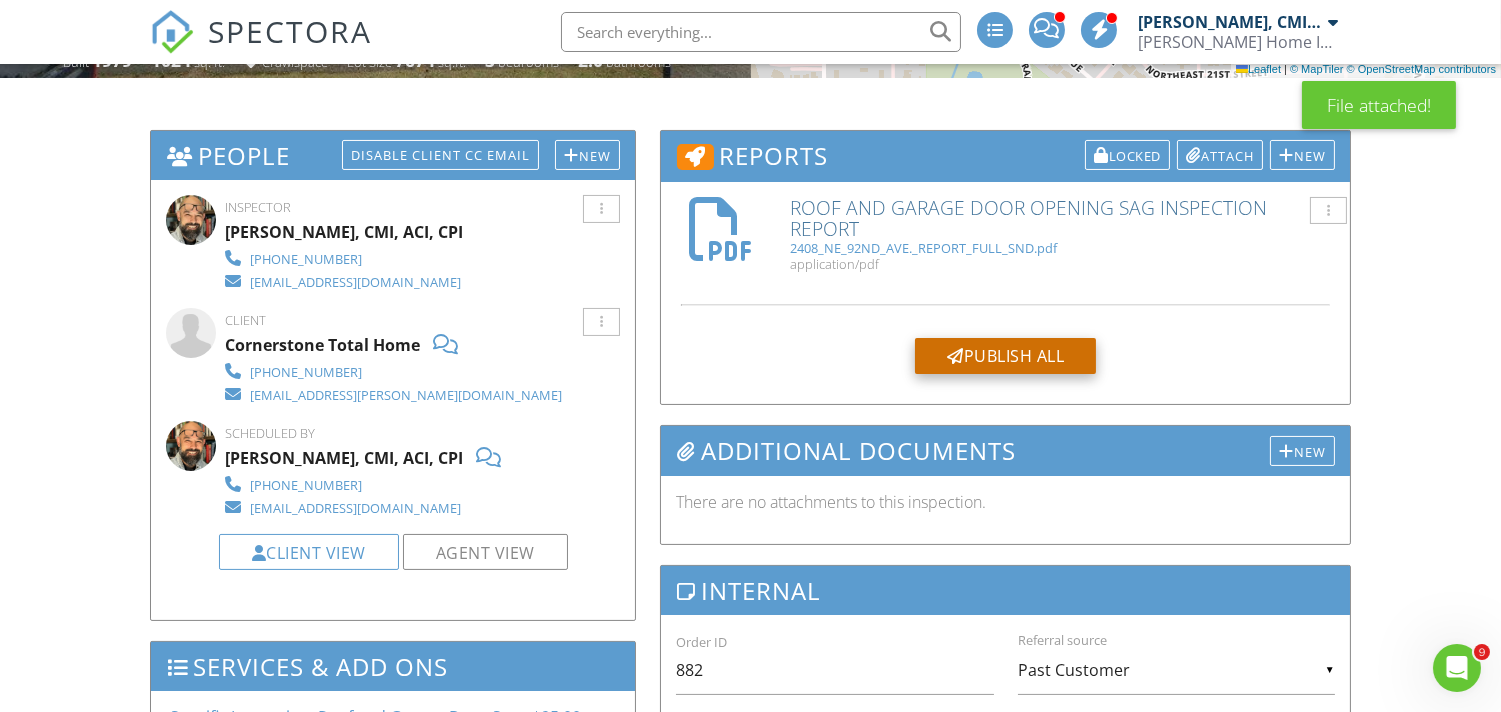 click on "Publish All" at bounding box center (1005, 356) 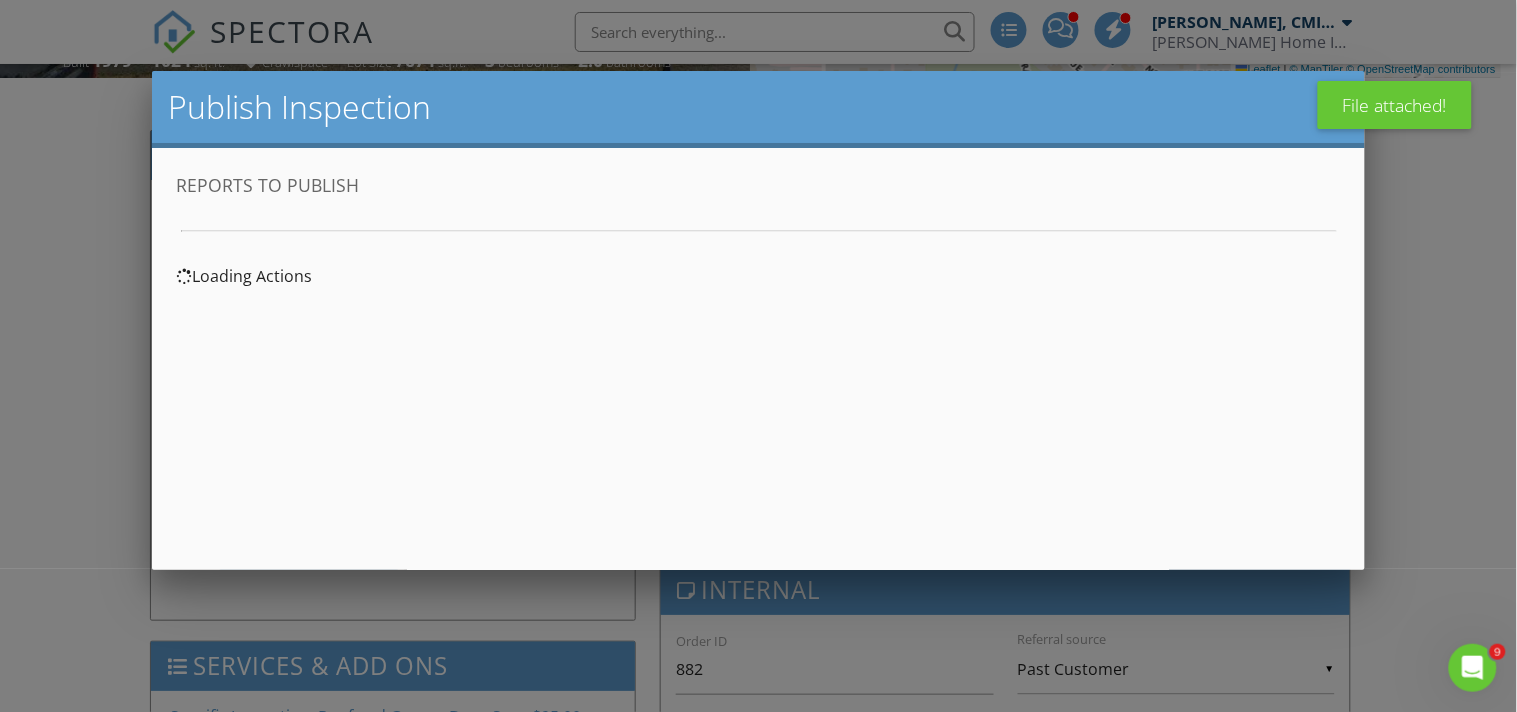 scroll, scrollTop: 0, scrollLeft: 0, axis: both 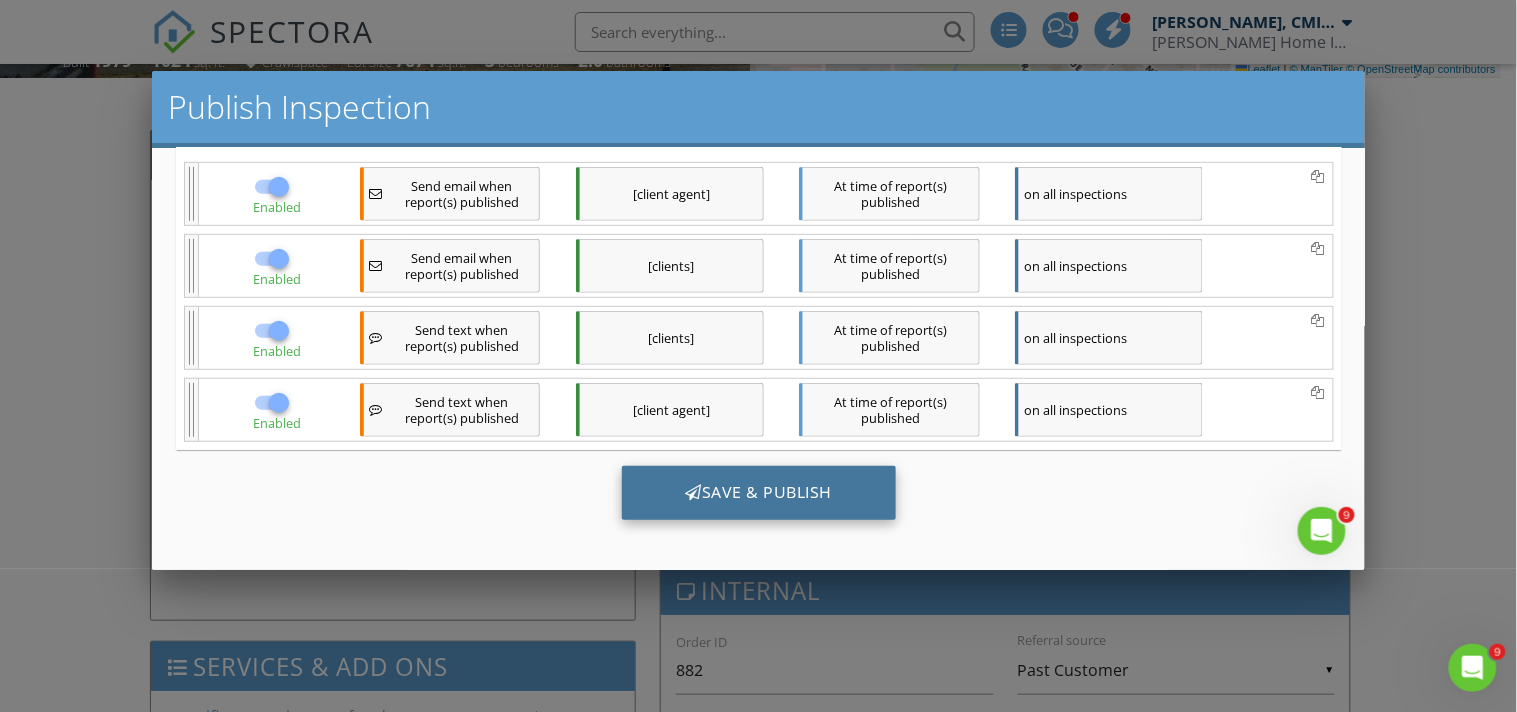 click on "Save & Publish" at bounding box center [758, 493] 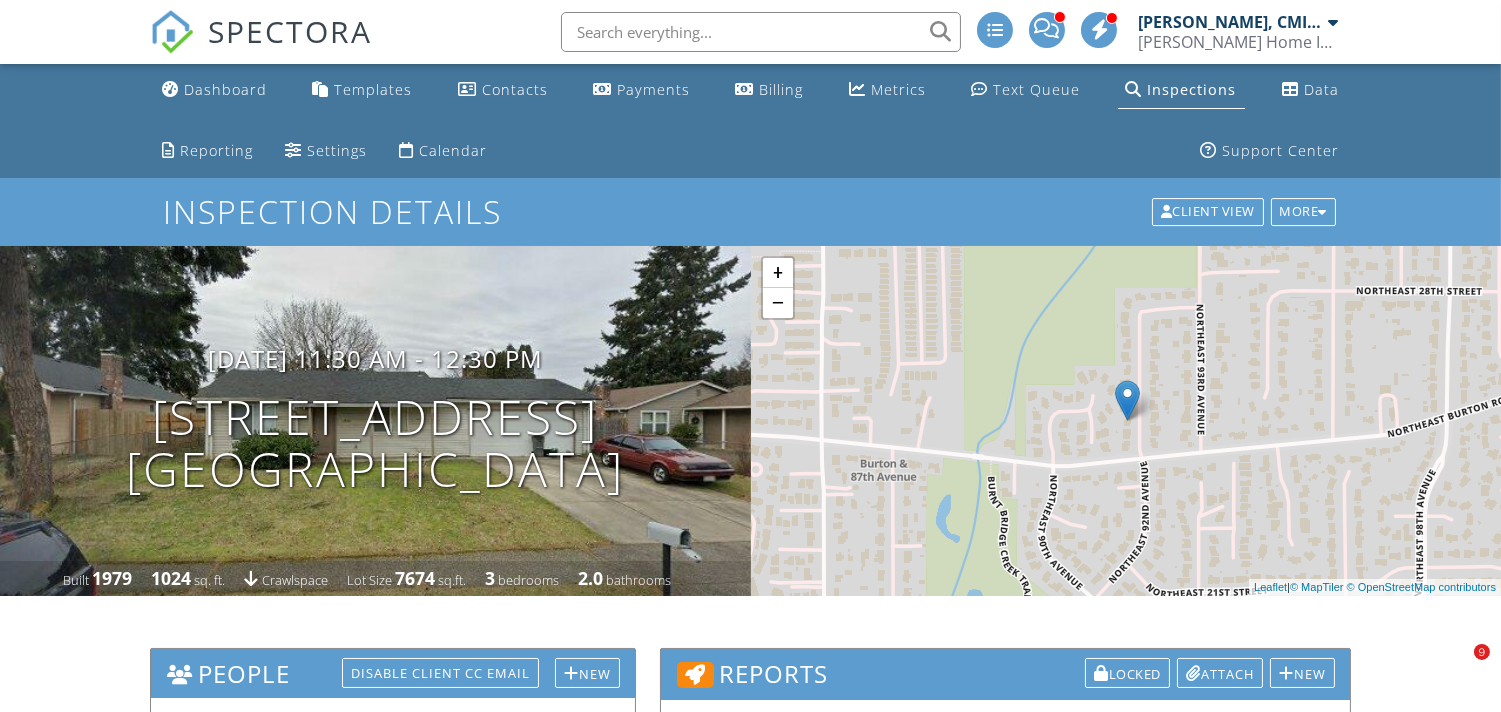scroll, scrollTop: 0, scrollLeft: 0, axis: both 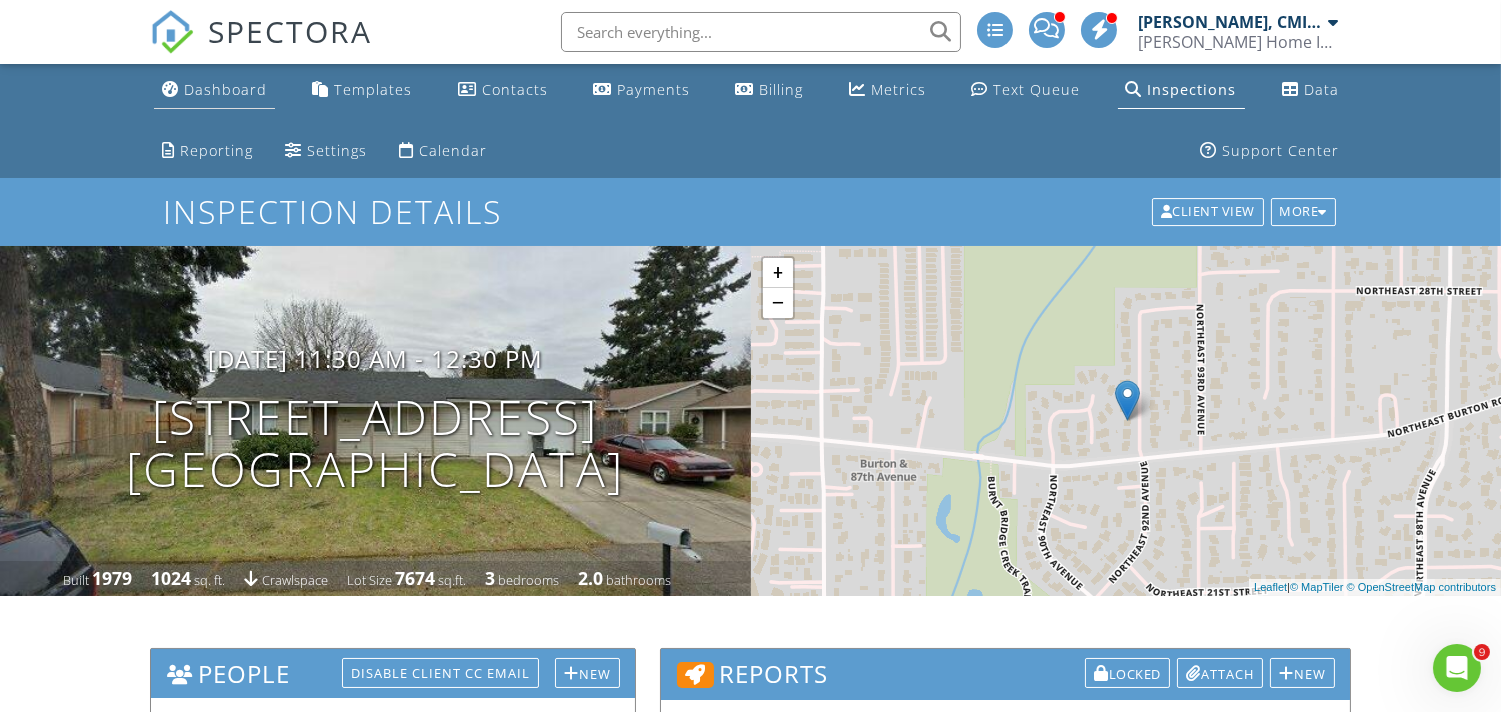 click on "Dashboard" at bounding box center [225, 89] 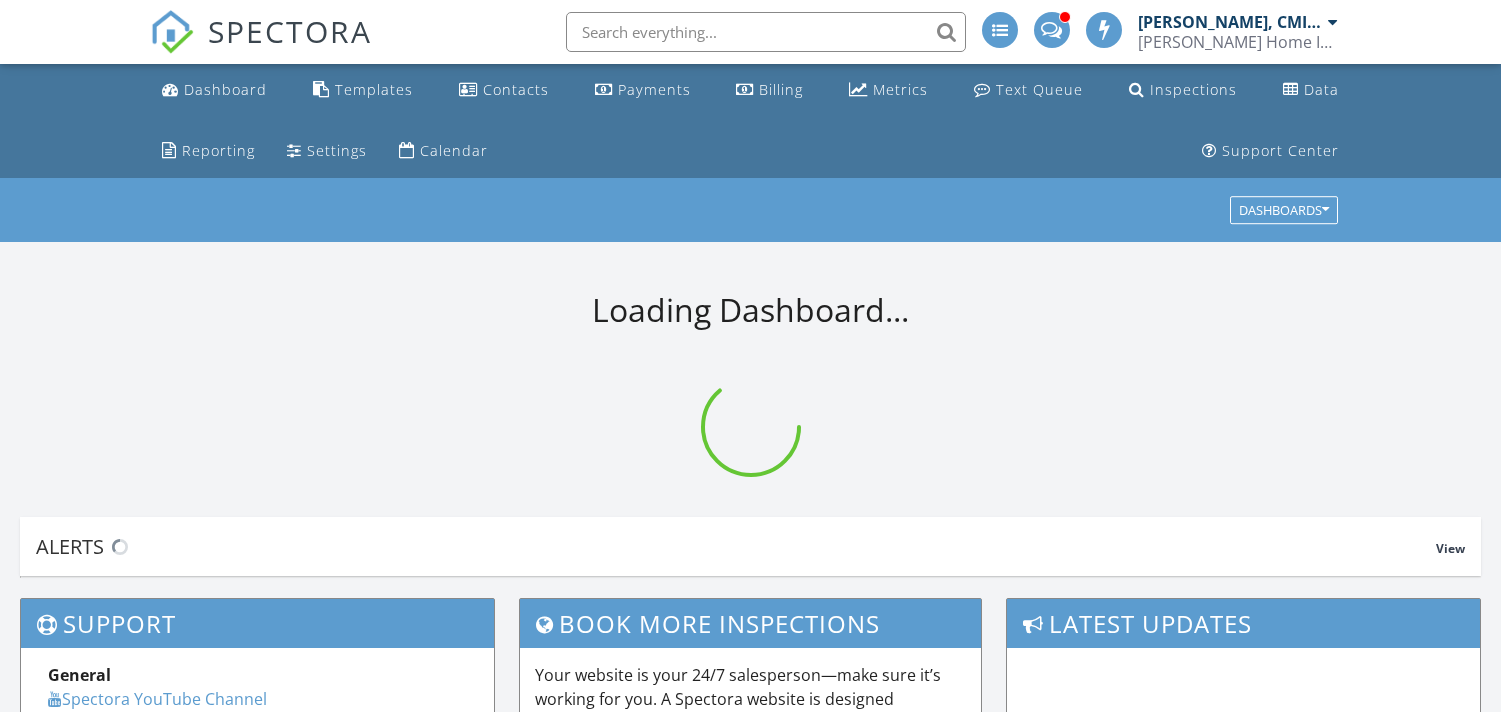 scroll, scrollTop: 0, scrollLeft: 0, axis: both 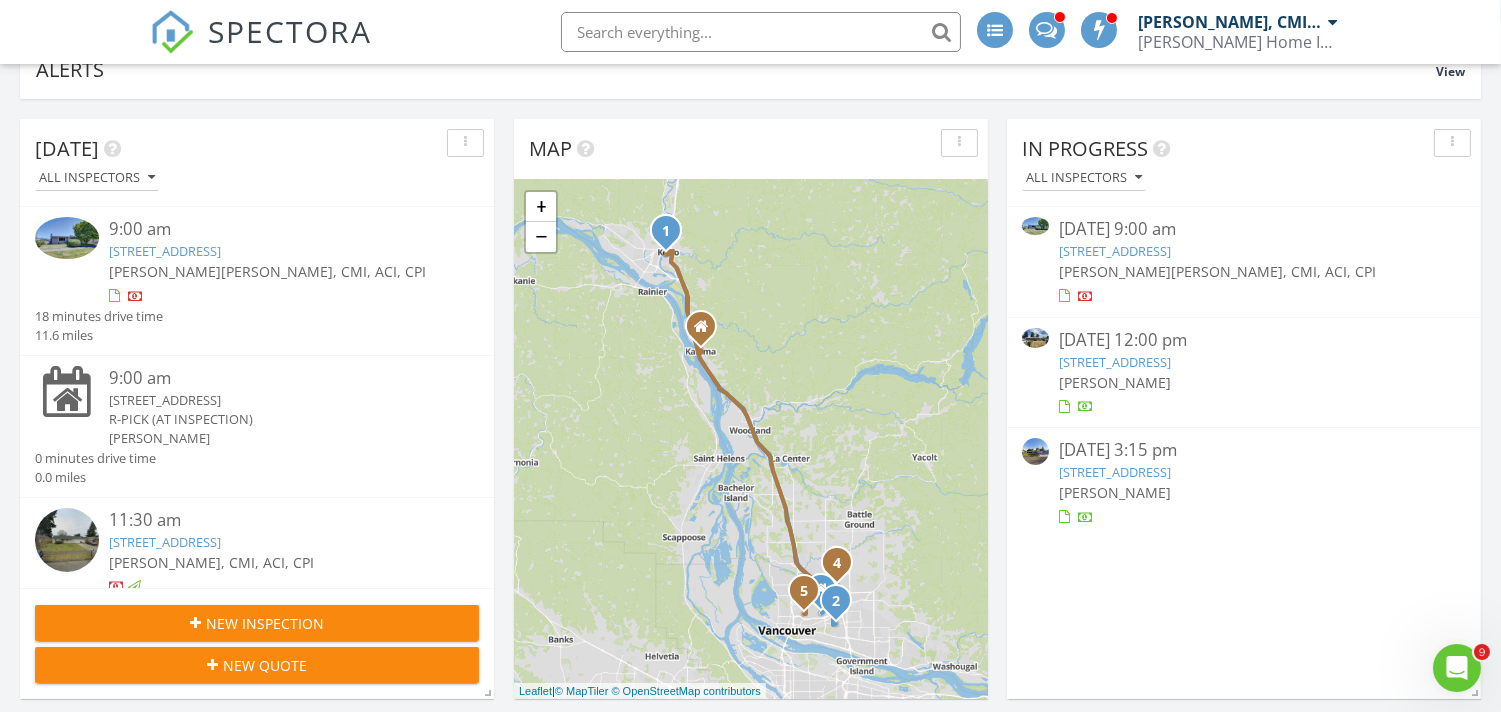 click on "[STREET_ADDRESS]" at bounding box center [1115, 251] 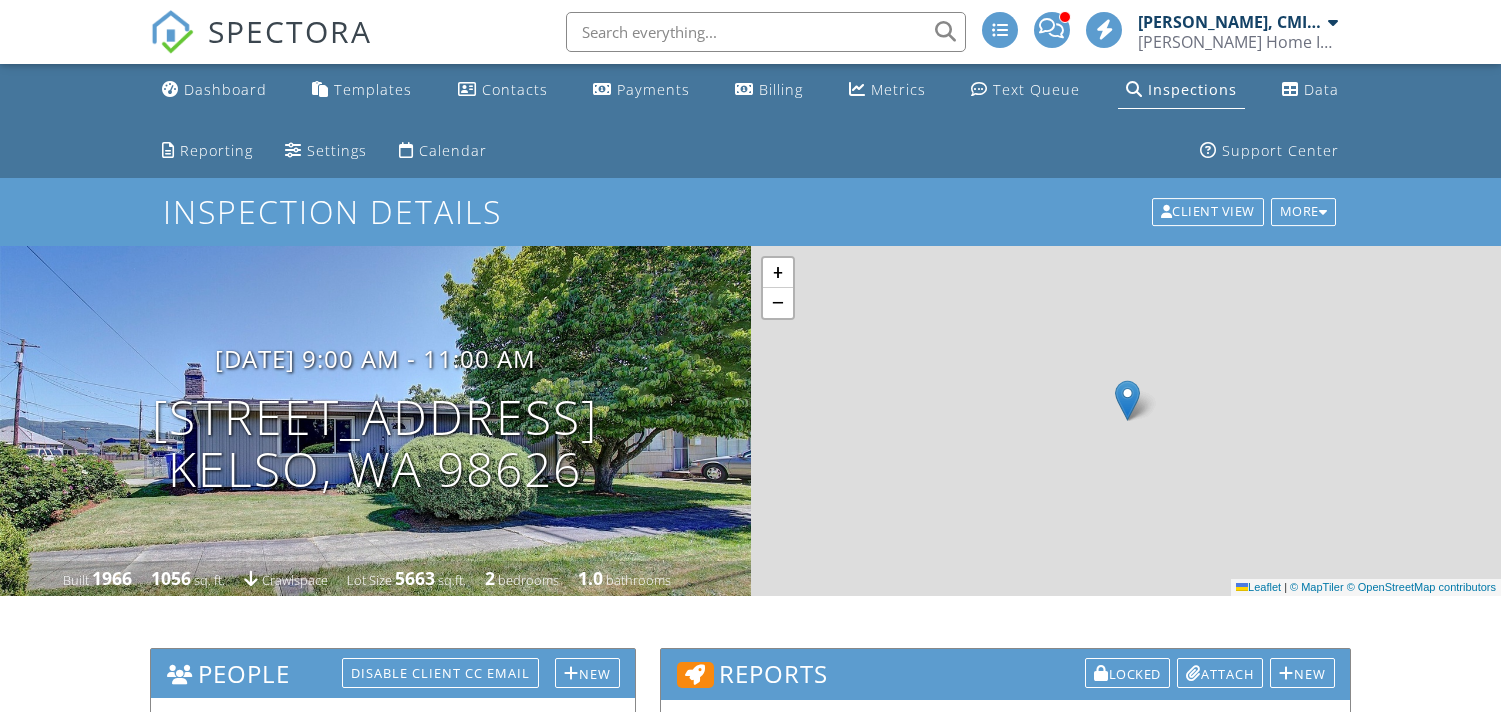 scroll, scrollTop: 0, scrollLeft: 0, axis: both 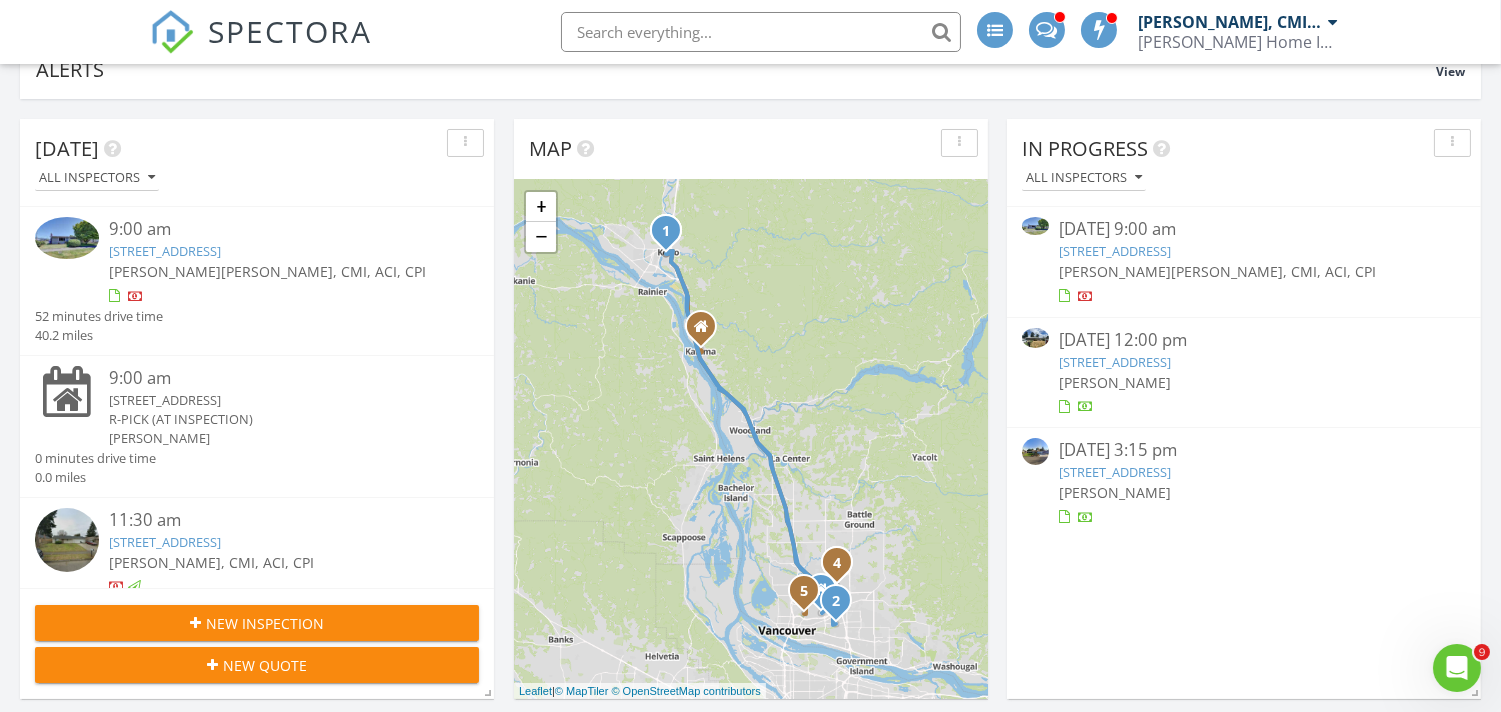 click on "4405 NE 29th Ave, Vancouver, WA 98663" at bounding box center (1115, 472) 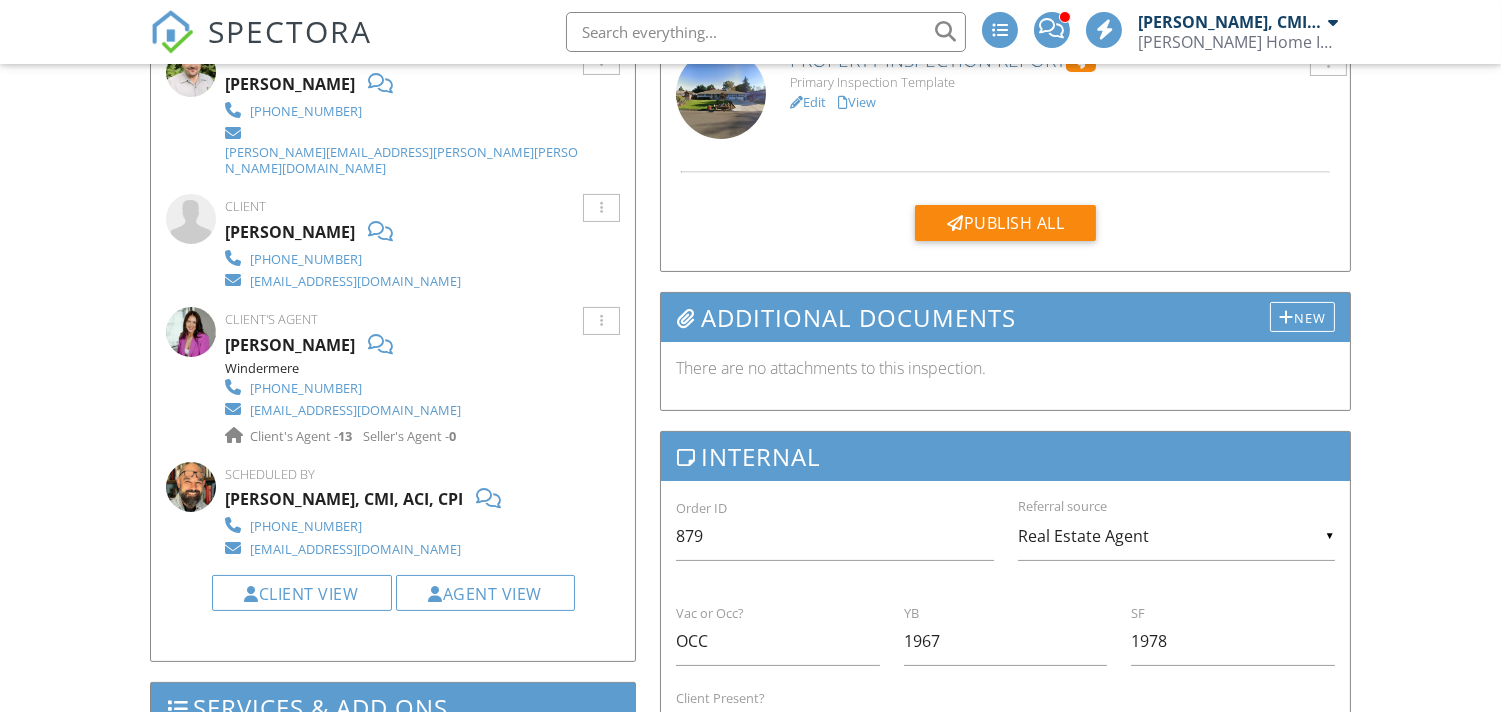scroll, scrollTop: 666, scrollLeft: 0, axis: vertical 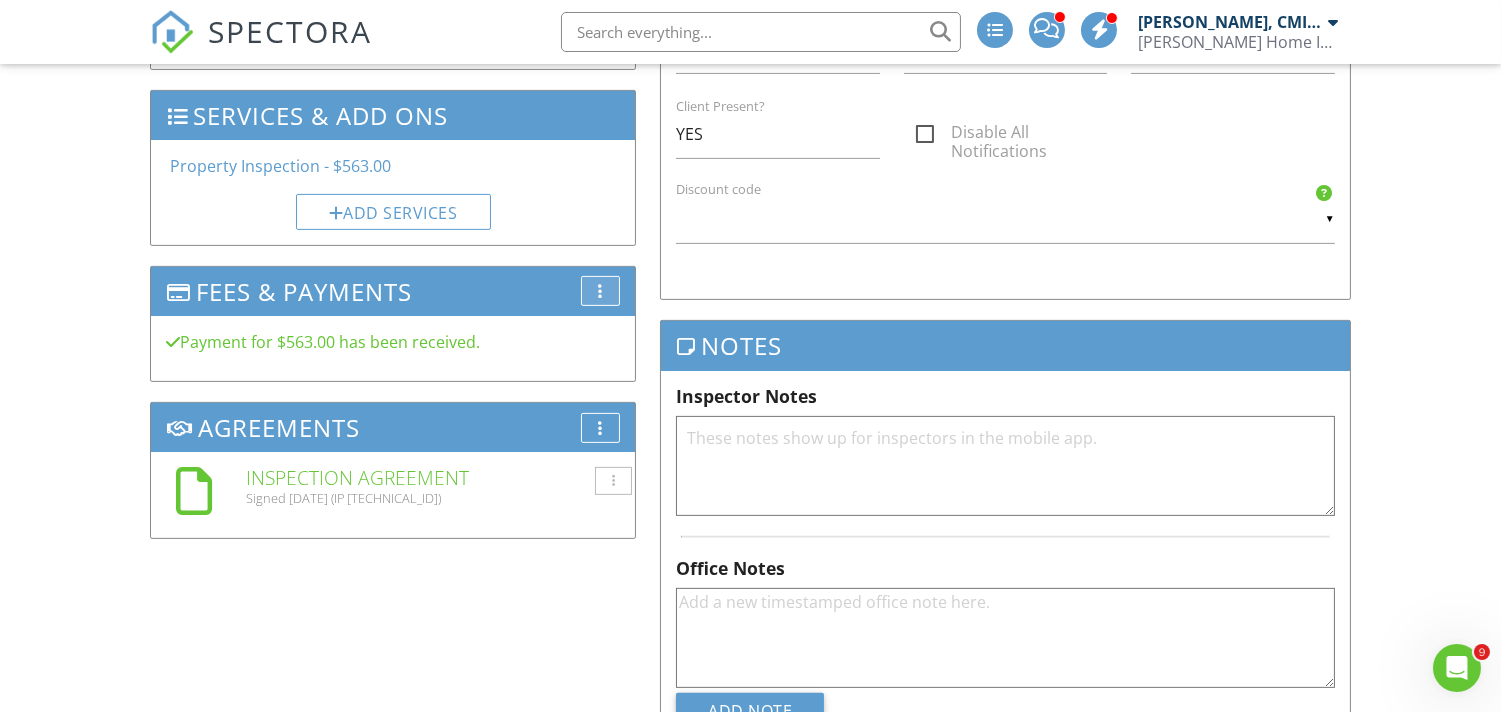 click on "More" at bounding box center [600, 291] 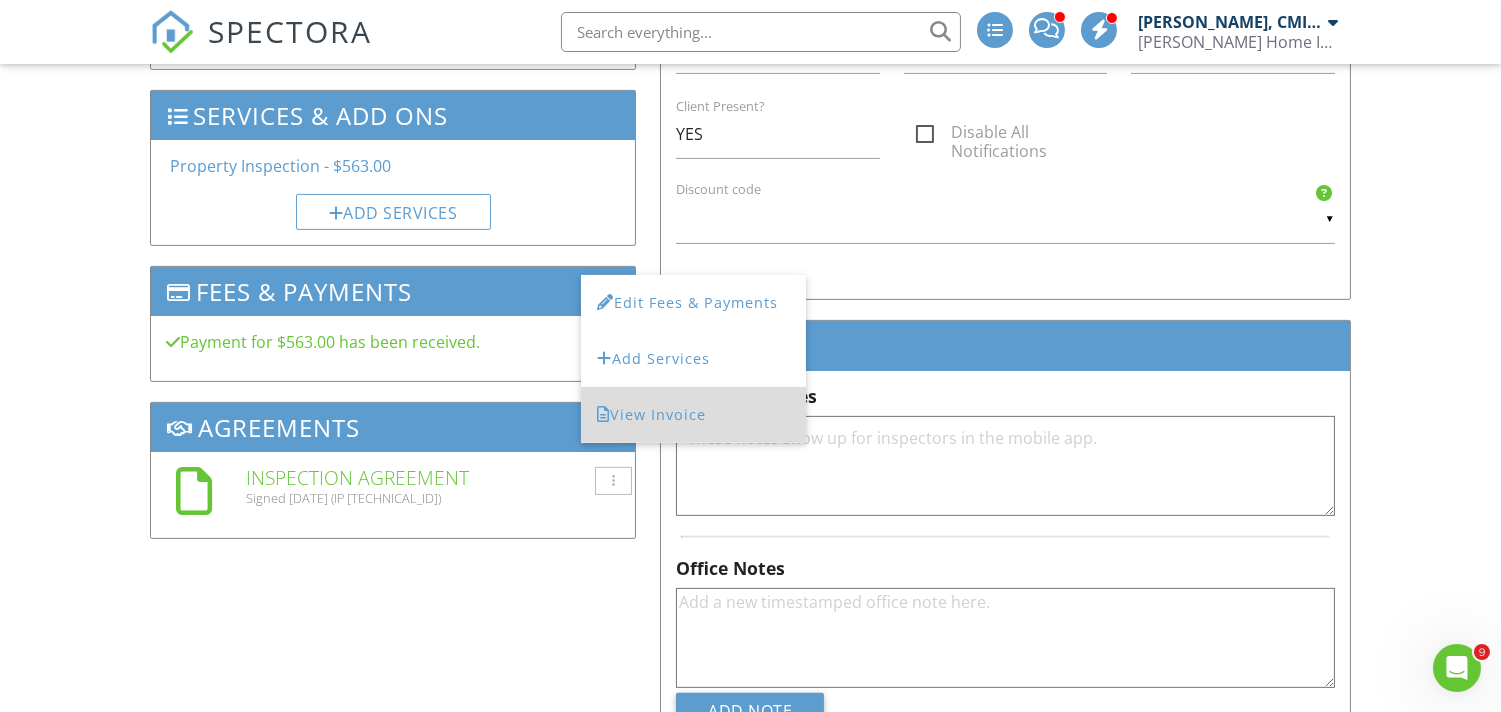 click on "View Invoice" at bounding box center [693, 415] 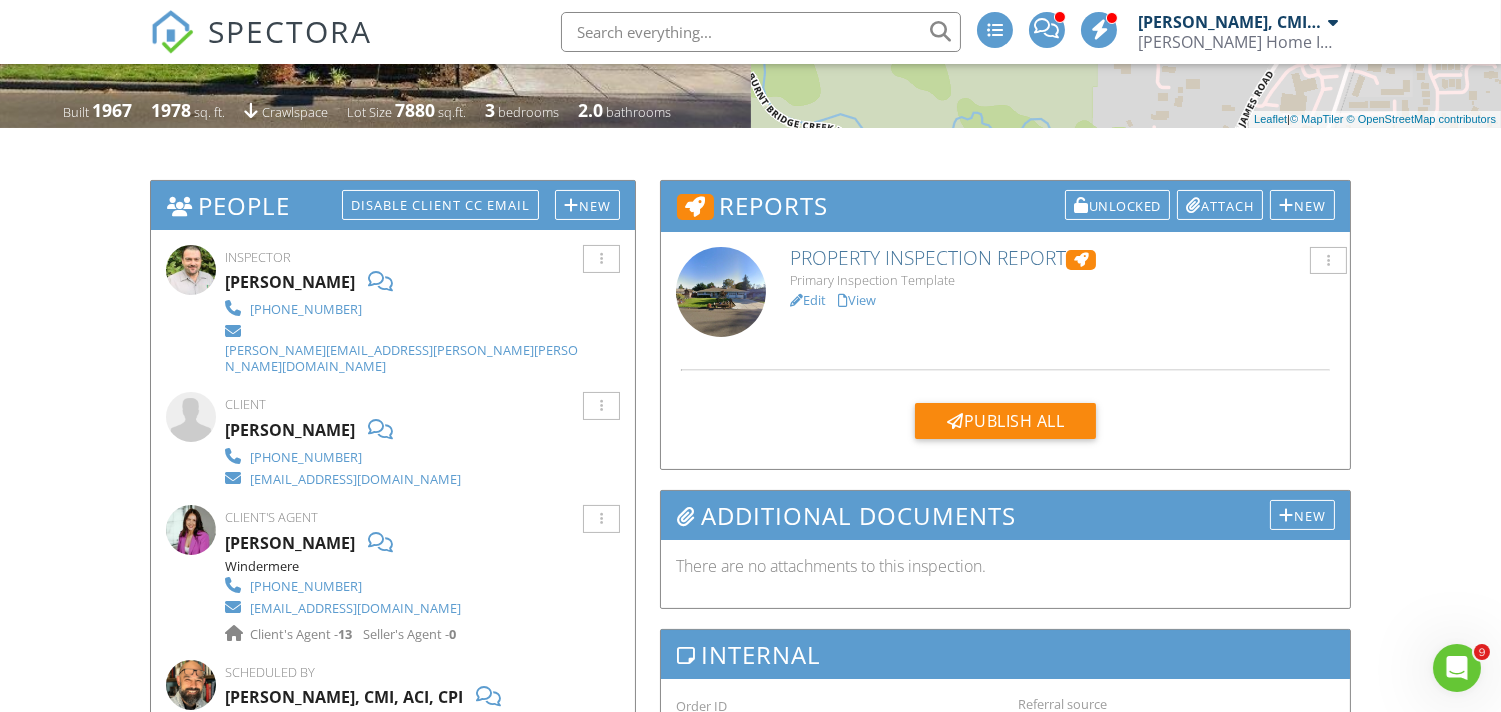 scroll, scrollTop: 0, scrollLeft: 0, axis: both 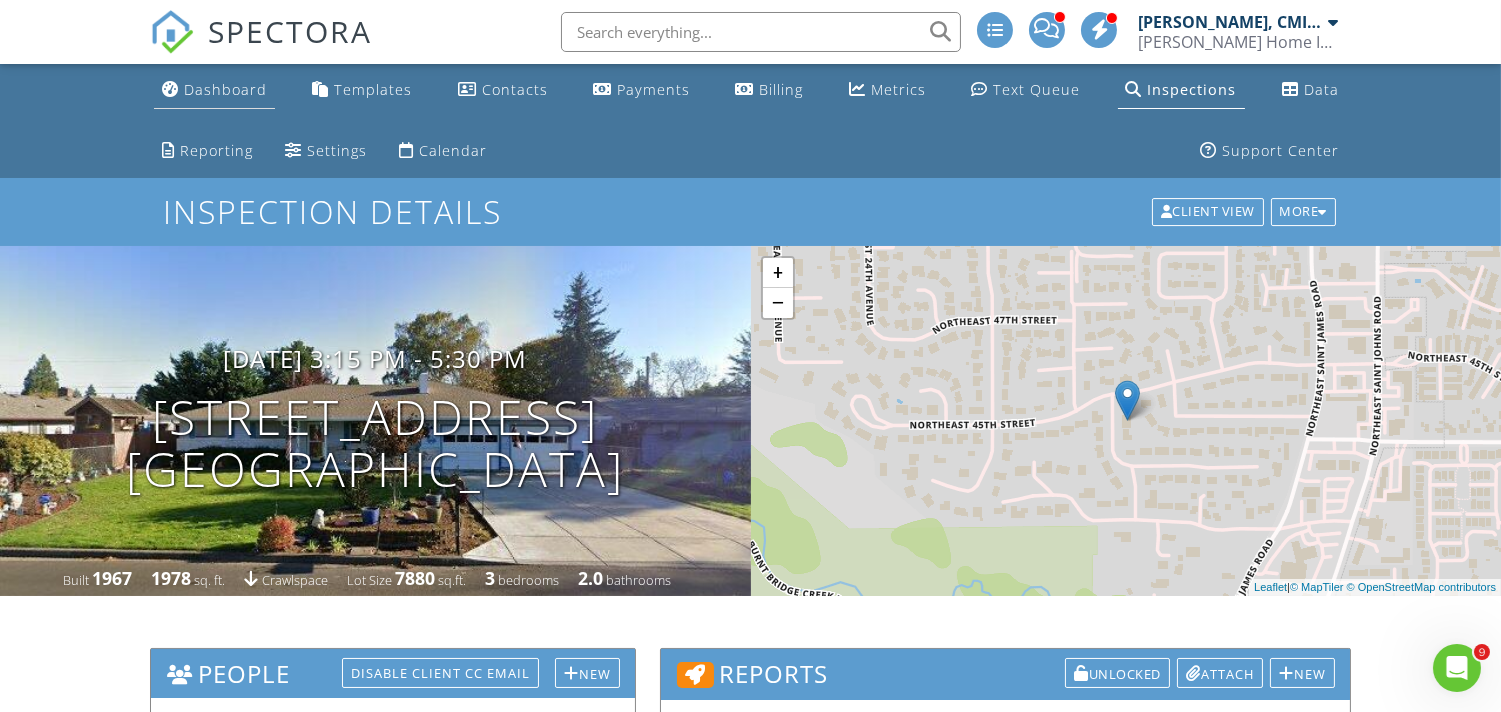 click on "Dashboard" at bounding box center [225, 89] 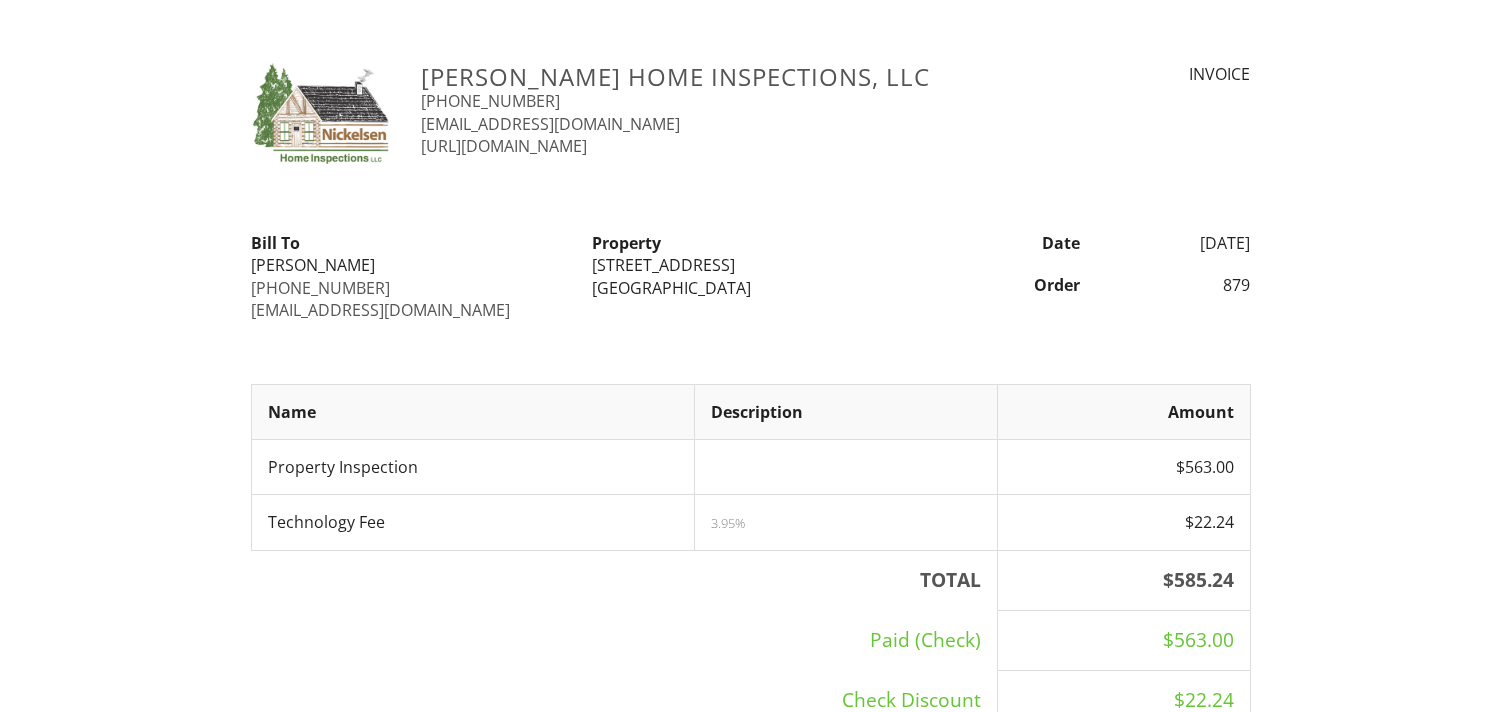 scroll, scrollTop: 0, scrollLeft: 0, axis: both 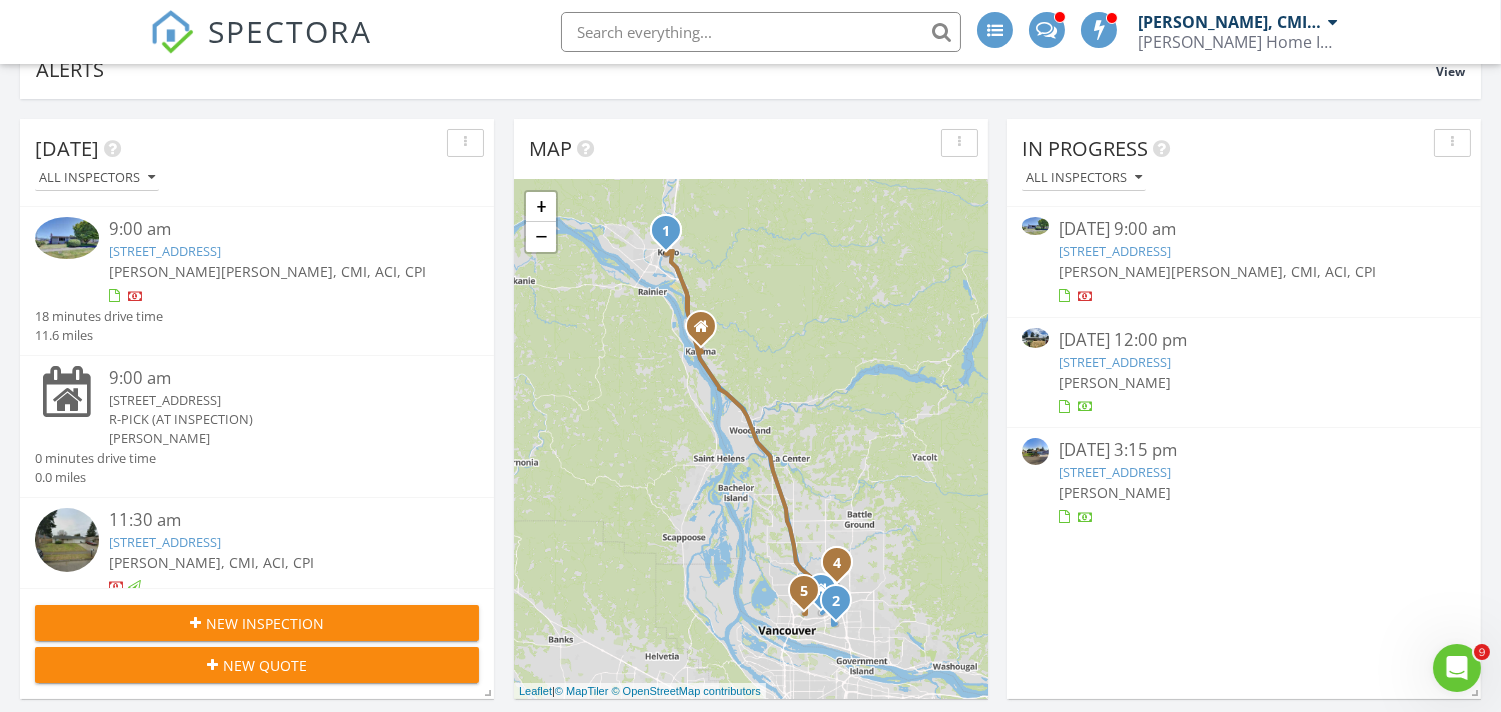 click on "600 S 5th Ave, Kelso, WA 98626" at bounding box center [1115, 251] 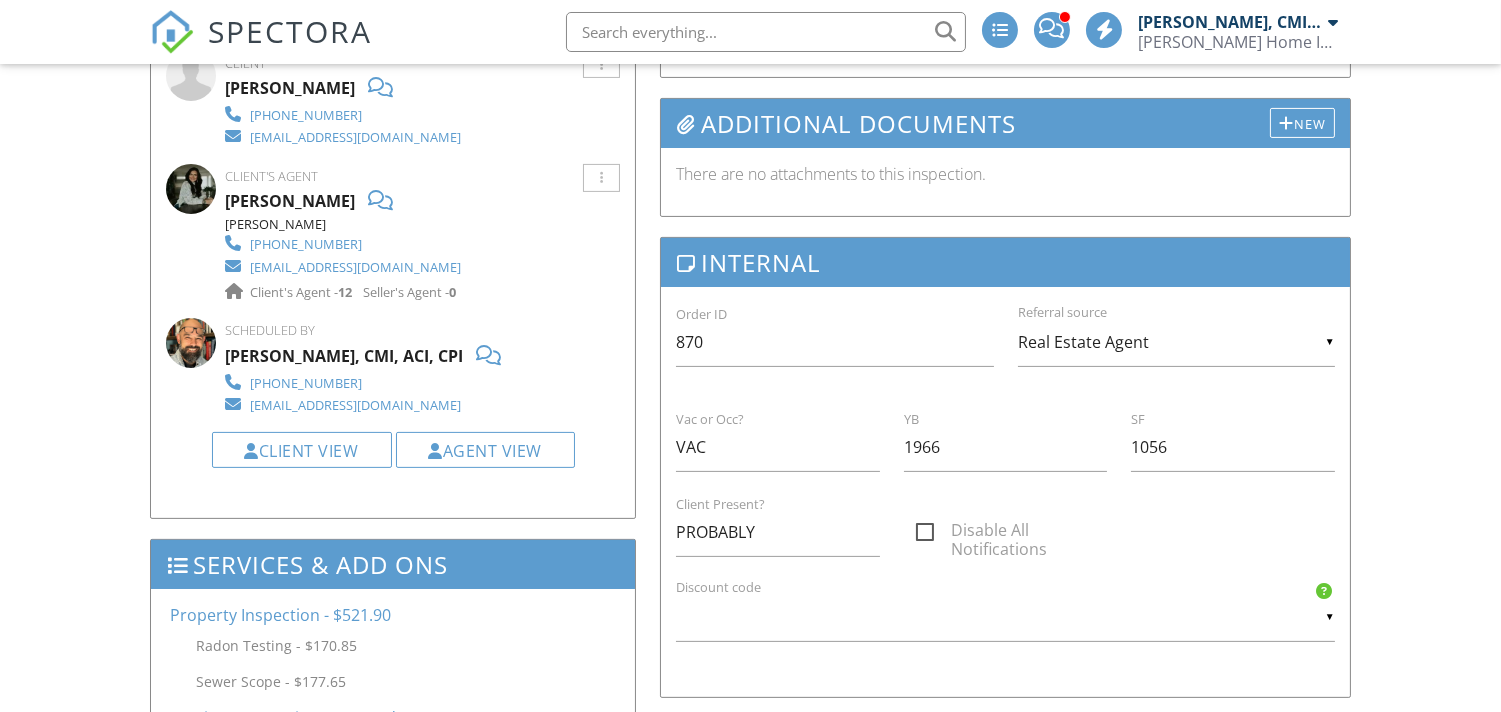 scroll, scrollTop: 1555, scrollLeft: 0, axis: vertical 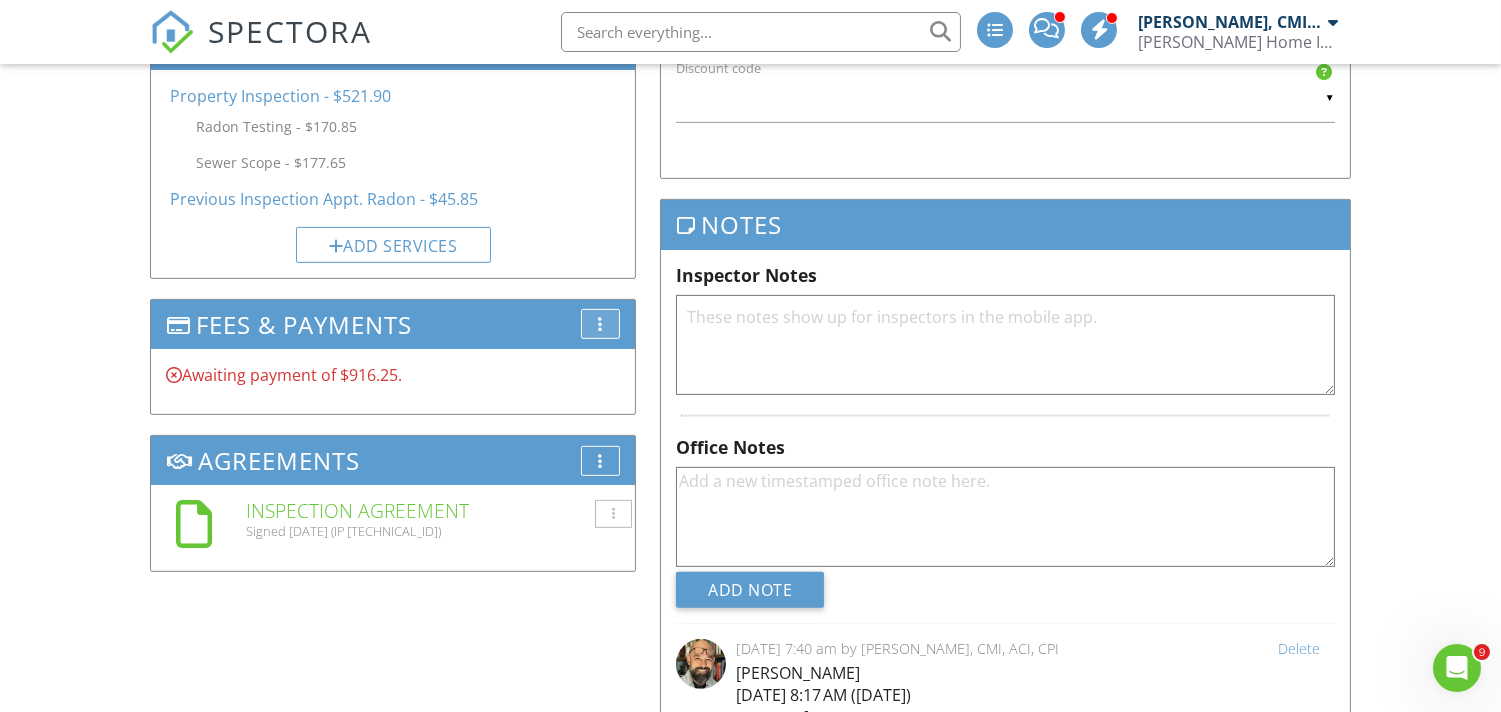 click at bounding box center [600, 324] 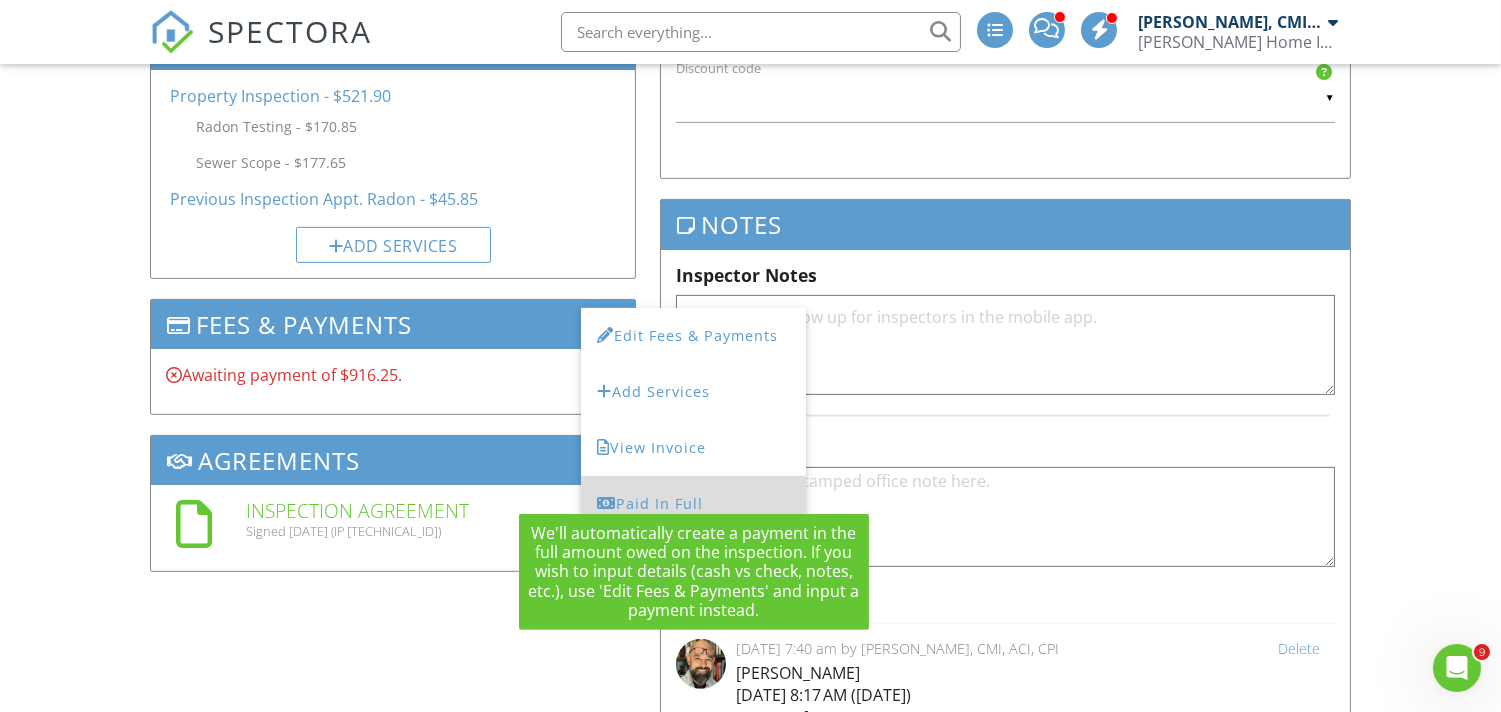 click on "Paid In Full" at bounding box center [693, 504] 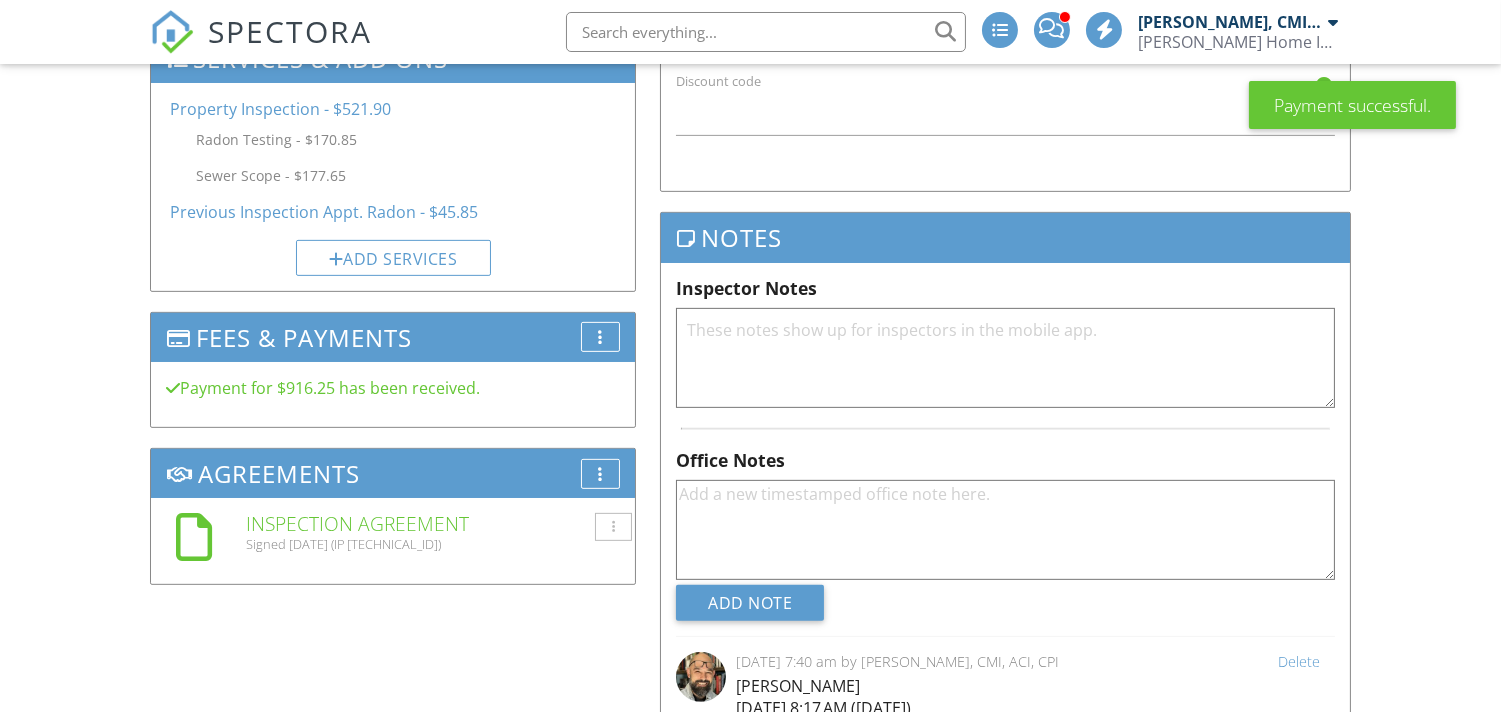 scroll, scrollTop: 1555, scrollLeft: 0, axis: vertical 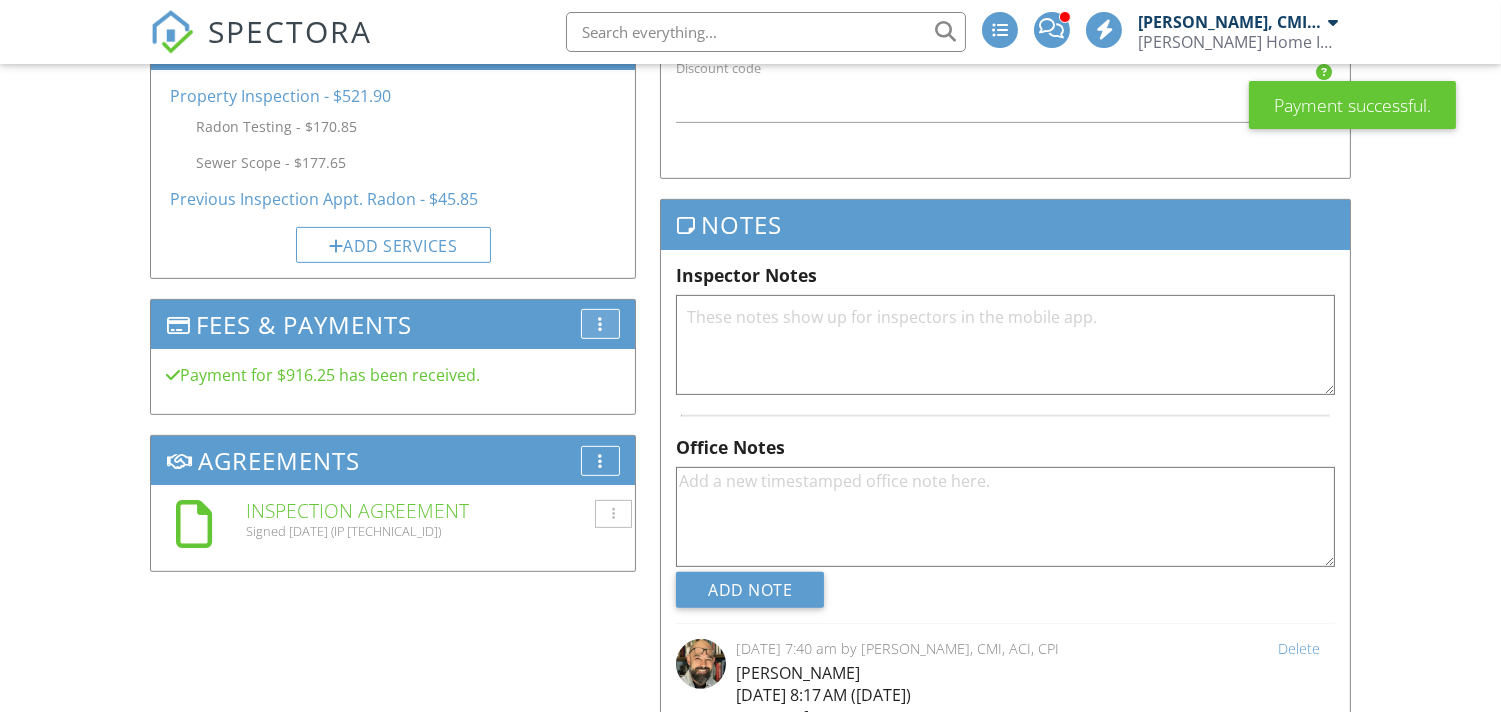 click at bounding box center [600, 324] 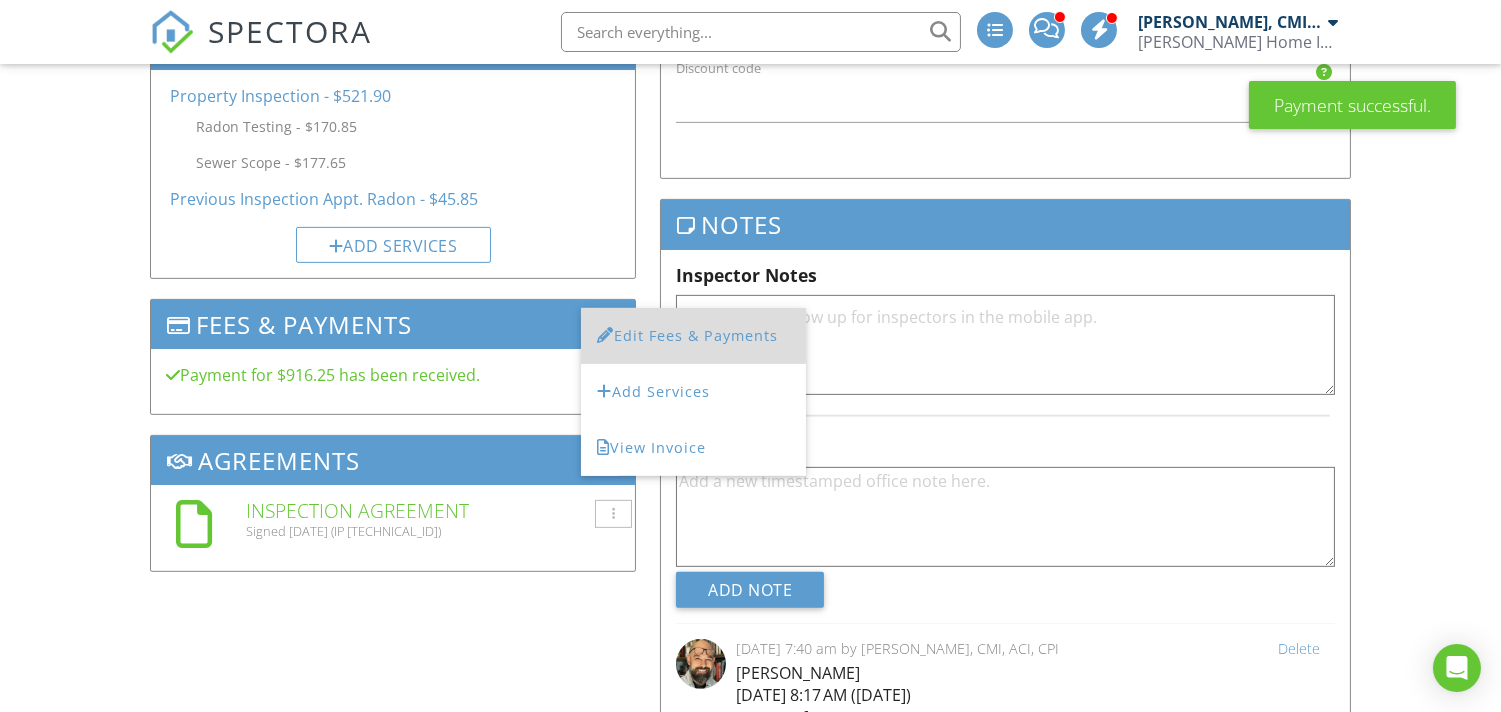 click on "Edit Fees & Payments" at bounding box center (693, 336) 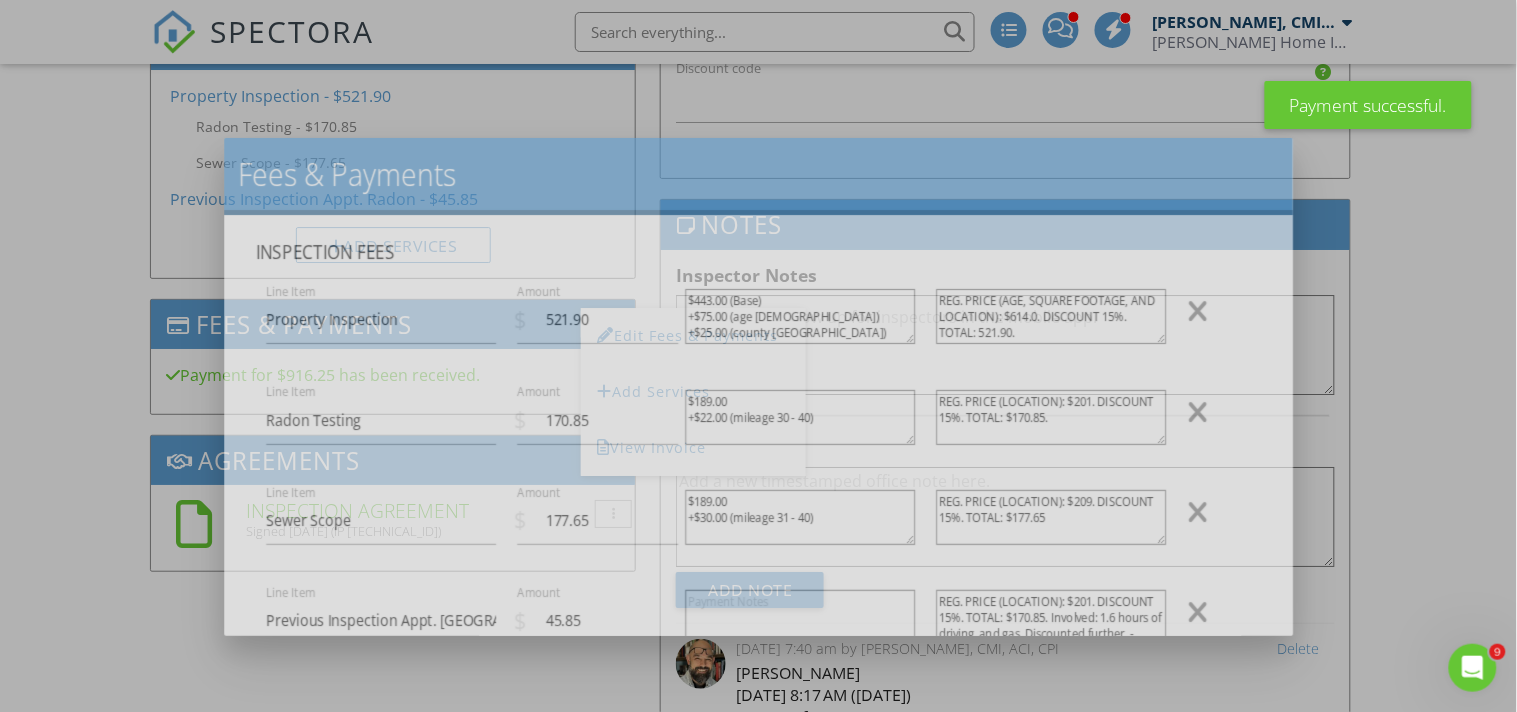 scroll, scrollTop: 0, scrollLeft: 0, axis: both 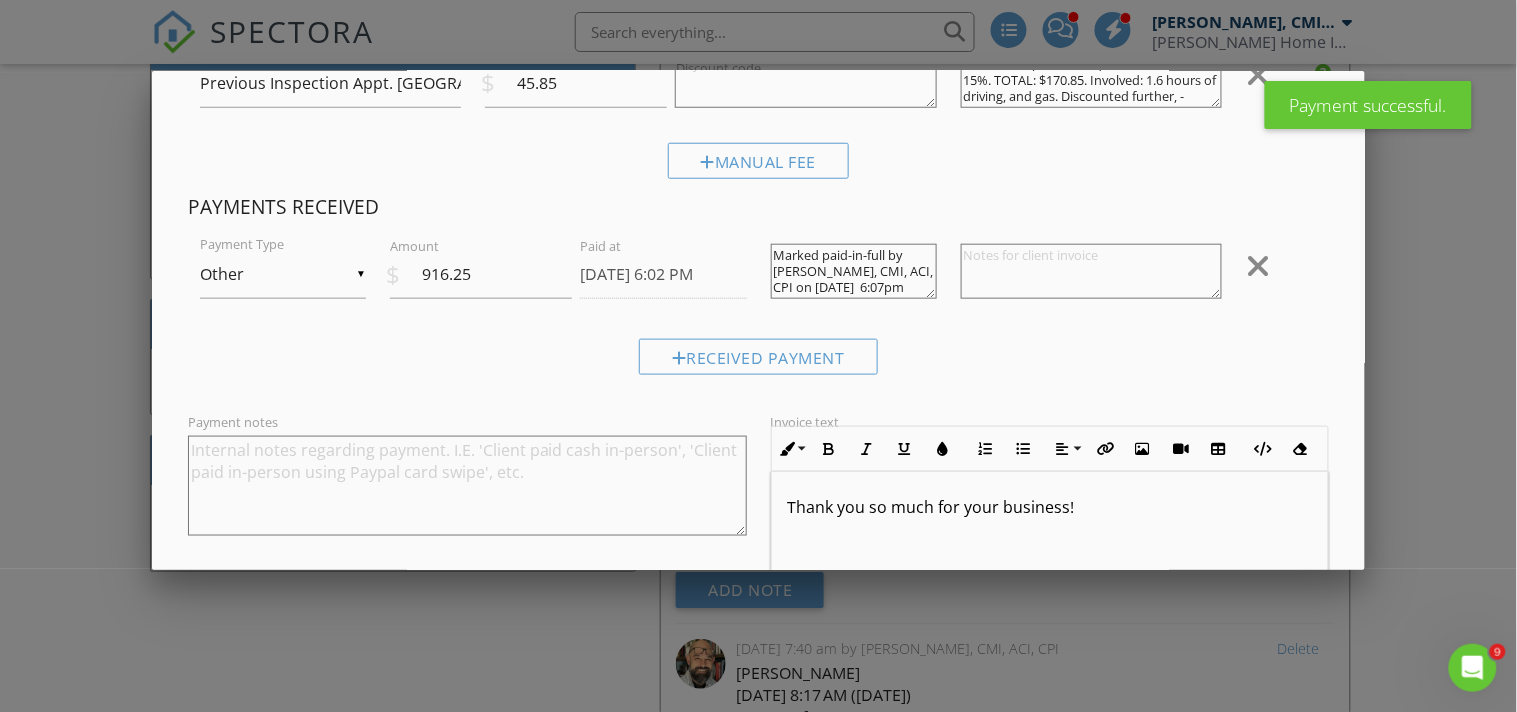 click on "▼ Other Cash Check On-Site Card Other Cash
Check
On-Site Card
Other" at bounding box center (283, 274) 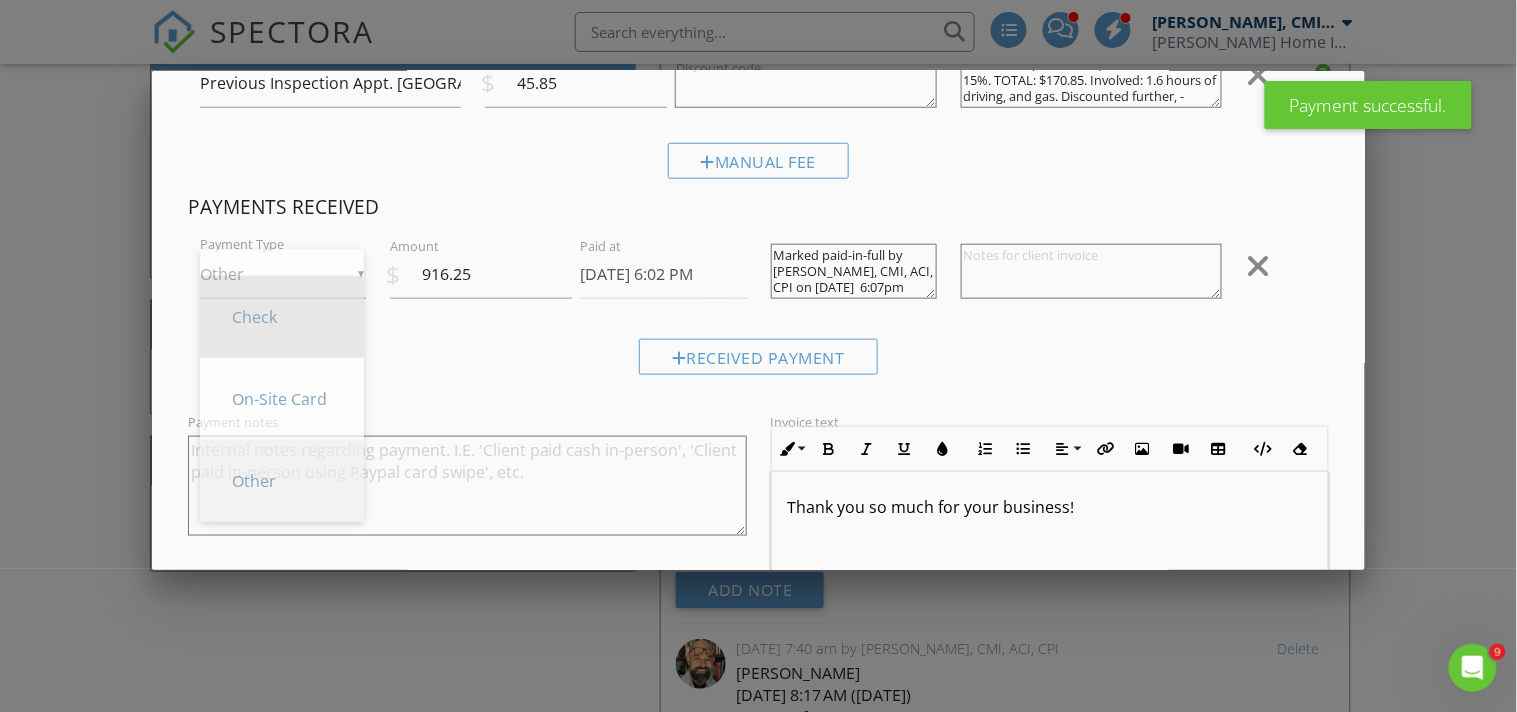 scroll, scrollTop: 0, scrollLeft: 0, axis: both 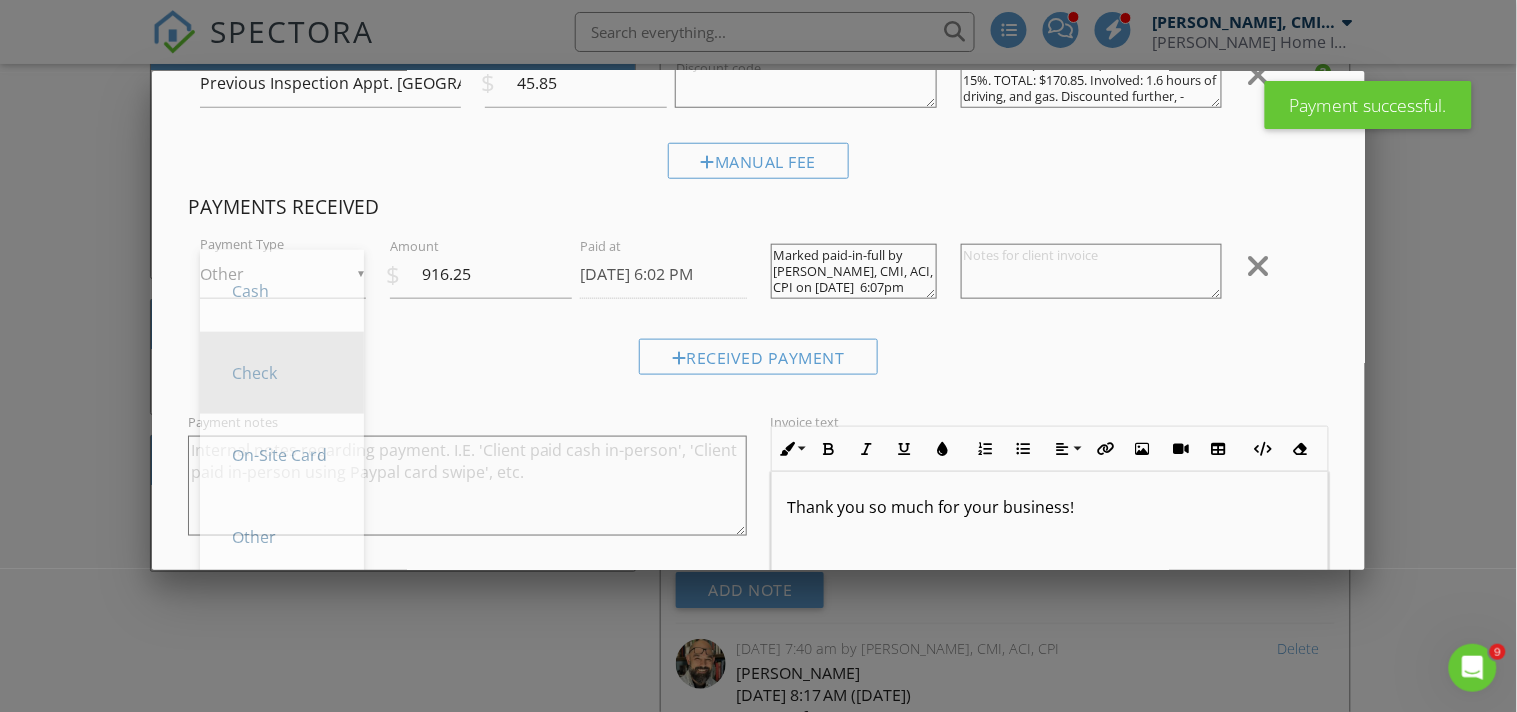 click on "Check" at bounding box center (282, 373) 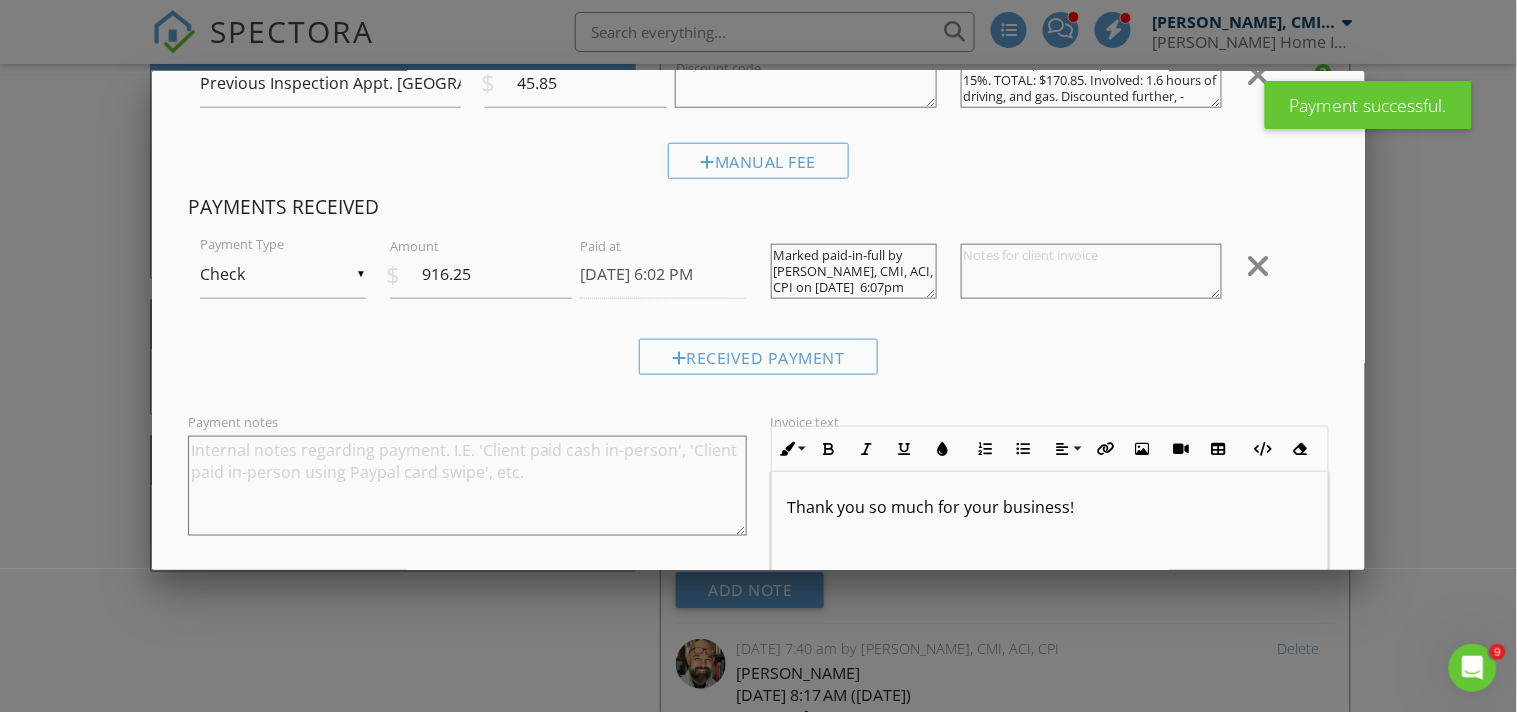 click on "Payment notes" at bounding box center [467, 486] 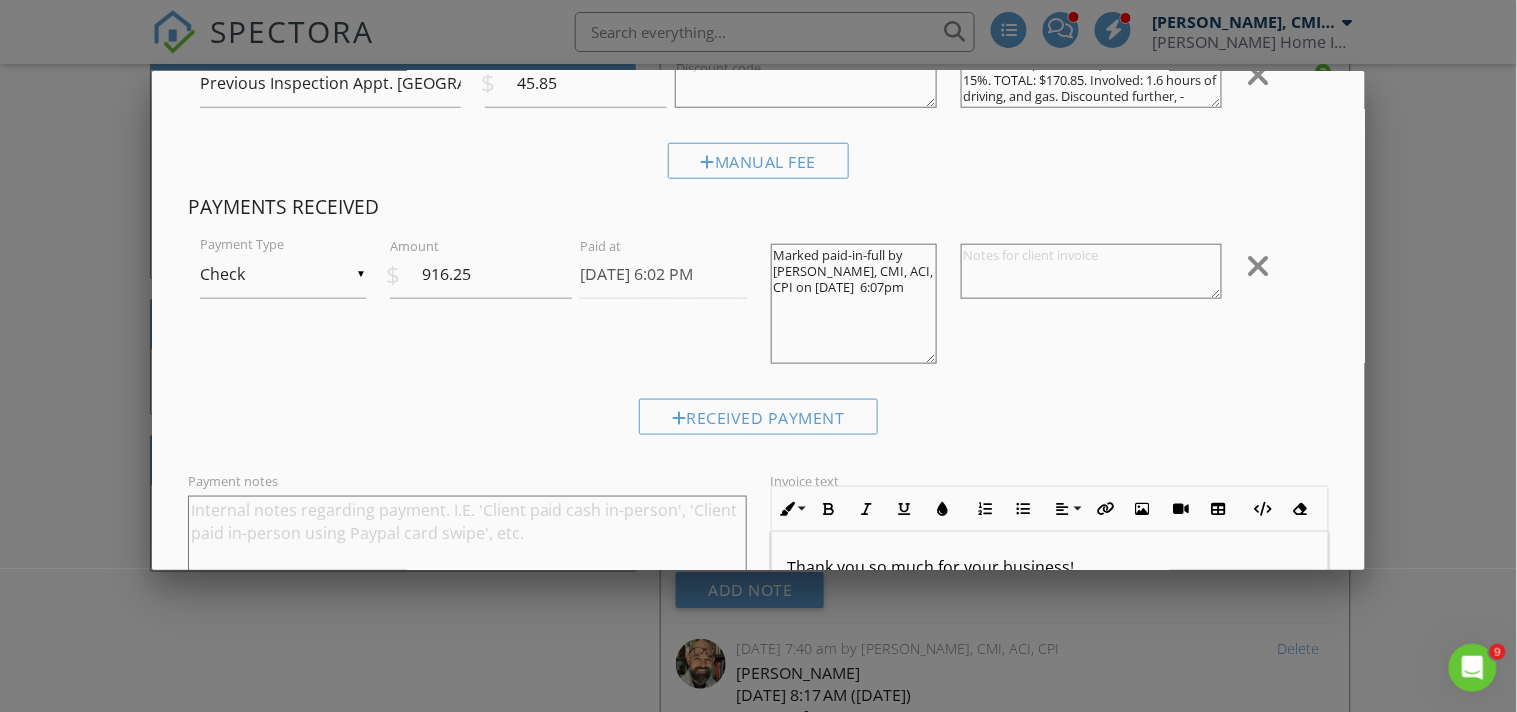 drag, startPoint x: 921, startPoint y: 291, endPoint x: 944, endPoint y: 370, distance: 82.28001 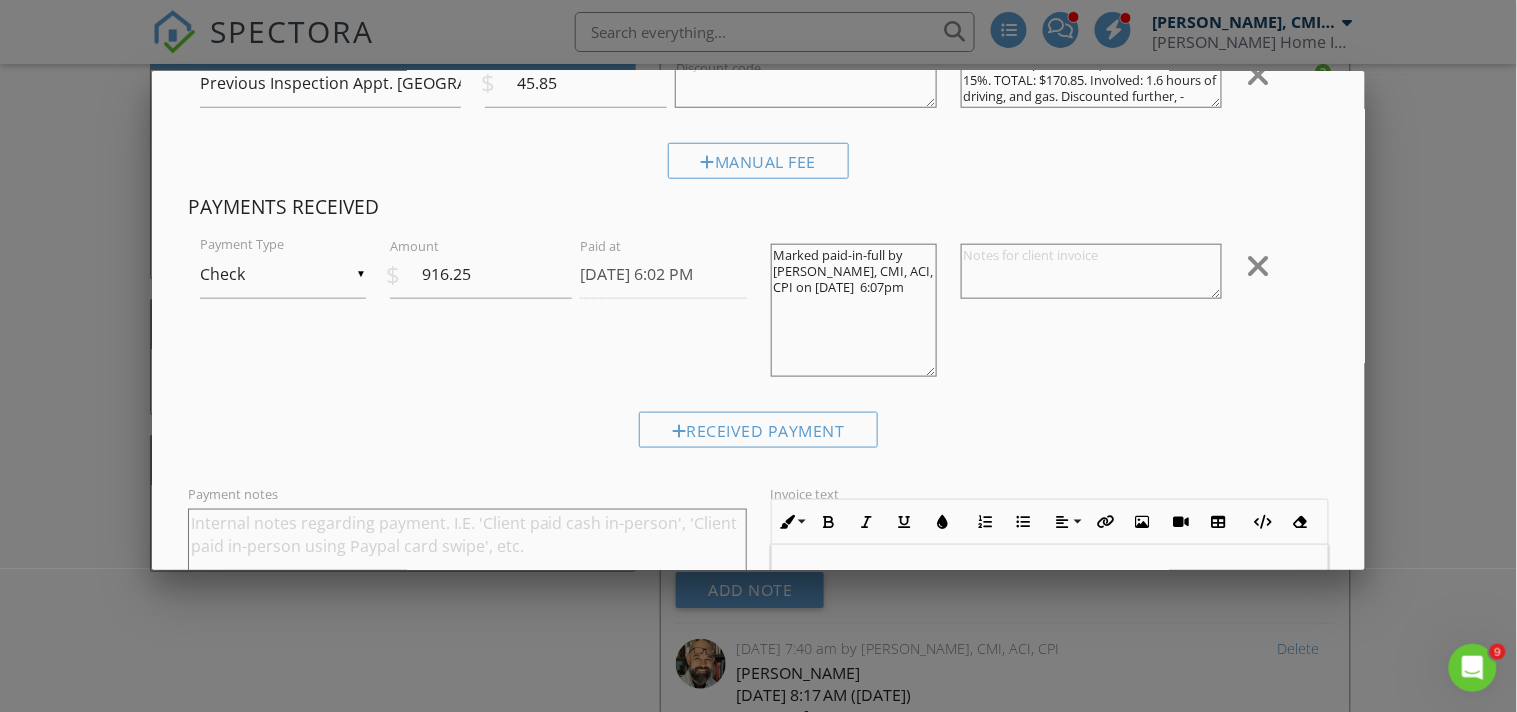click on "Marked paid-in-full by [PERSON_NAME], CMI, ACI, CPI on [DATE]  6:07pm" at bounding box center (854, 310) 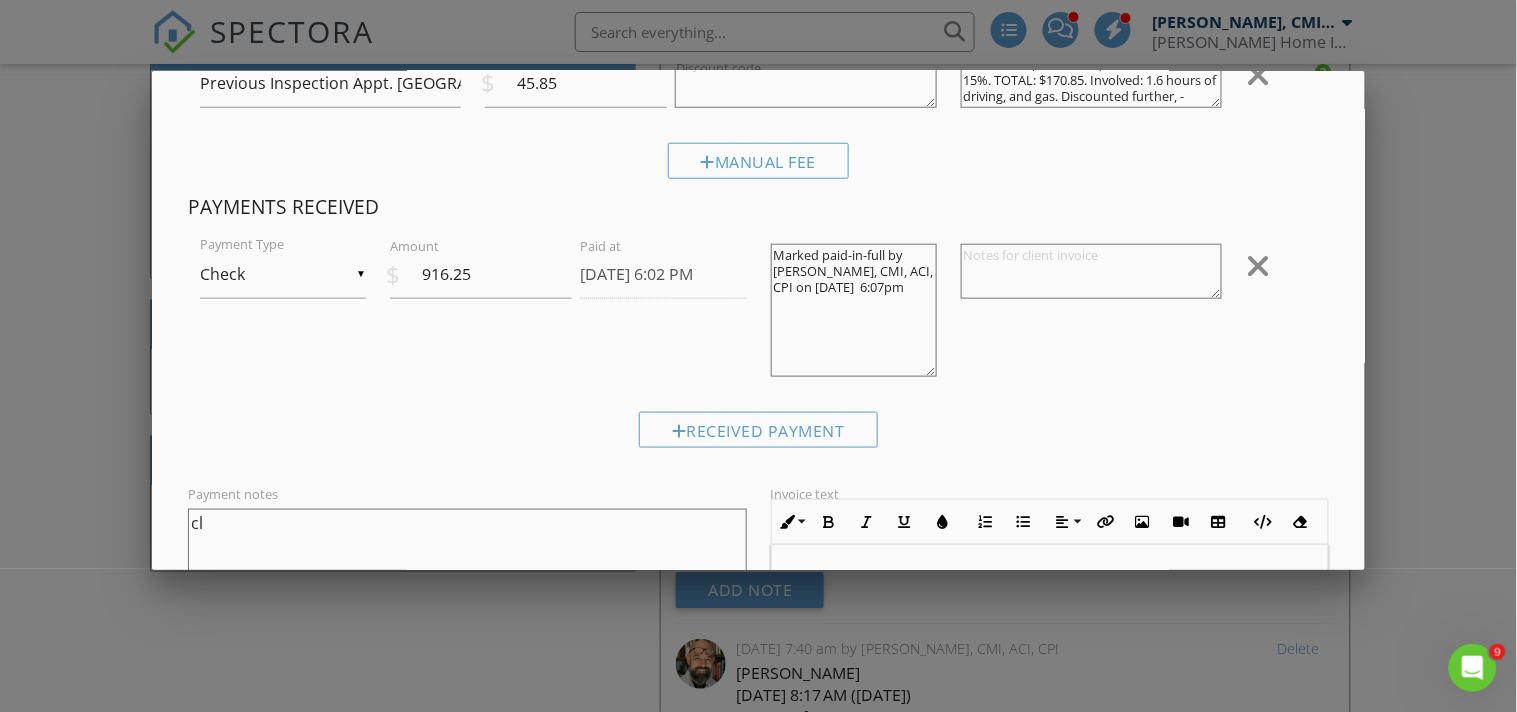 type on "c" 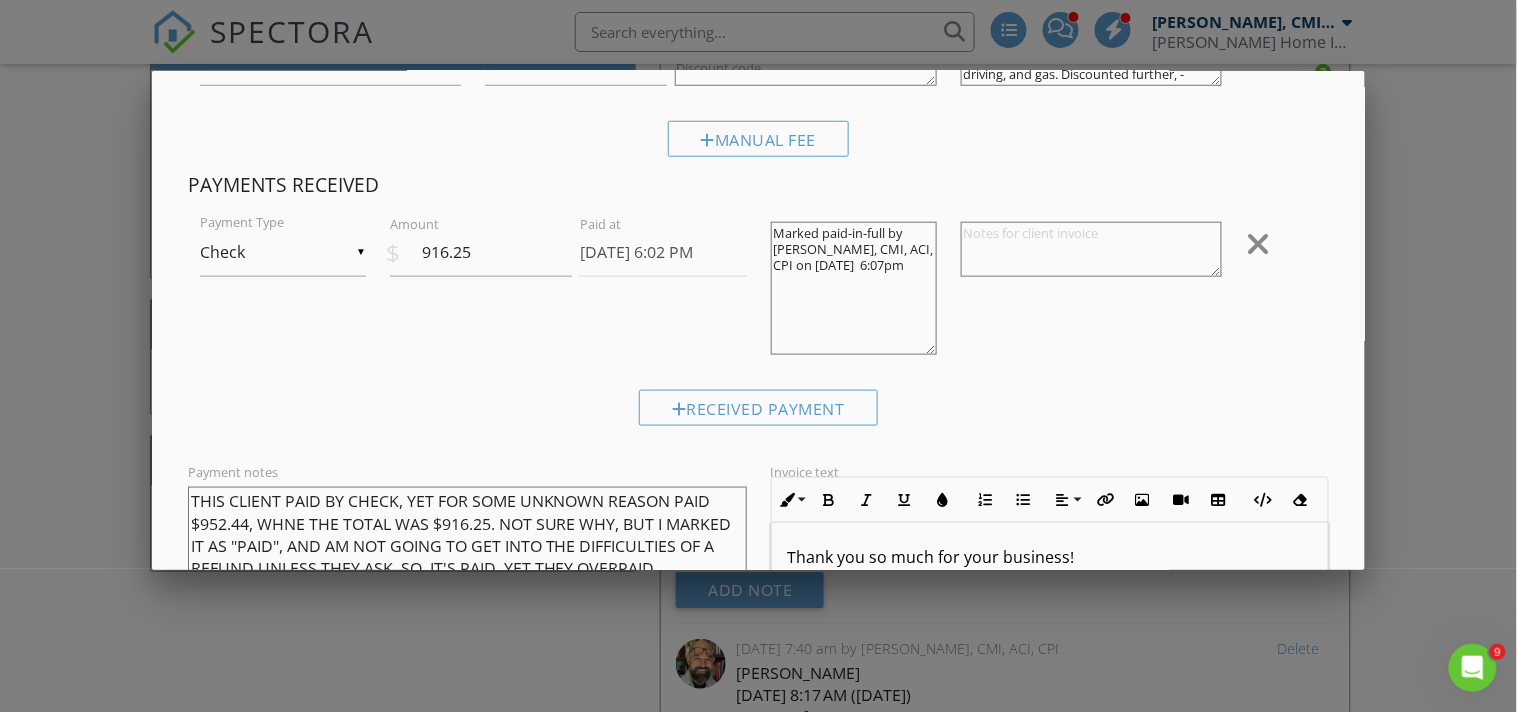 scroll, scrollTop: 692, scrollLeft: 0, axis: vertical 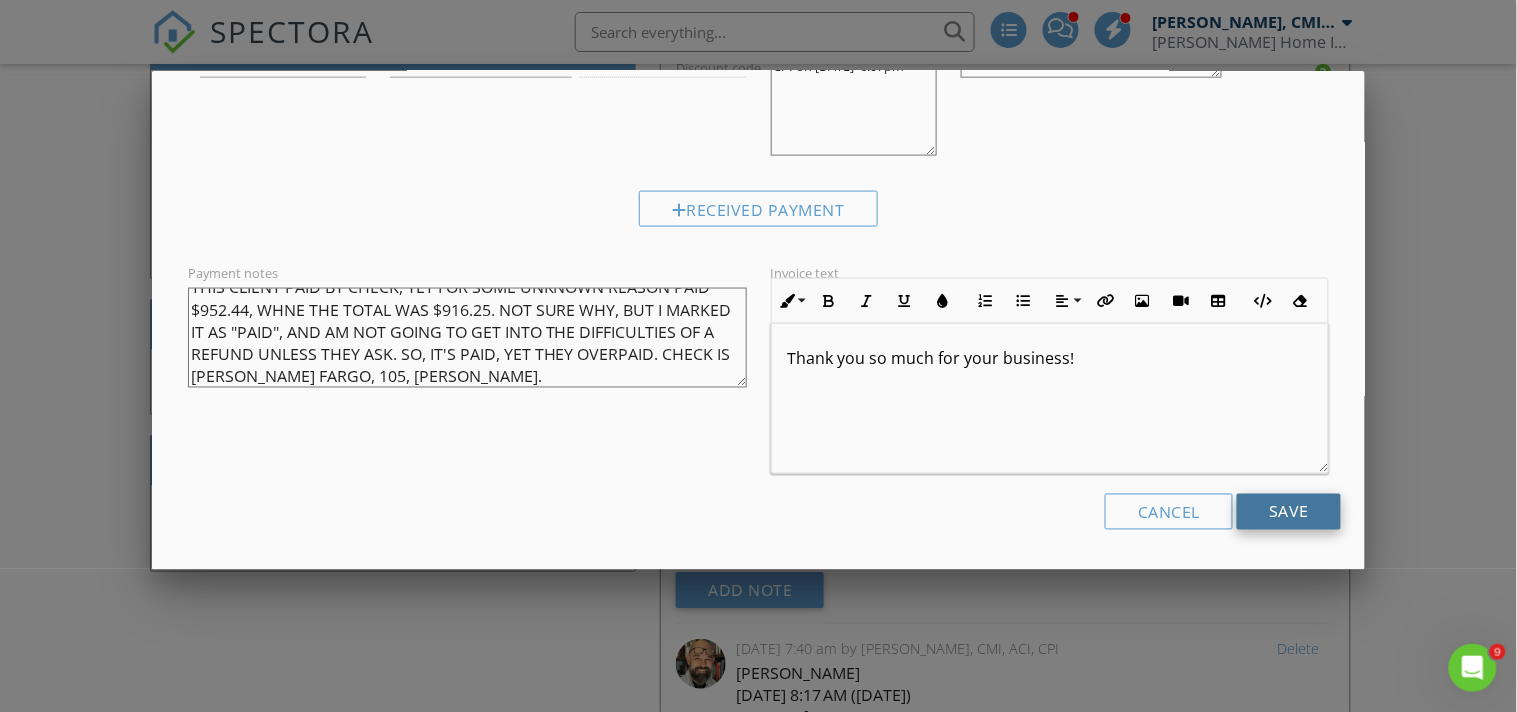 type on "THIS CLIENT PAID BY CHECK, YET FOR SOME UNKNOWN REASON PAID $952.44, WHNE THE TOTAL WAS $916.25. NOT SURE WHY, BUT I MARKED IT AS "PAID", AND AM NOT GOING TO GET INTO THE DIFFICULTIES OF A REFUND UNLESS THEY ASK. SO, IT'S PAID, YET THEY OVERPAID. CHECK IS WELLS FARGO, 105, MELINDA WRIGHT." 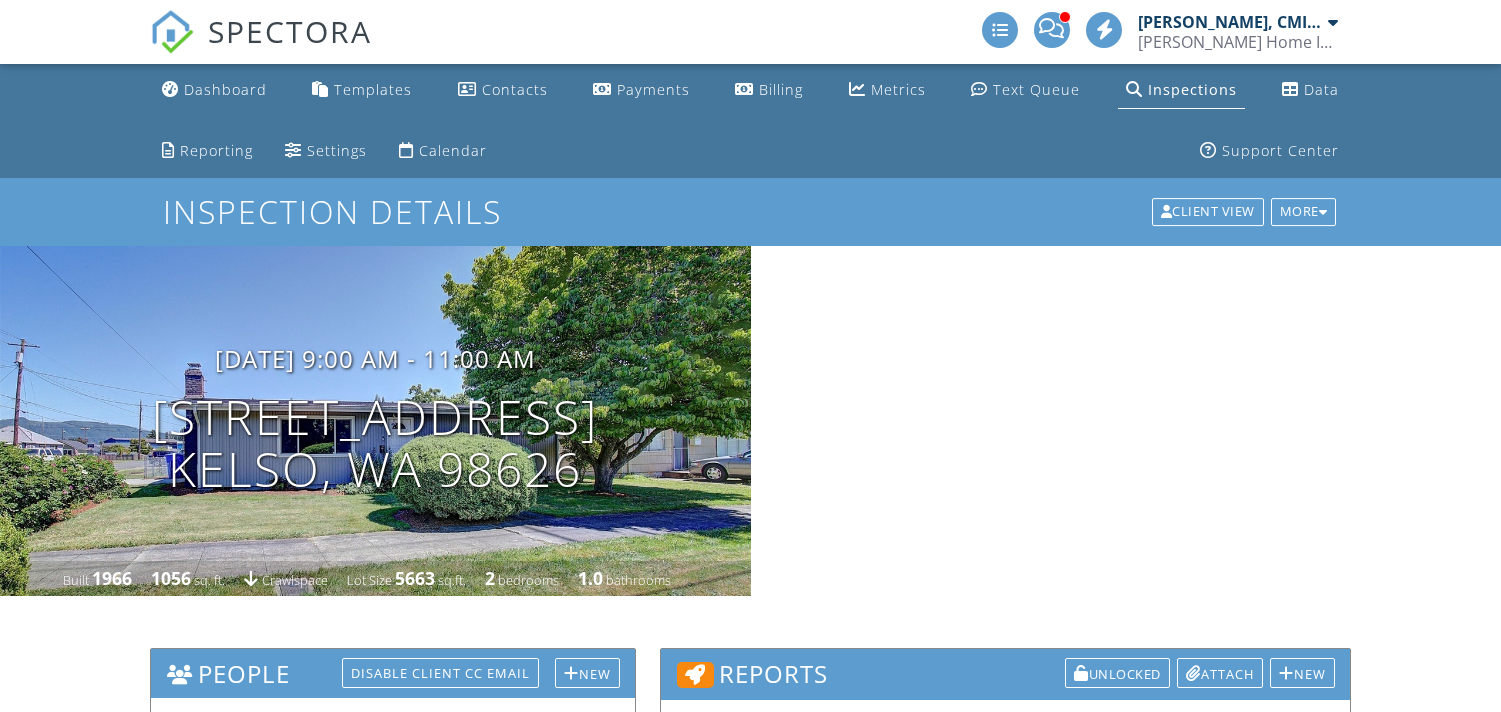scroll, scrollTop: 0, scrollLeft: 0, axis: both 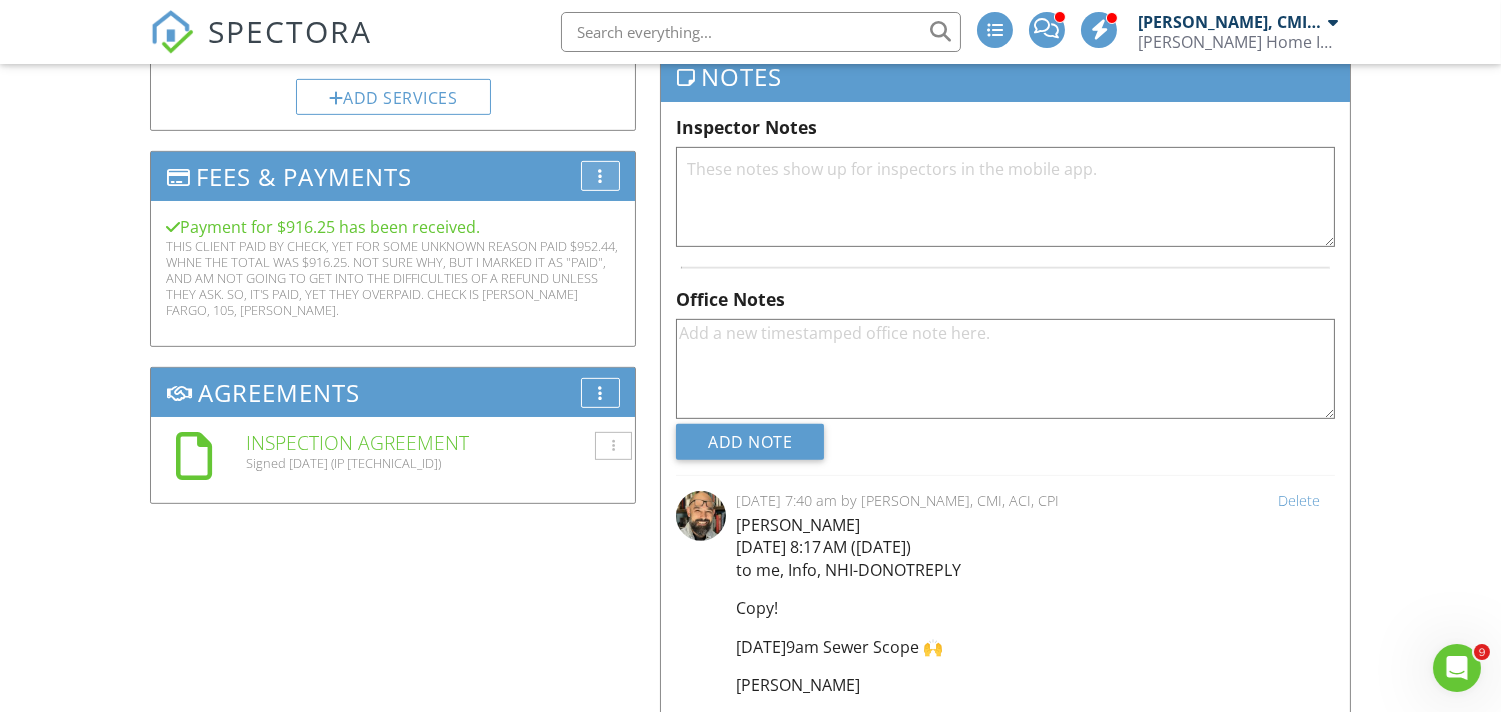 click on "More" at bounding box center (600, 176) 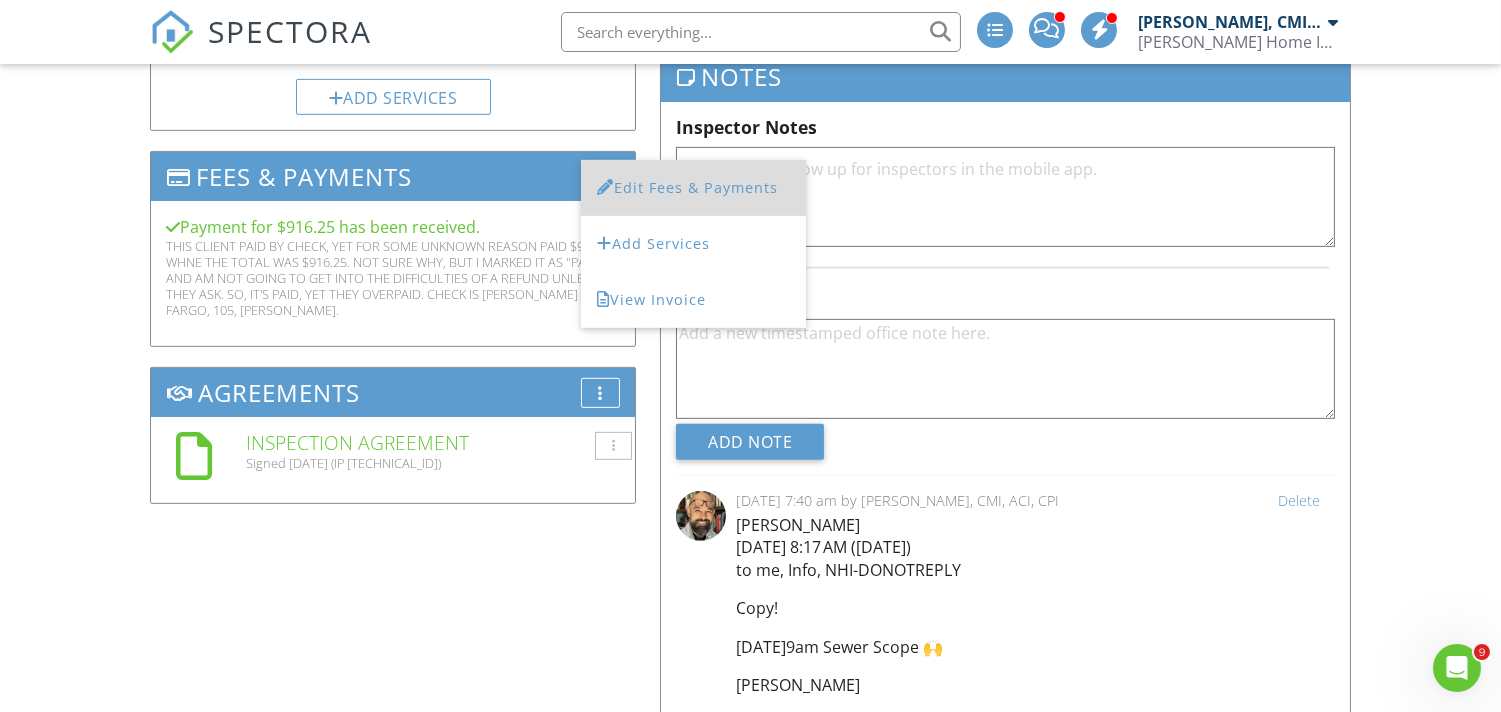 click on "Edit Fees & Payments" at bounding box center [693, 188] 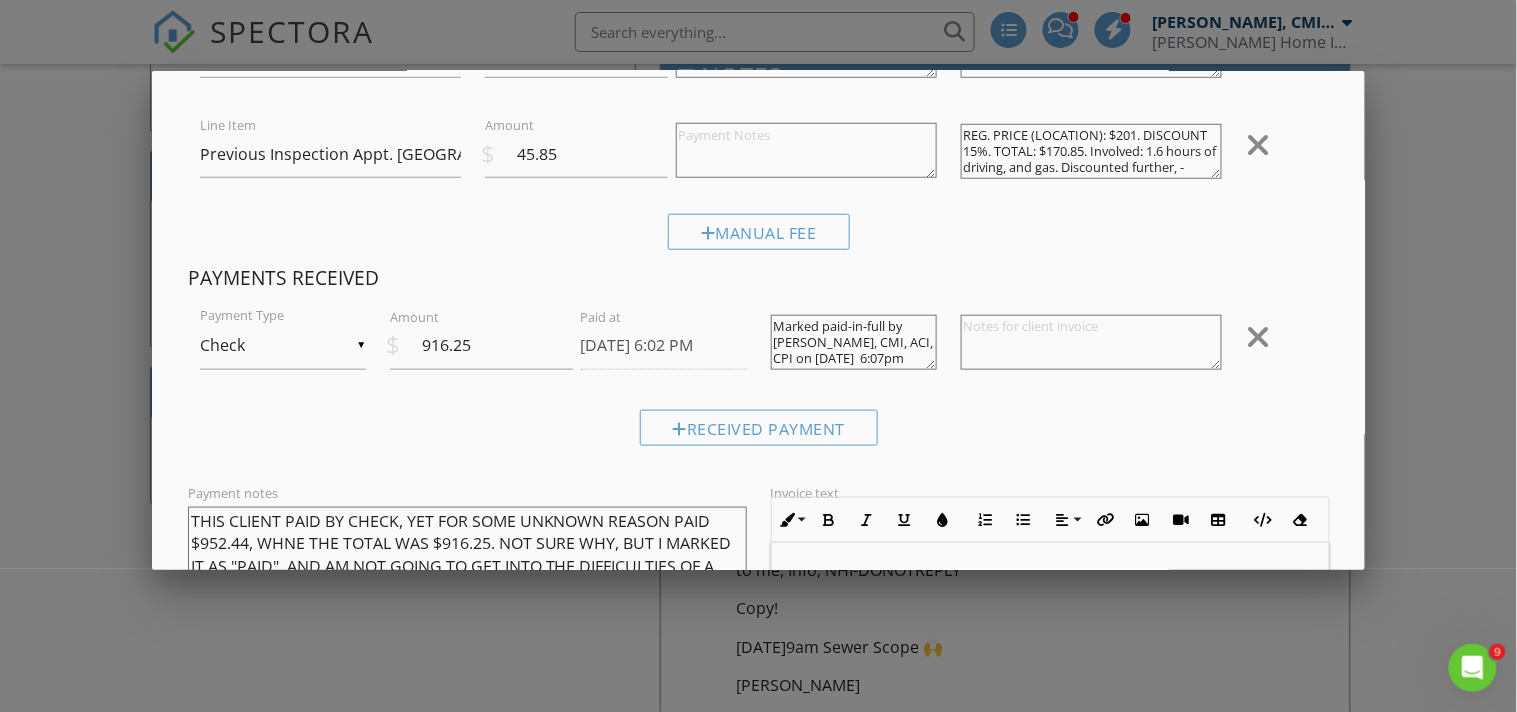 scroll, scrollTop: 592, scrollLeft: 0, axis: vertical 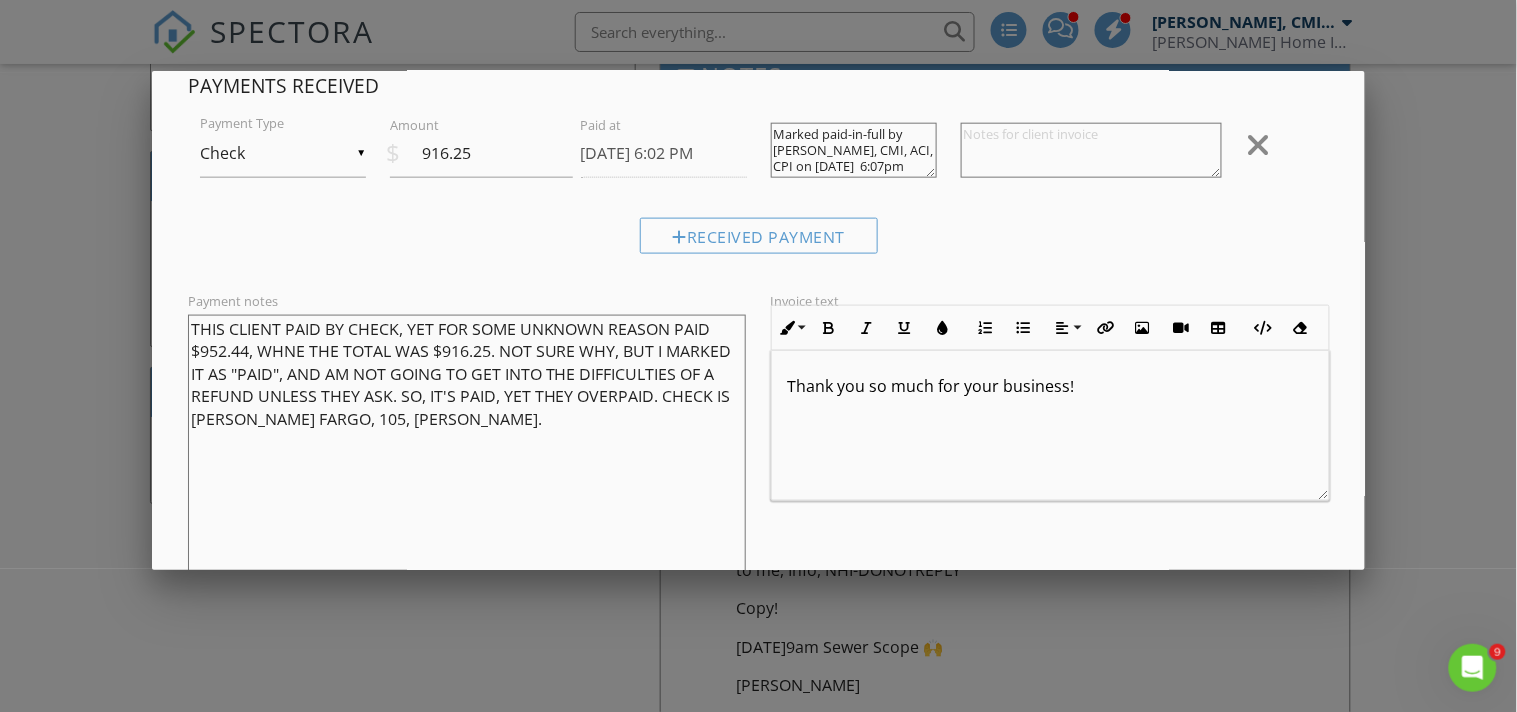 drag, startPoint x: 731, startPoint y: 408, endPoint x: 742, endPoint y: 585, distance: 177.34148 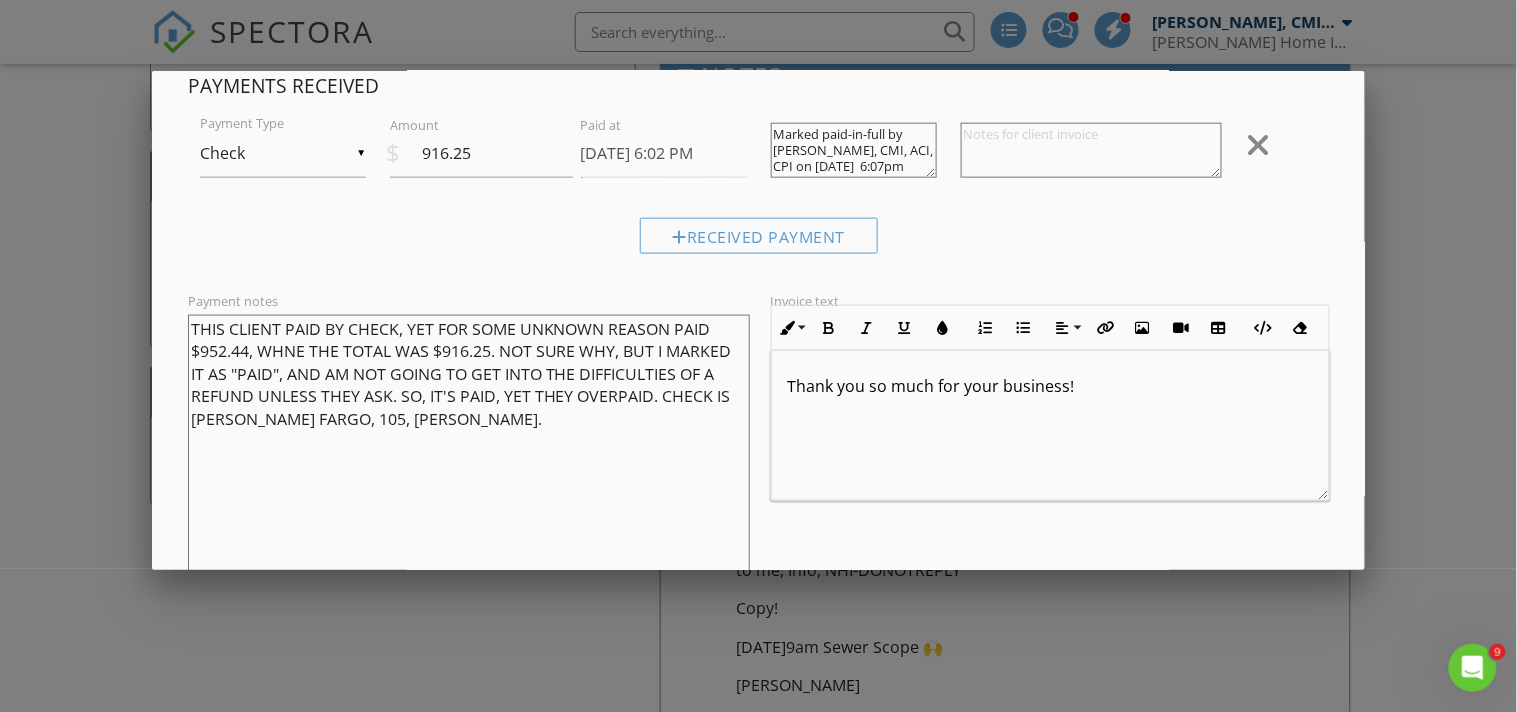 click on "THIS CLIENT PAID BY CHECK, YET FOR SOME UNKNOWN REASON PAID $952.44, WHNE THE TOTAL WAS $916.25. NOT SURE WHY, BUT I MARKED IT AS "PAID", AND AM NOT GOING TO GET INTO THE DIFFICULTIES OF A REFUND UNLESS THEY ASK. SO, IT'S PAID, YET THEY OVERPAID. CHECK IS WELLS FARGO, 105, MELINDA WRIGHT." at bounding box center [469, 454] 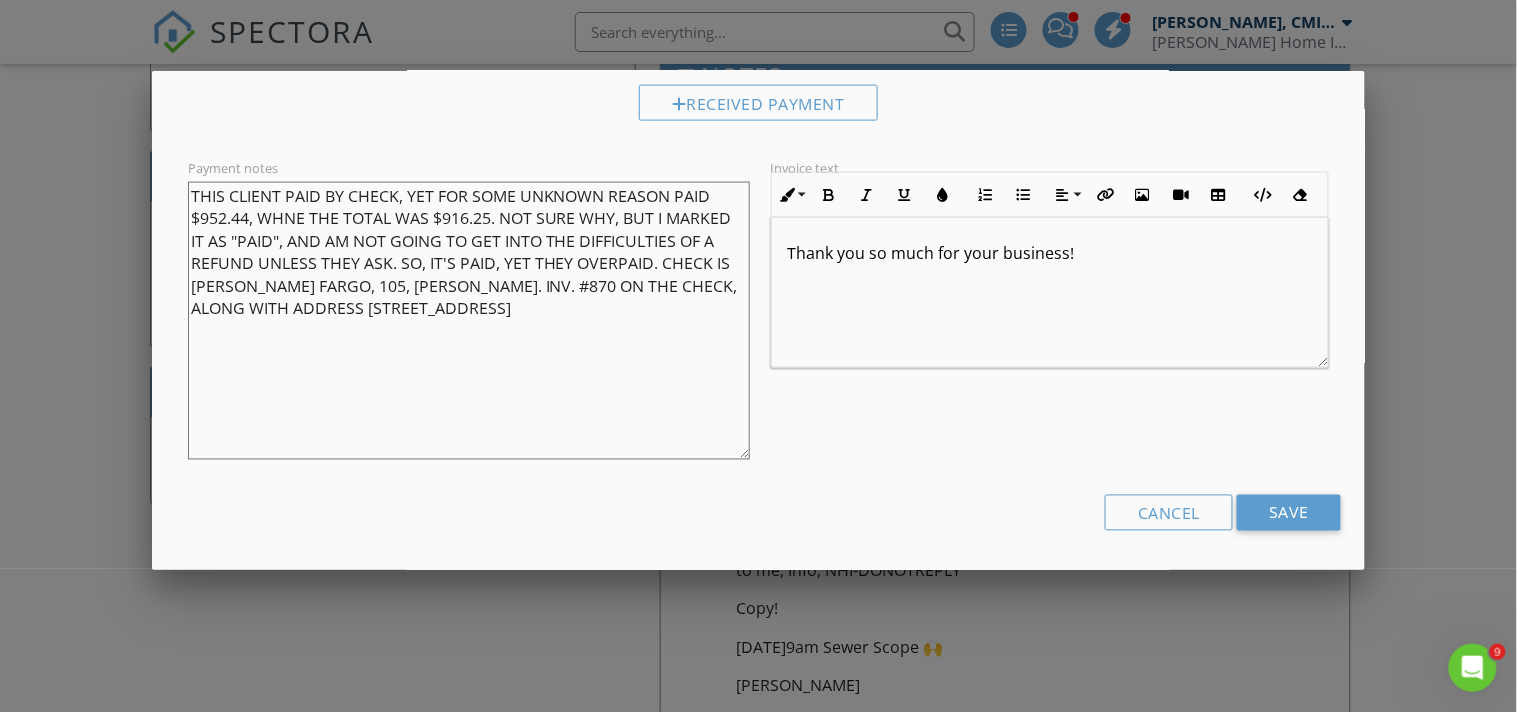scroll, scrollTop: 726, scrollLeft: 0, axis: vertical 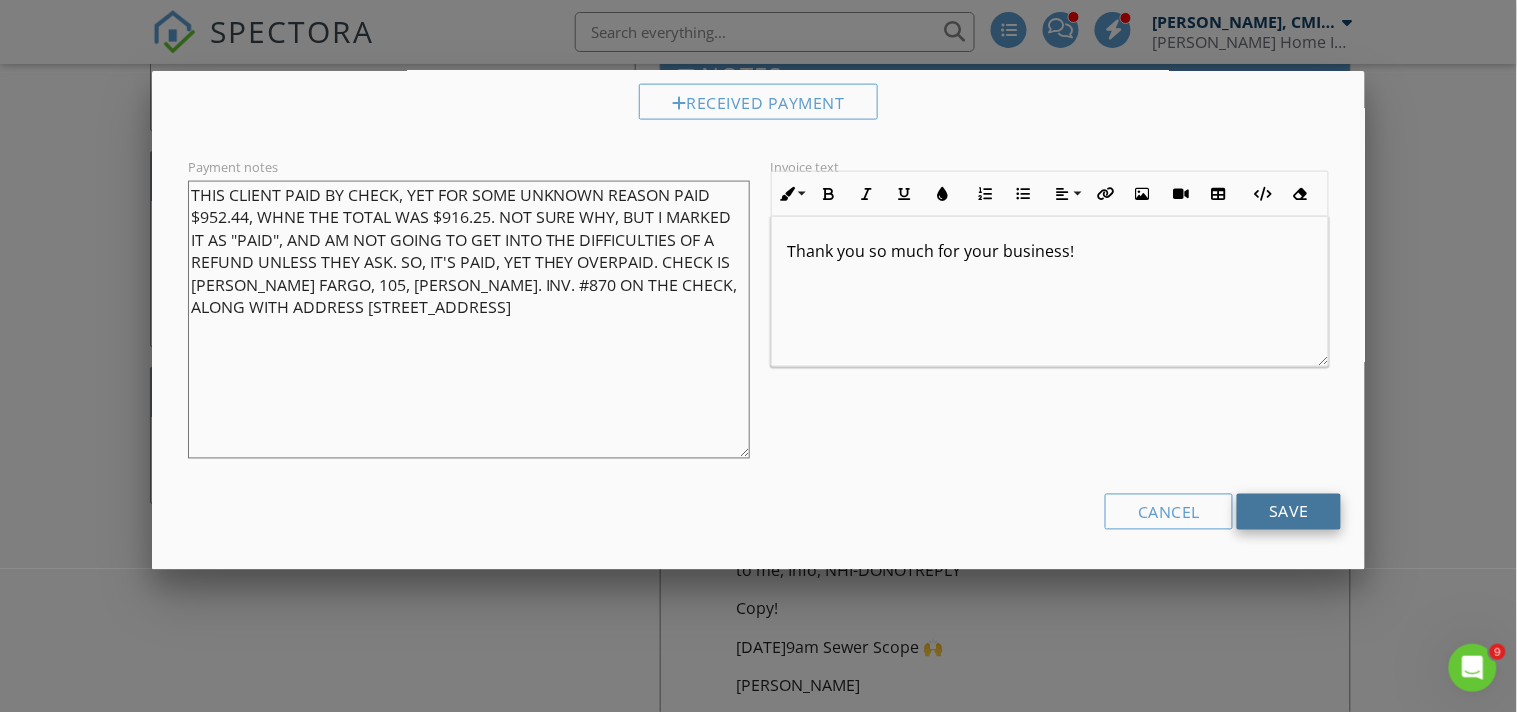 type on "THIS CLIENT PAID BY CHECK, YET FOR SOME UNKNOWN REASON PAID $952.44, WHNE THE TOTAL WAS $916.25. NOT SURE WHY, BUT I MARKED IT AS "PAID", AND AM NOT GOING TO GET INTO THE DIFFICULTIES OF A REFUND UNLESS THEY ASK. SO, IT'S PAID, YET THEY OVERPAID. CHECK IS [PERSON_NAME] FARGO, 105, [PERSON_NAME]. INV. #870 ON THE CHECK, ALONG WITH ADDRESS [STREET_ADDRESS]" 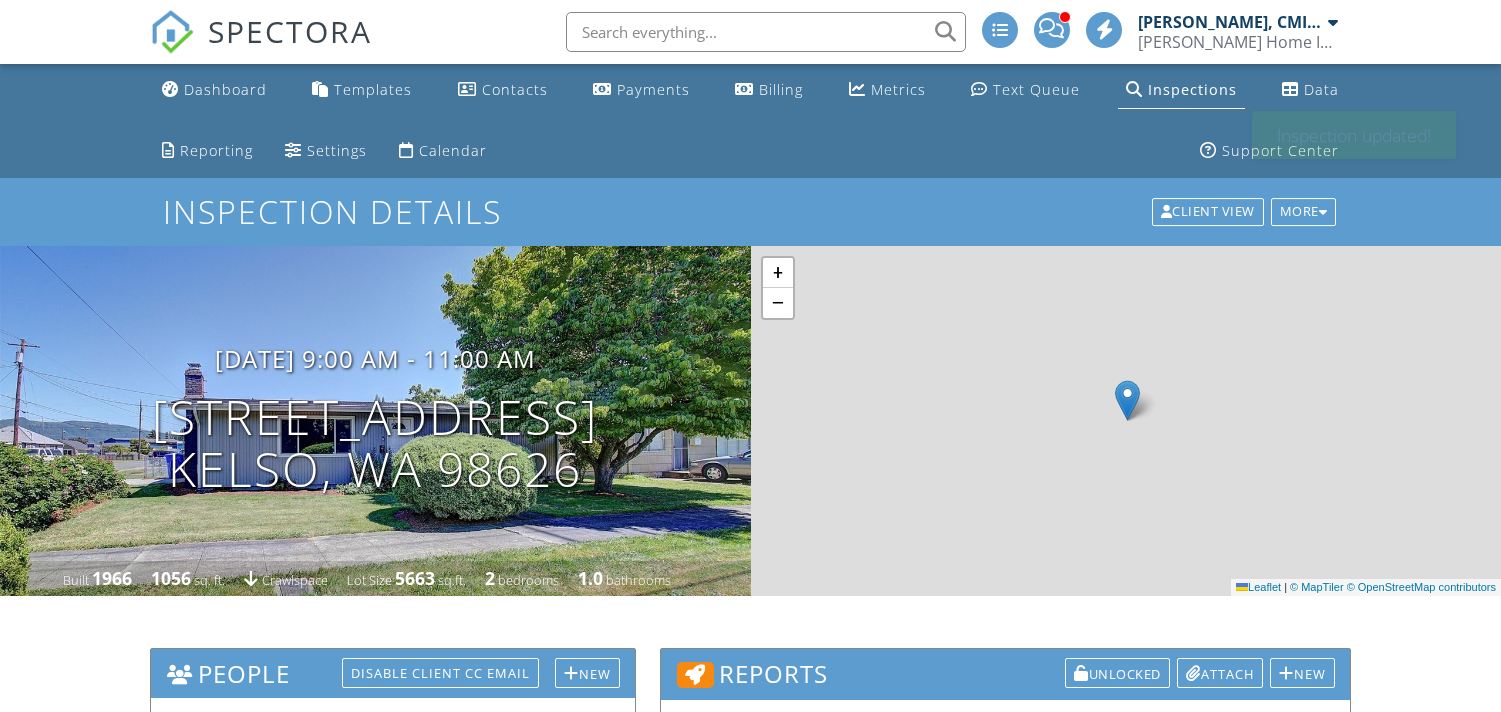 scroll, scrollTop: 0, scrollLeft: 0, axis: both 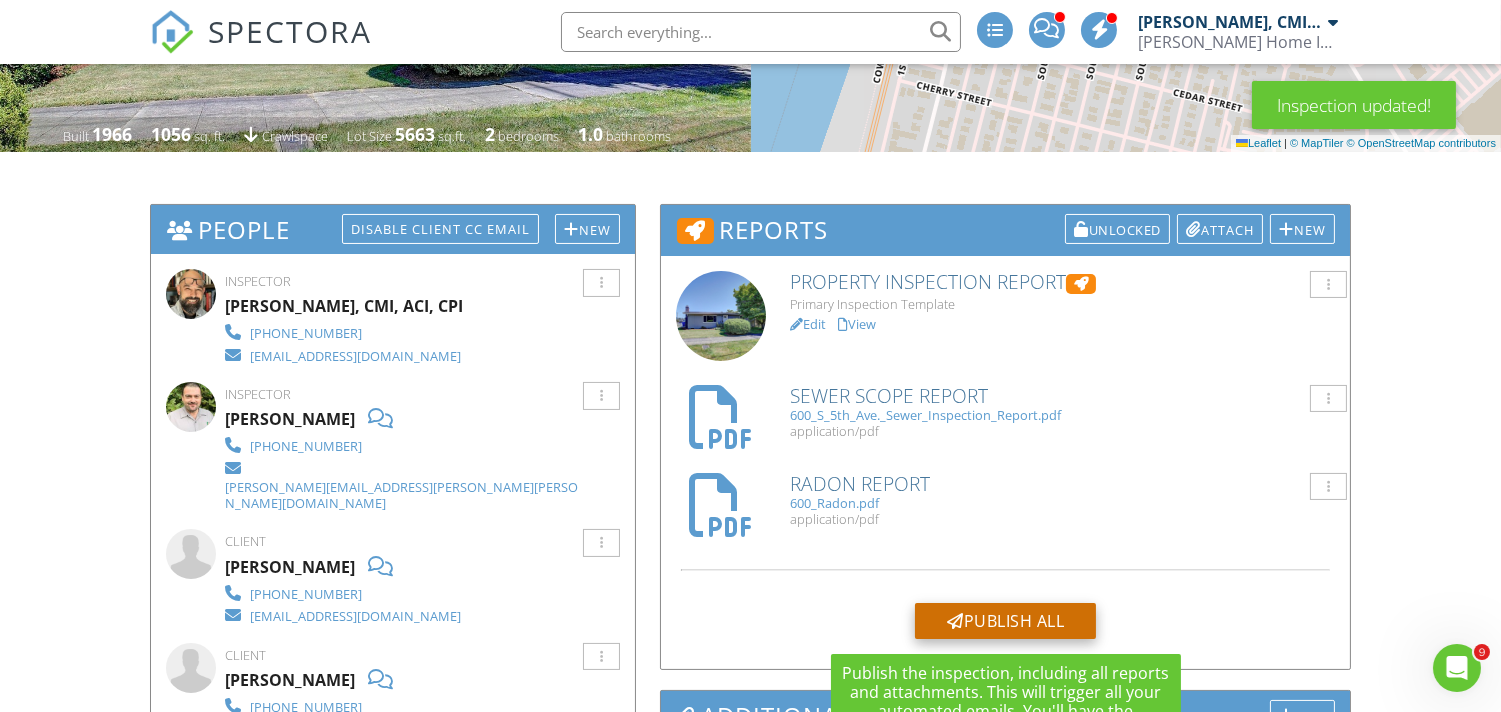 click on "Publish All" at bounding box center (1005, 621) 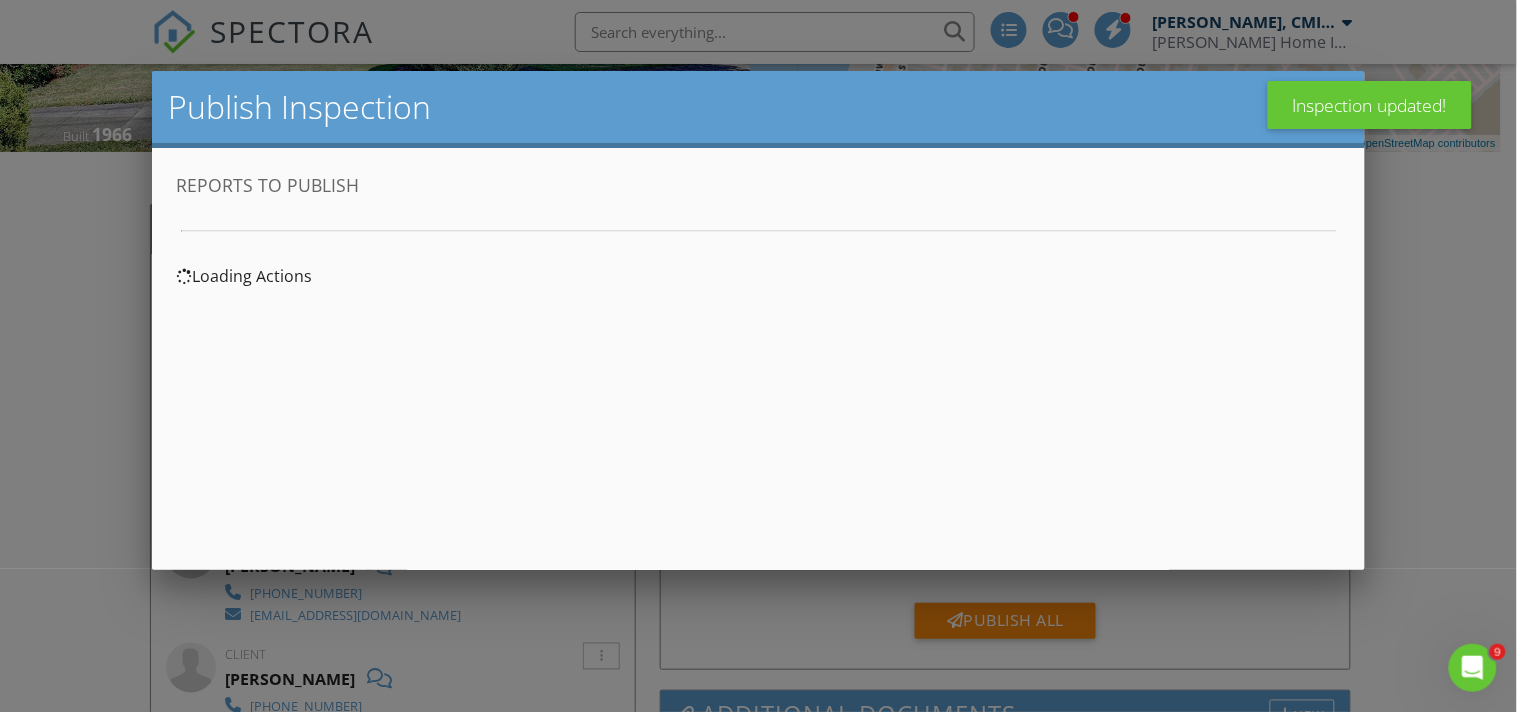 scroll, scrollTop: 0, scrollLeft: 0, axis: both 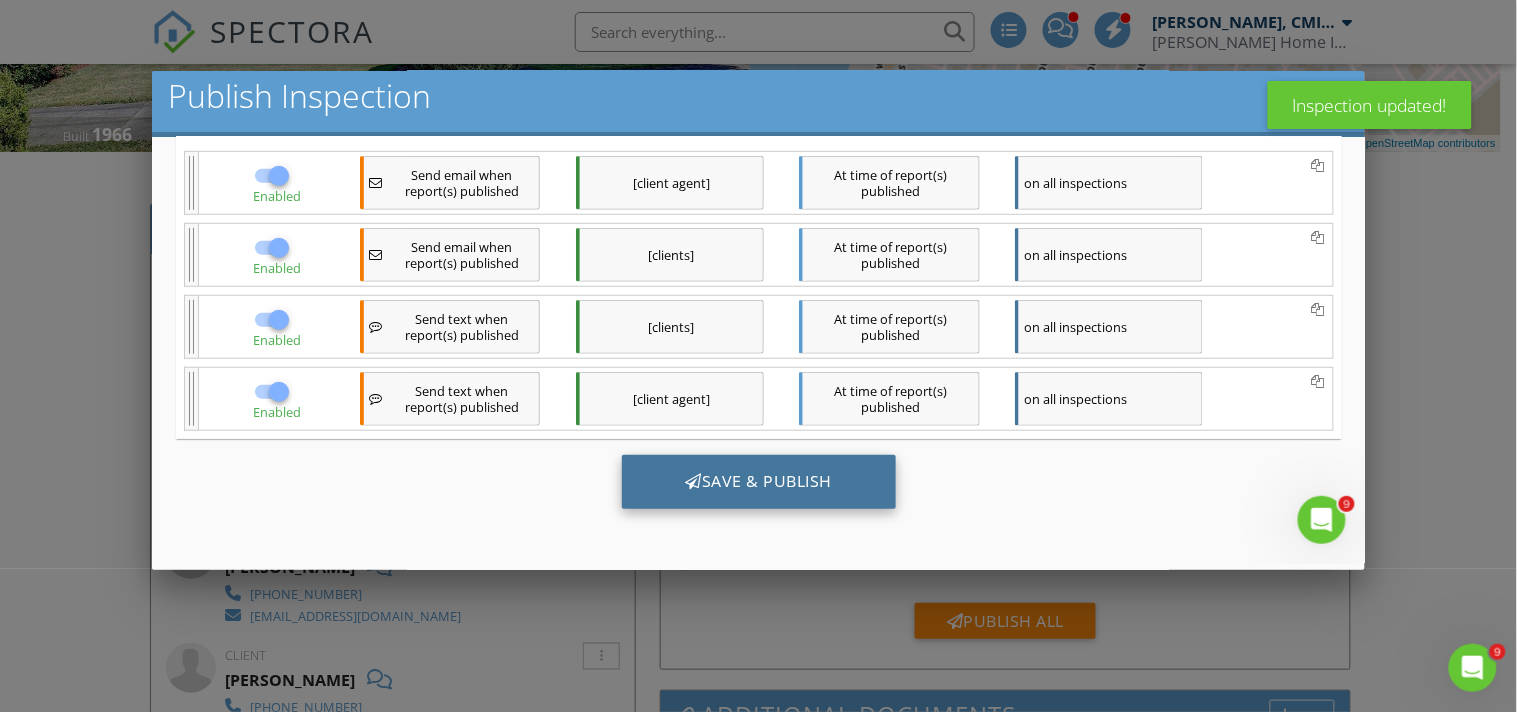 click on "Save & Publish" at bounding box center [758, 482] 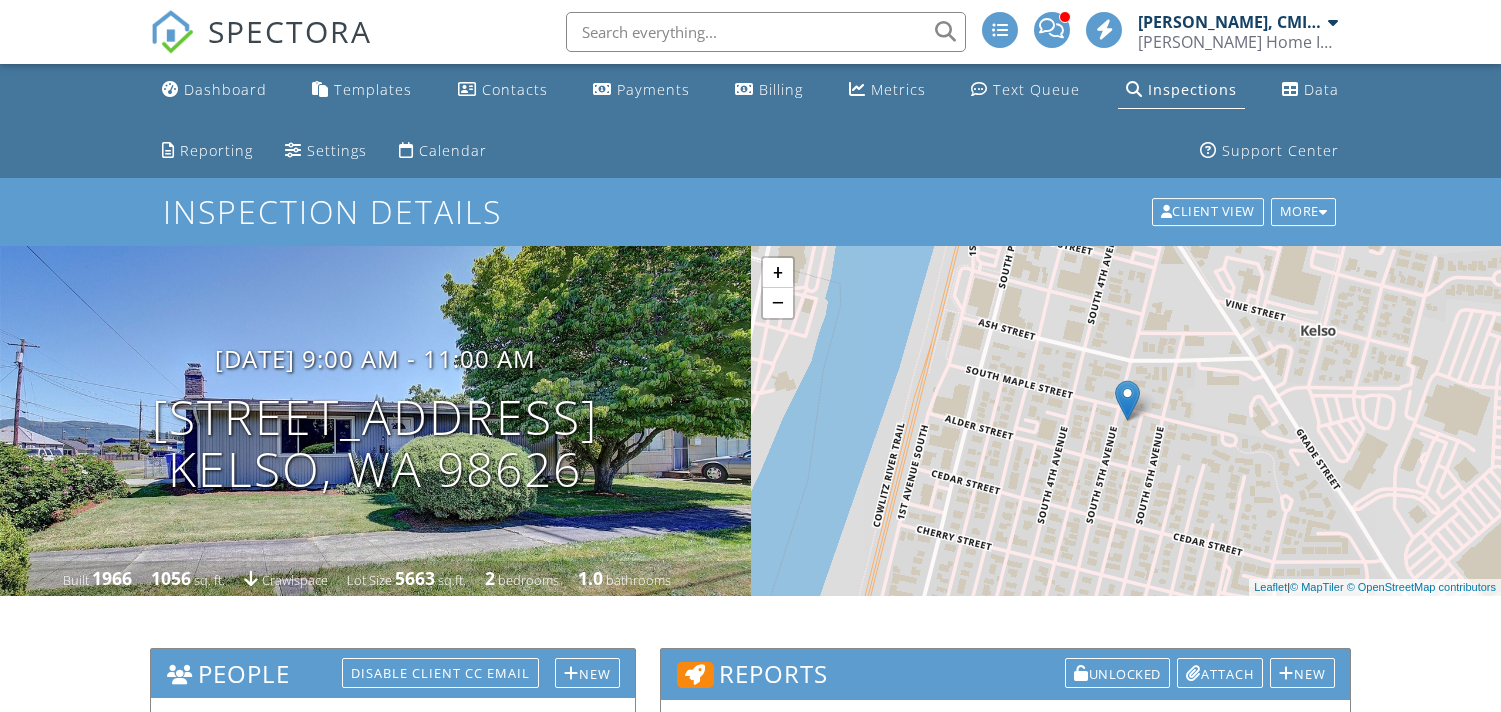scroll, scrollTop: 0, scrollLeft: 0, axis: both 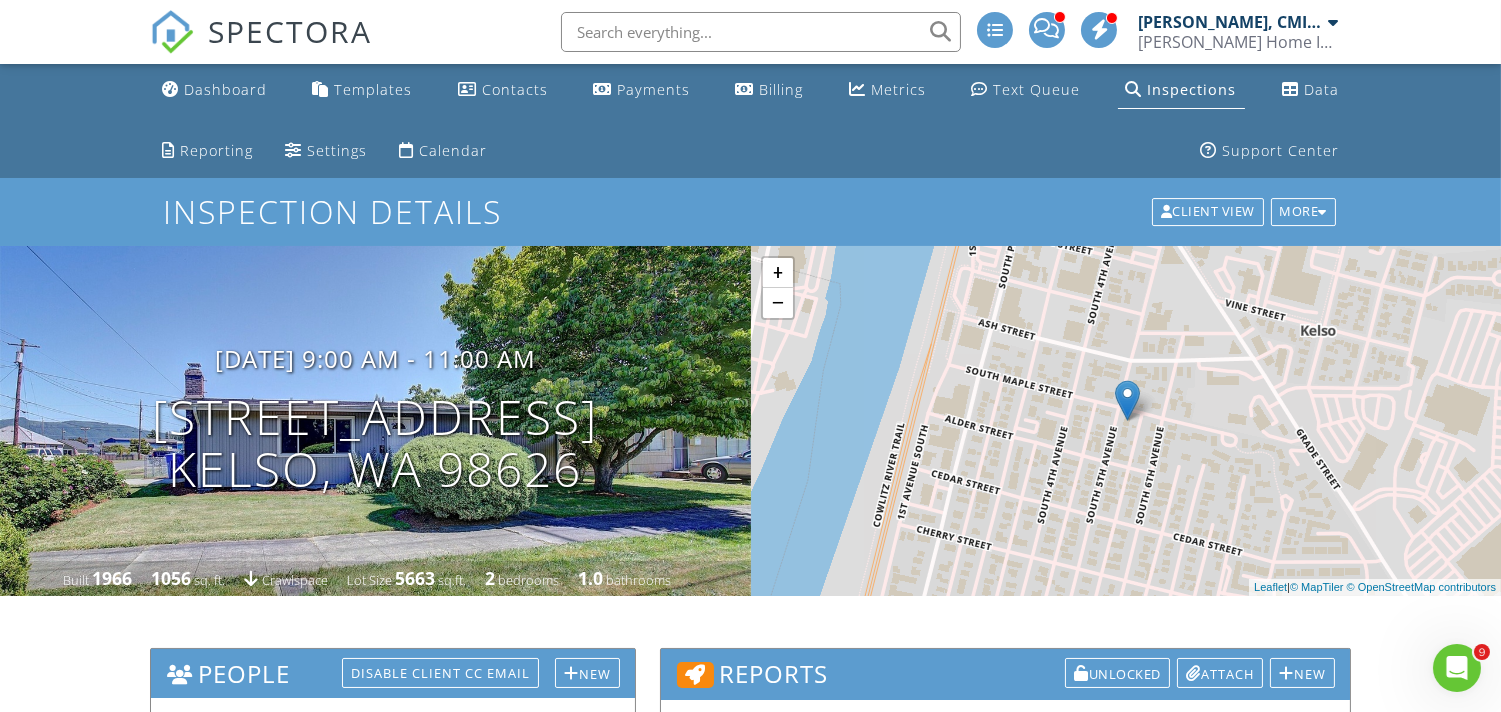 click on "SPECTORA" at bounding box center (261, 32) 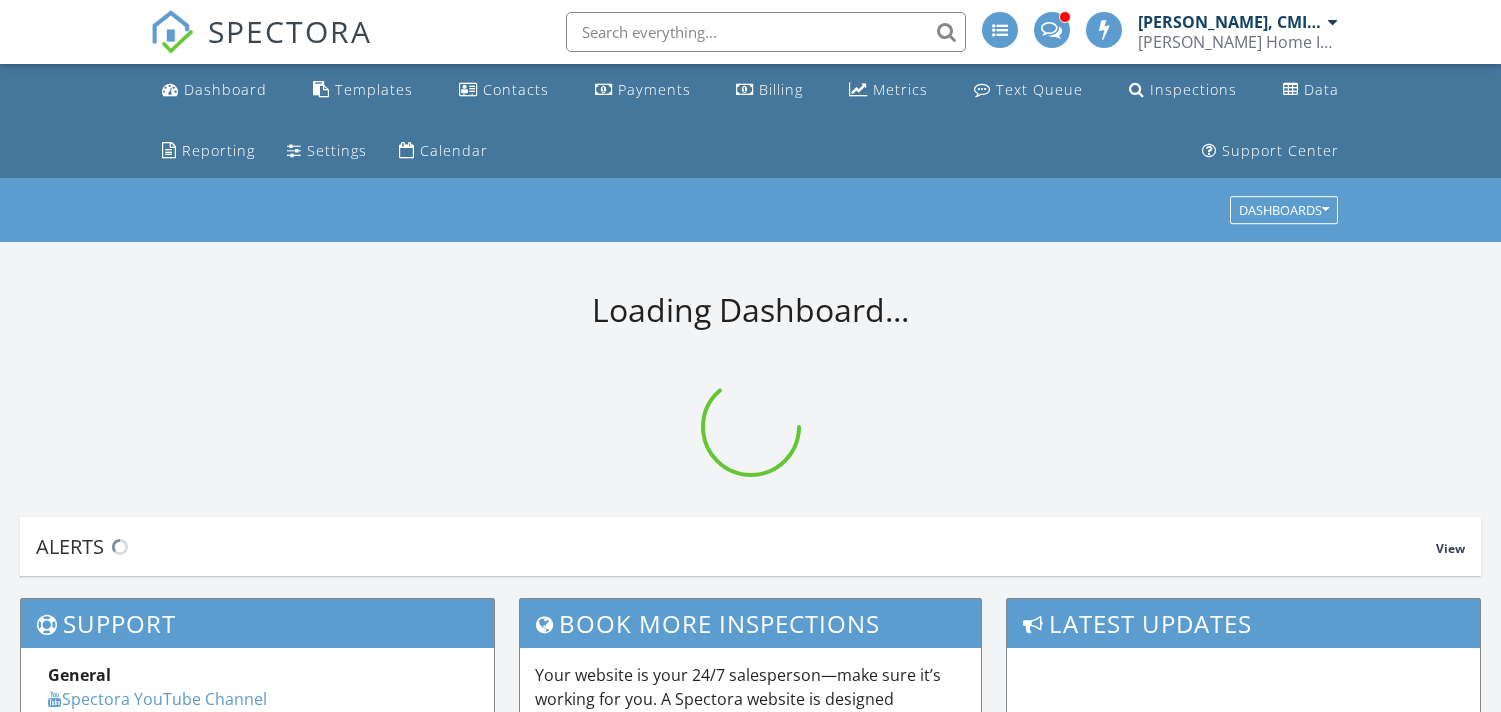 scroll, scrollTop: 0, scrollLeft: 0, axis: both 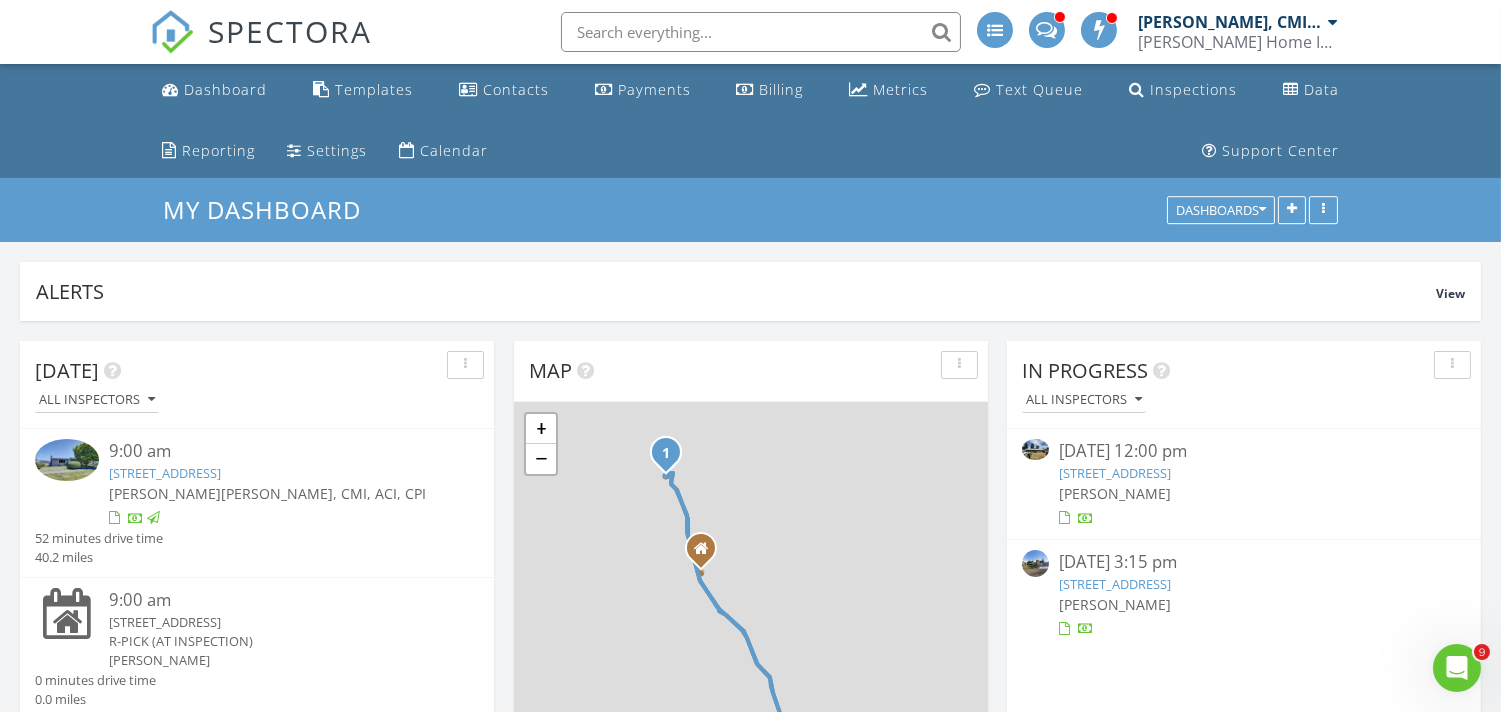 click on "[STREET_ADDRESS]" at bounding box center (1115, 473) 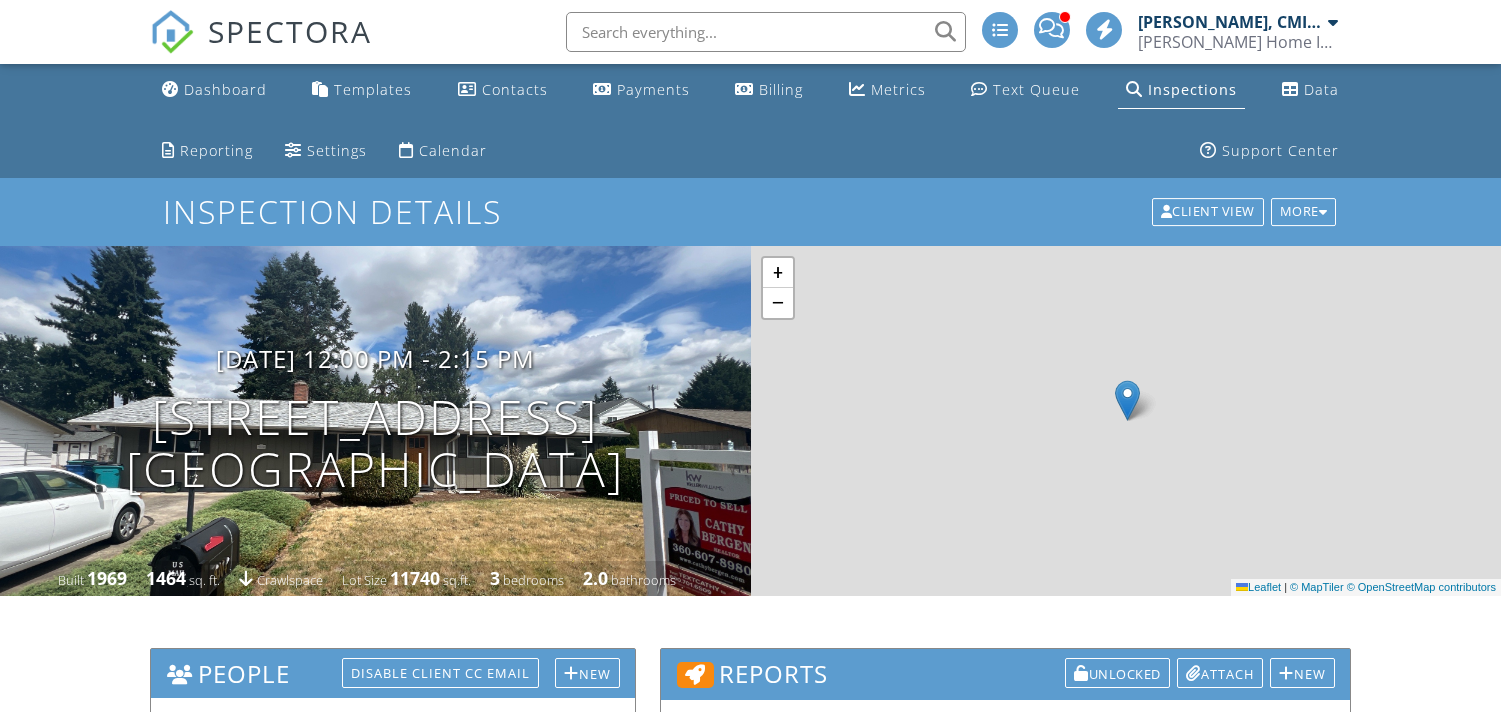 scroll, scrollTop: 1026, scrollLeft: 0, axis: vertical 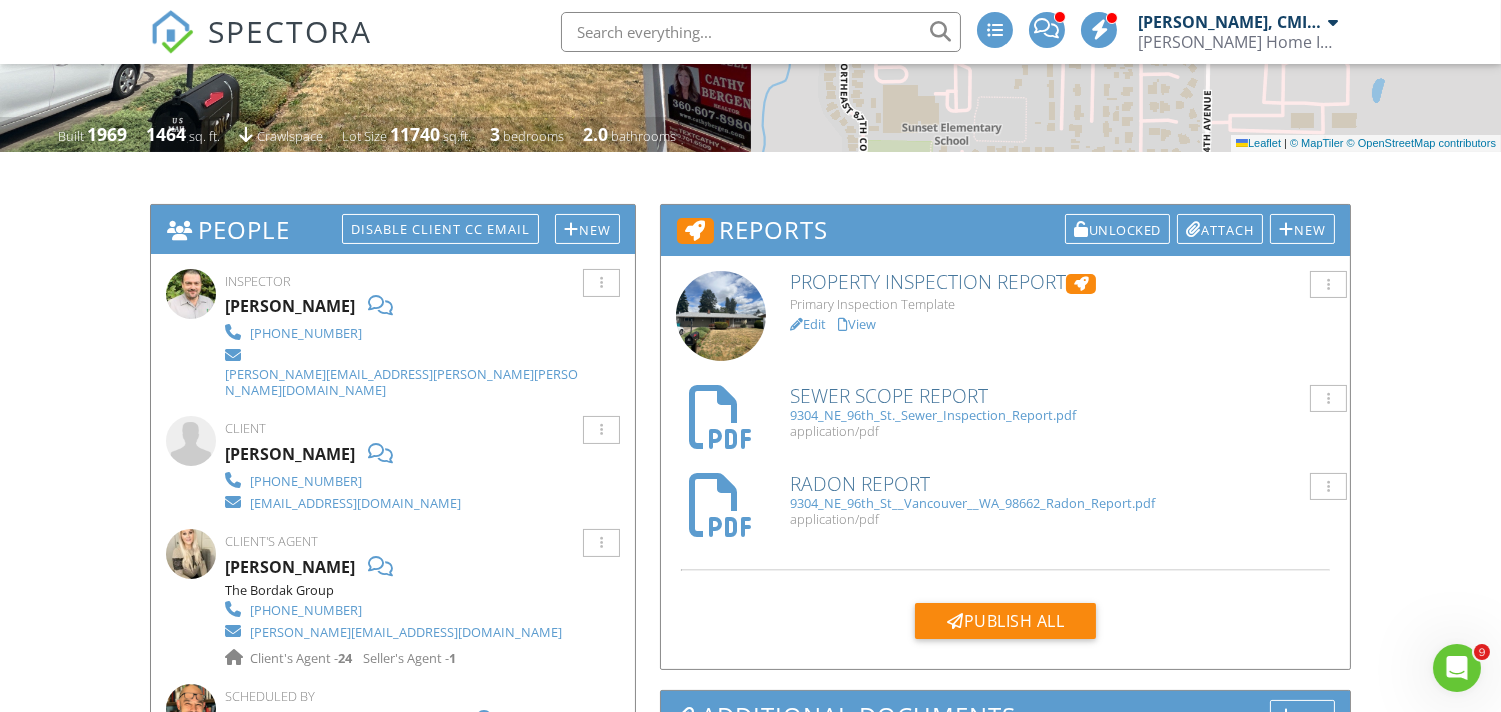 click on "Edit" at bounding box center (808, 324) 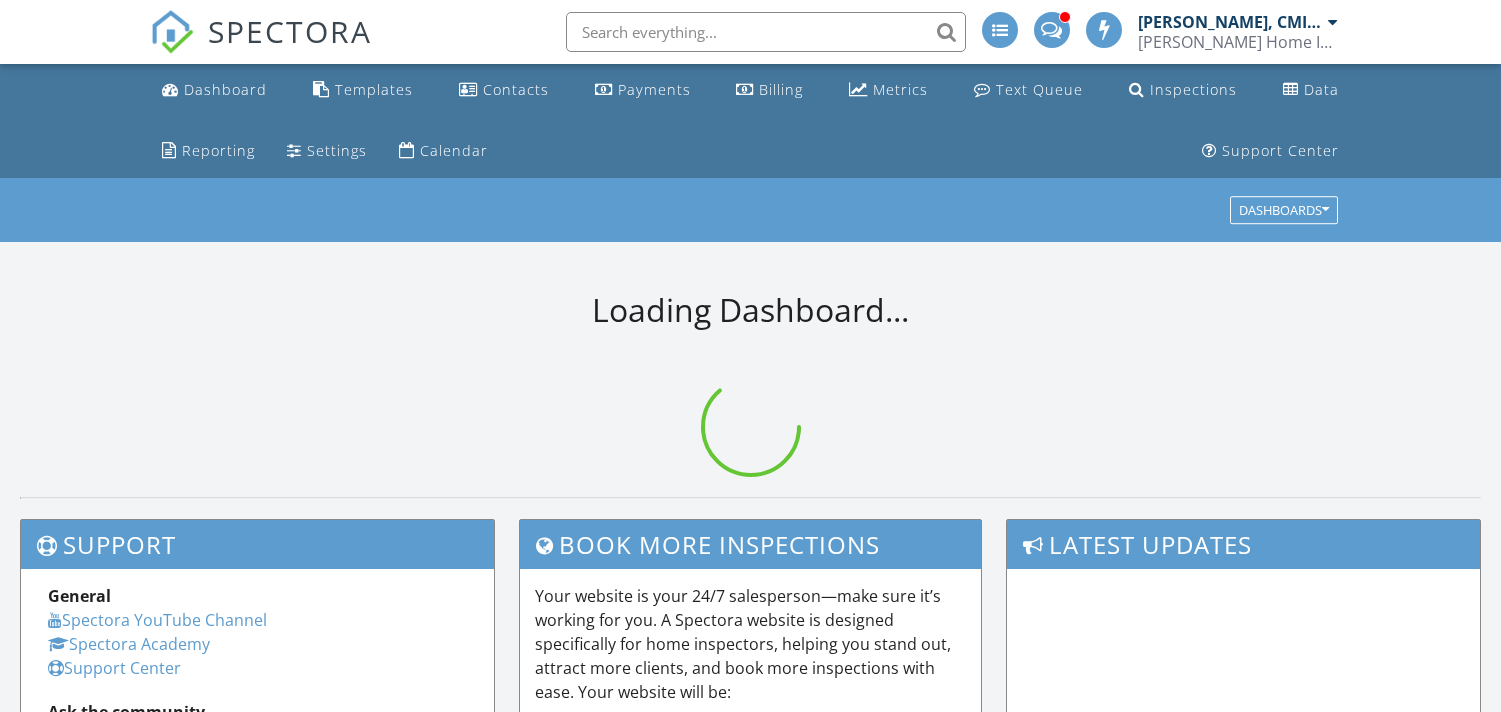 scroll, scrollTop: 0, scrollLeft: 0, axis: both 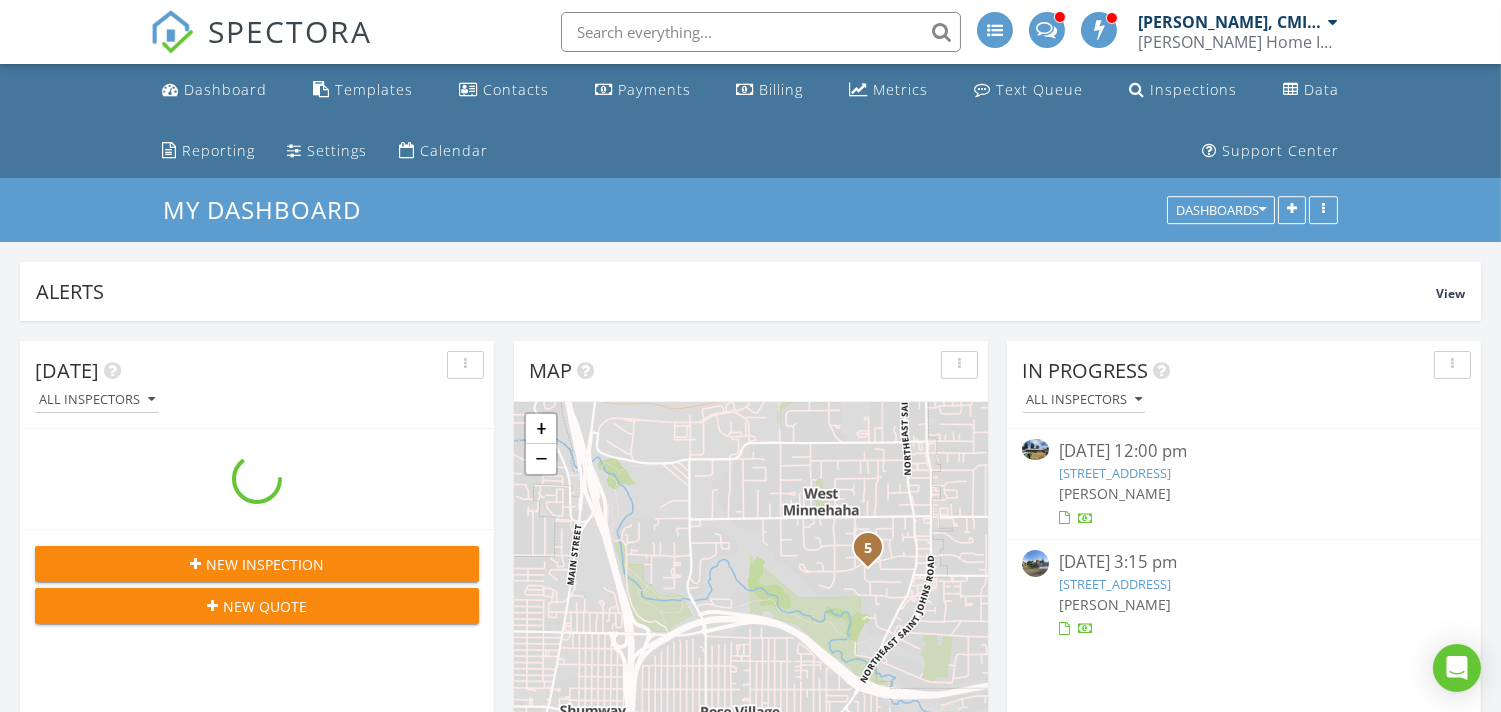 click at bounding box center (761, 32) 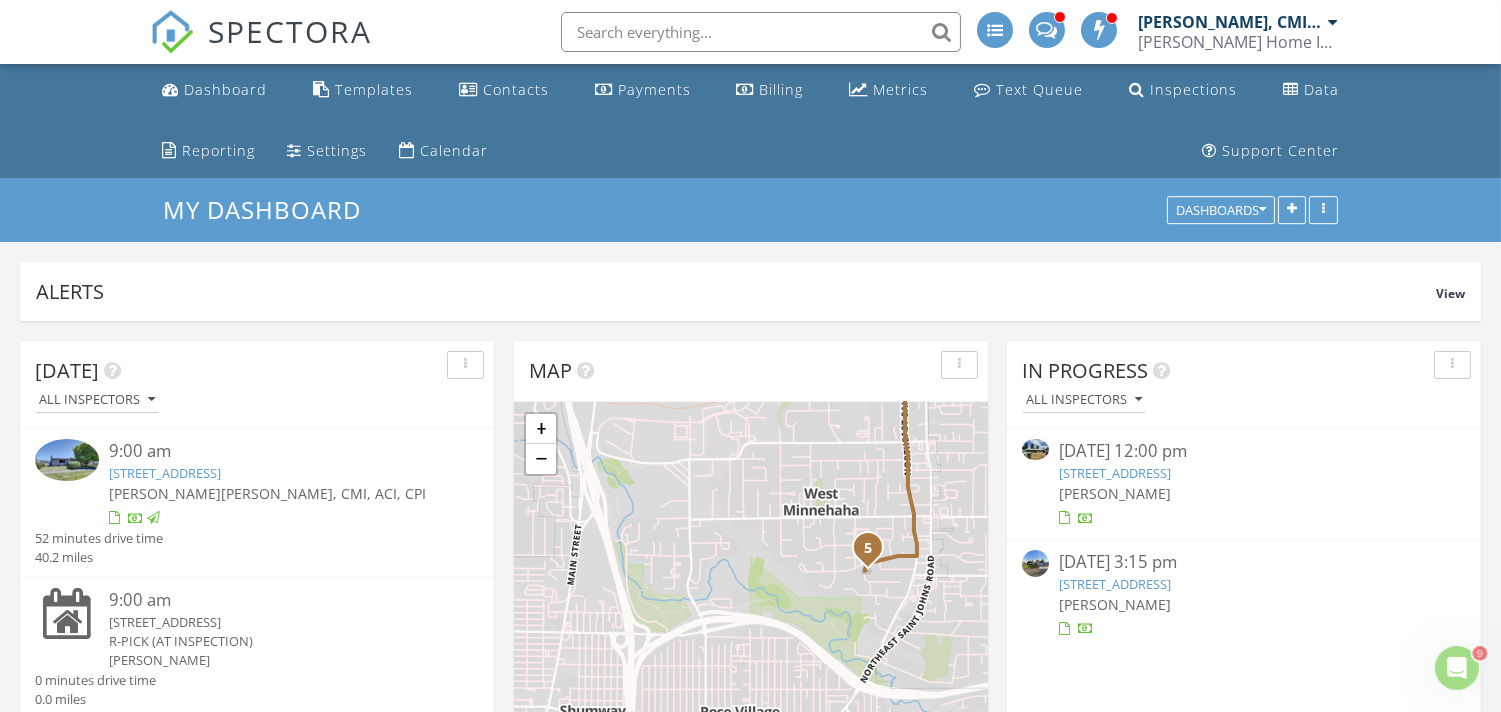 scroll, scrollTop: 0, scrollLeft: 0, axis: both 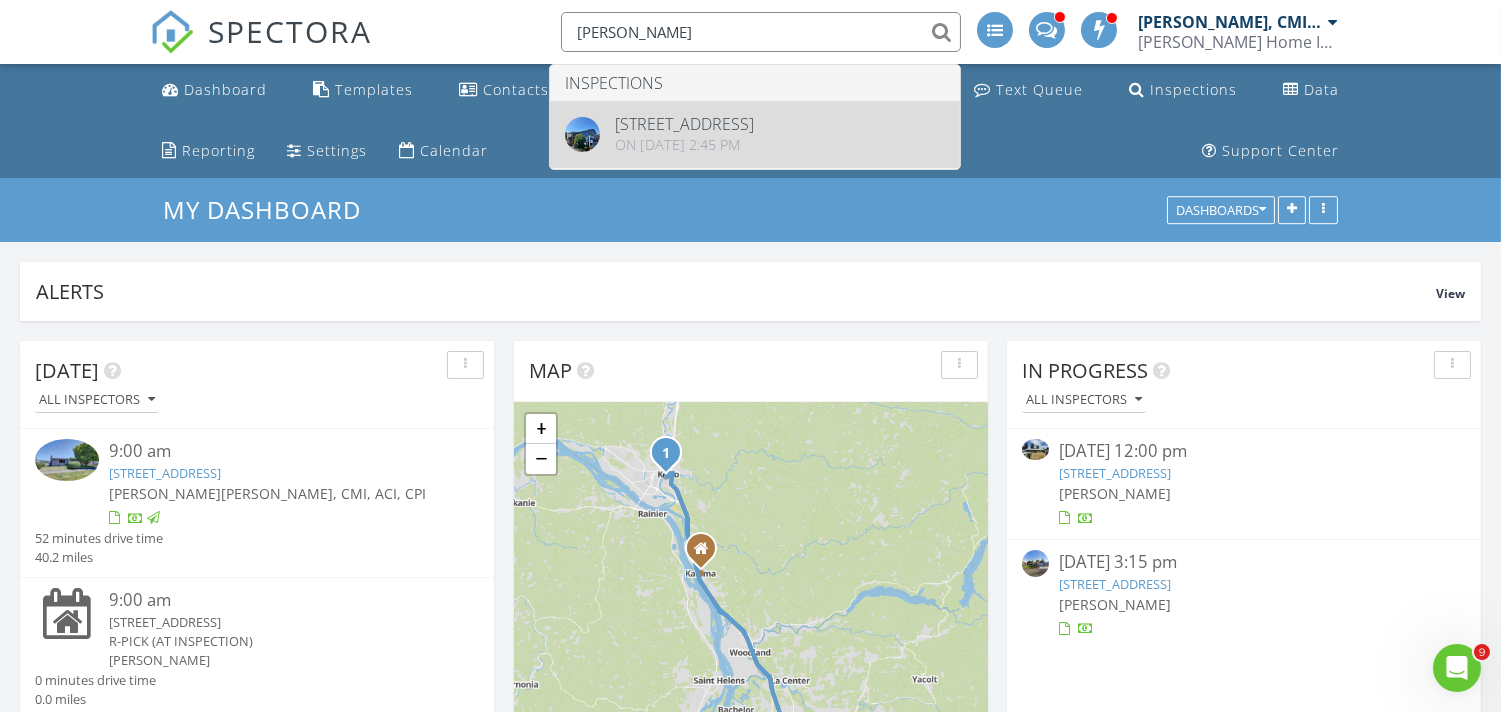 type on "[PERSON_NAME]" 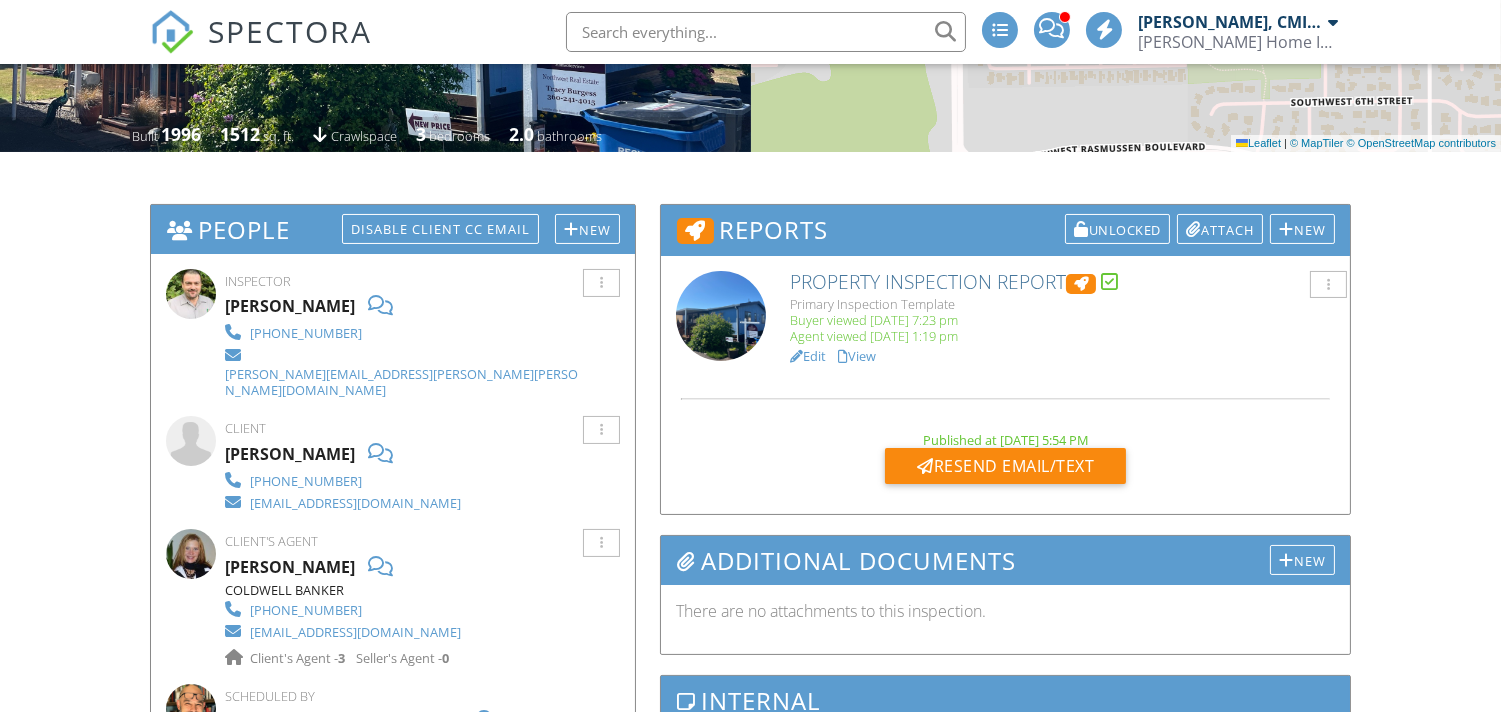 scroll, scrollTop: 1407, scrollLeft: 0, axis: vertical 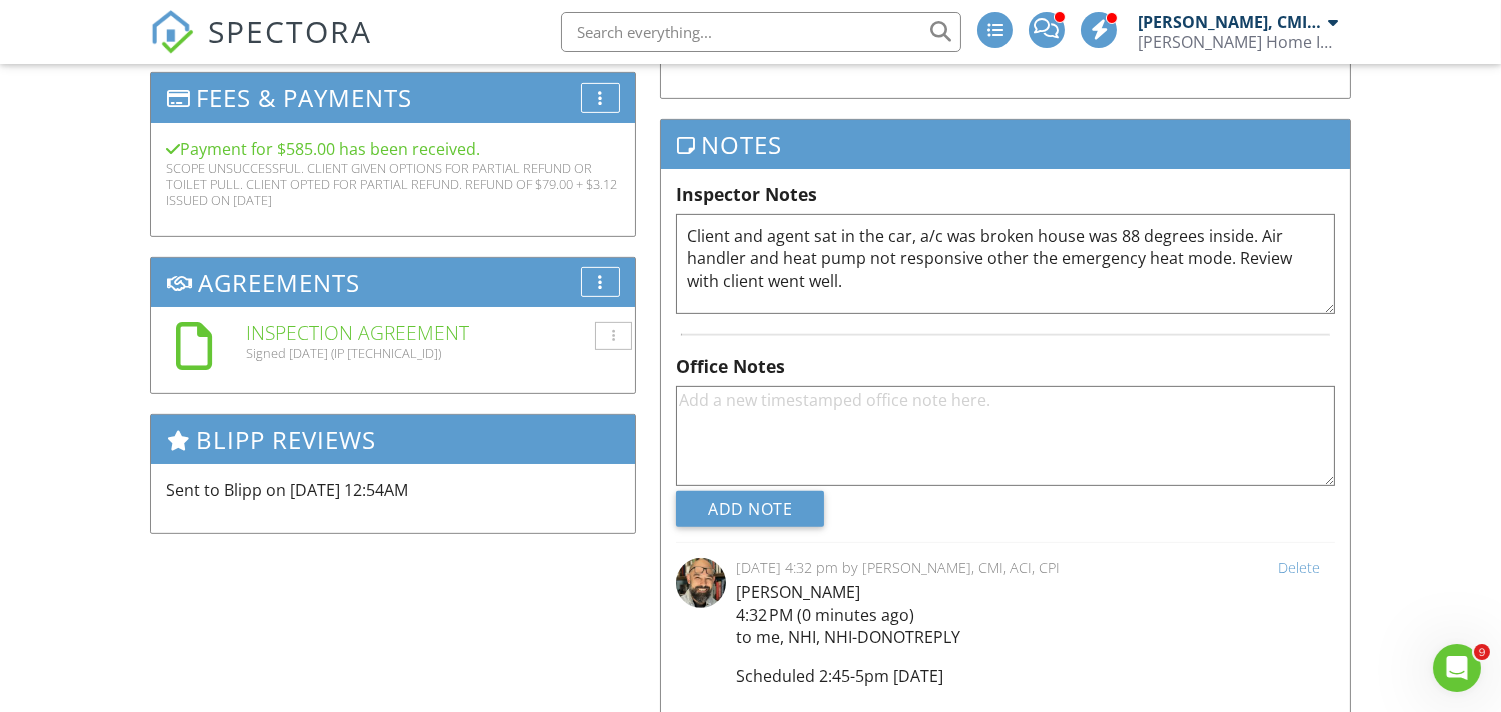 click on "Client and agent sat in the car, a/c was broken house was 88 degrees inside. Air handler and heat pump not responsive other the emergency heat mode. Review with client went well." at bounding box center [1005, 264] 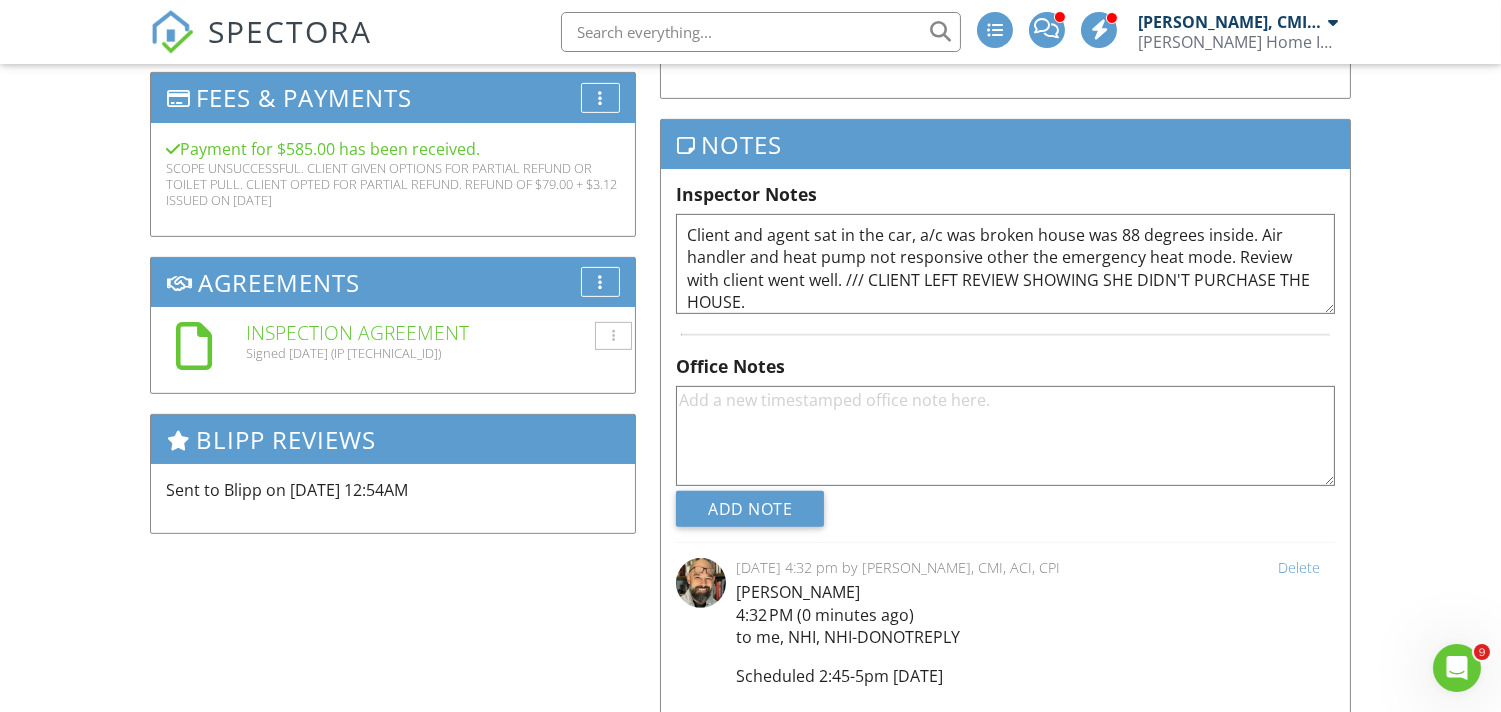 scroll, scrollTop: 11, scrollLeft: 0, axis: vertical 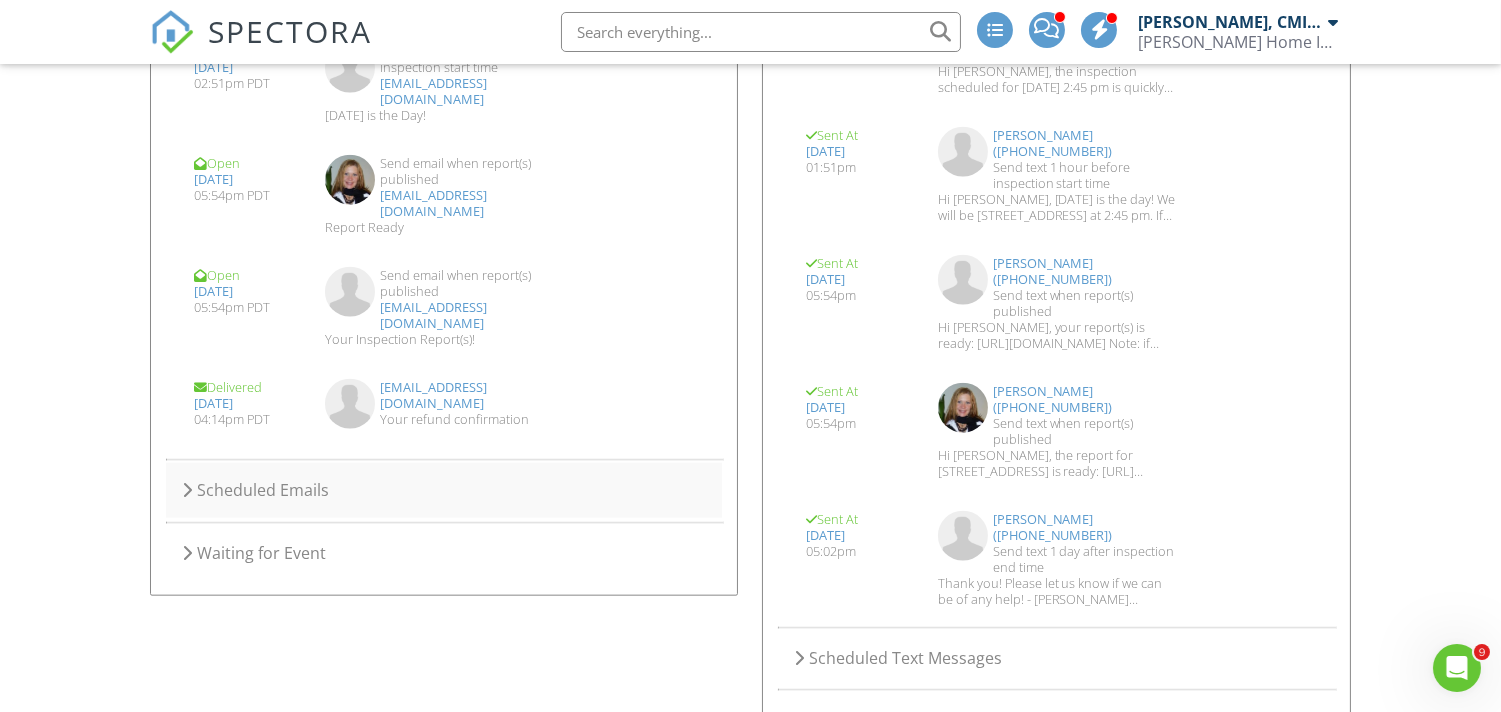 type on "Client and agent sat in the car, a/c was broken house was 88 degrees inside. Air handler and heat pump not responsive other the emergency heat mode. Review with client went well. /// CLIENT LEFT REVIEW SHOWING SHE DIDN'T PURCHASE THE HOUSE." 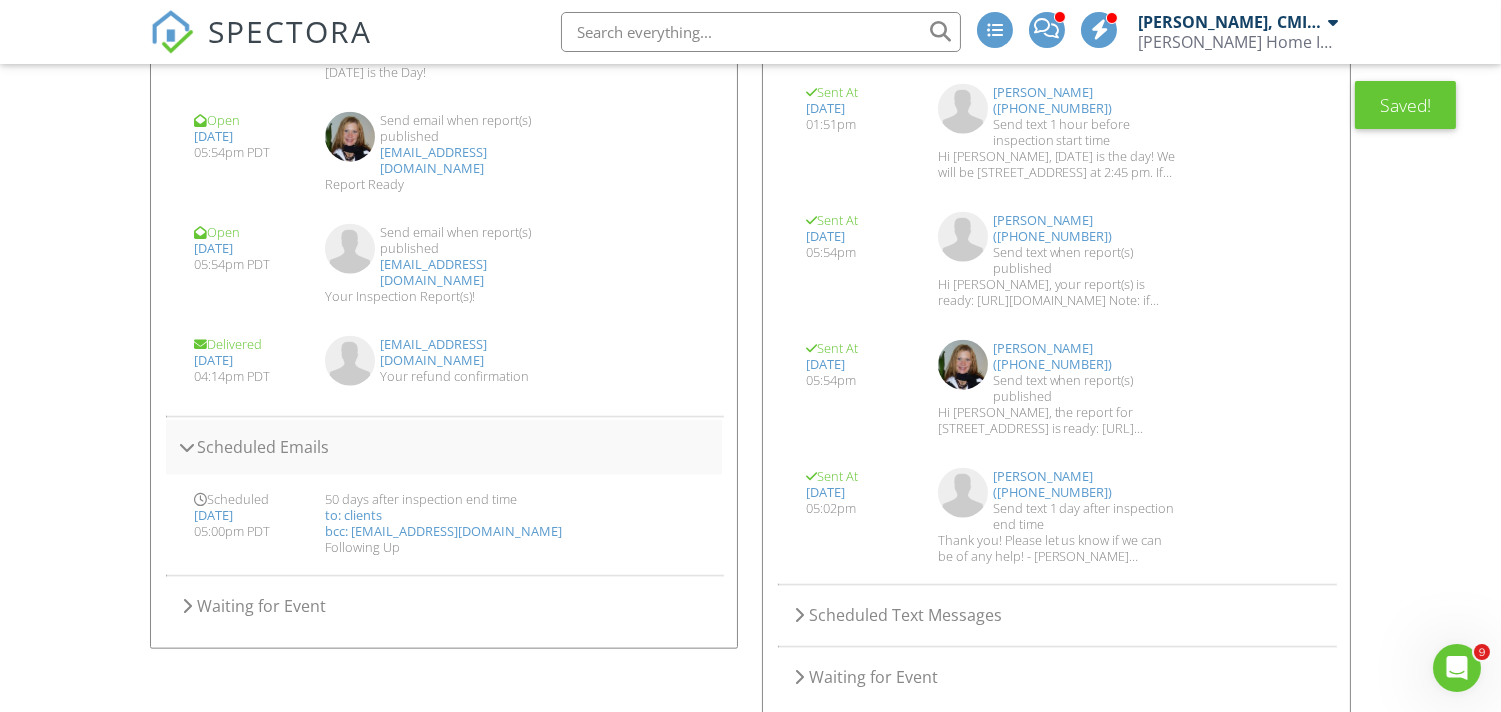 scroll, scrollTop: 4067, scrollLeft: 0, axis: vertical 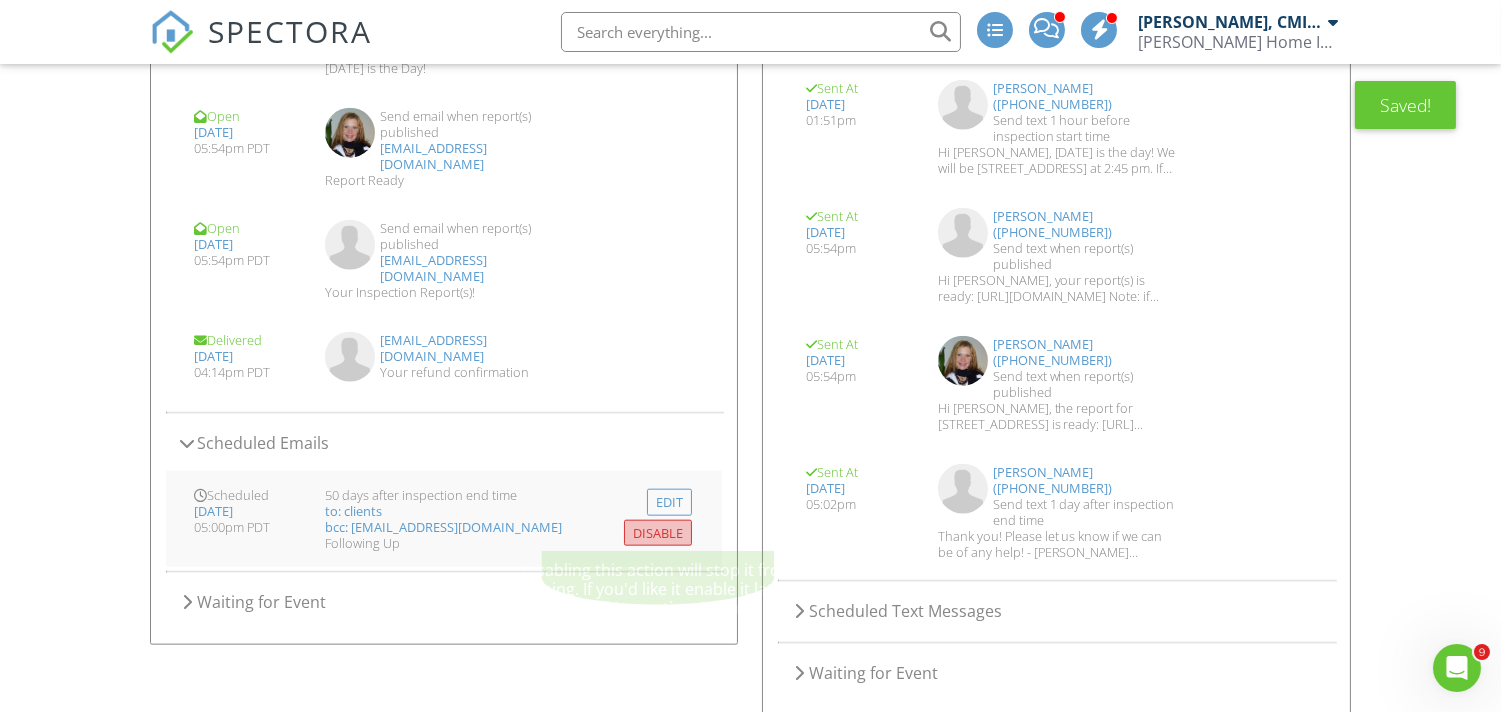 click on "Disable" at bounding box center [658, 533] 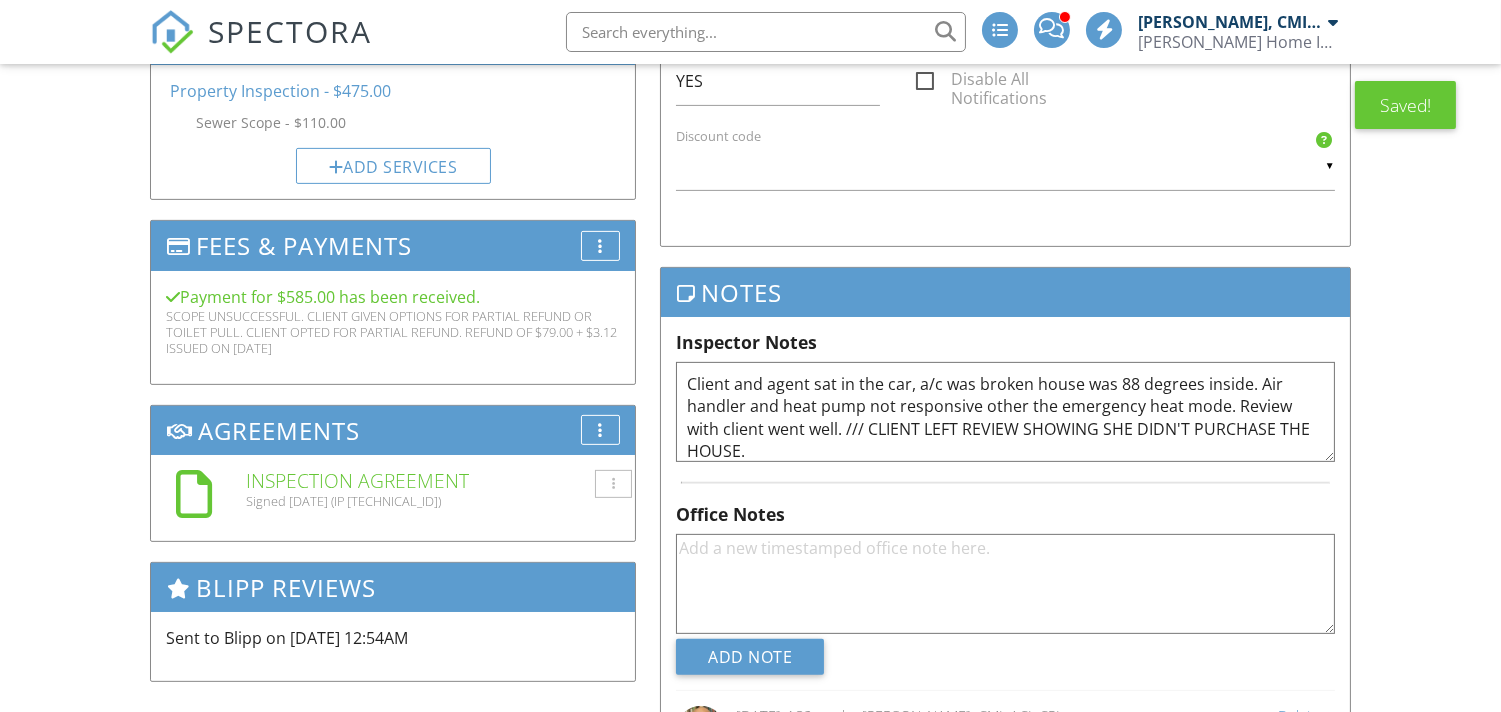 scroll, scrollTop: 4020, scrollLeft: 0, axis: vertical 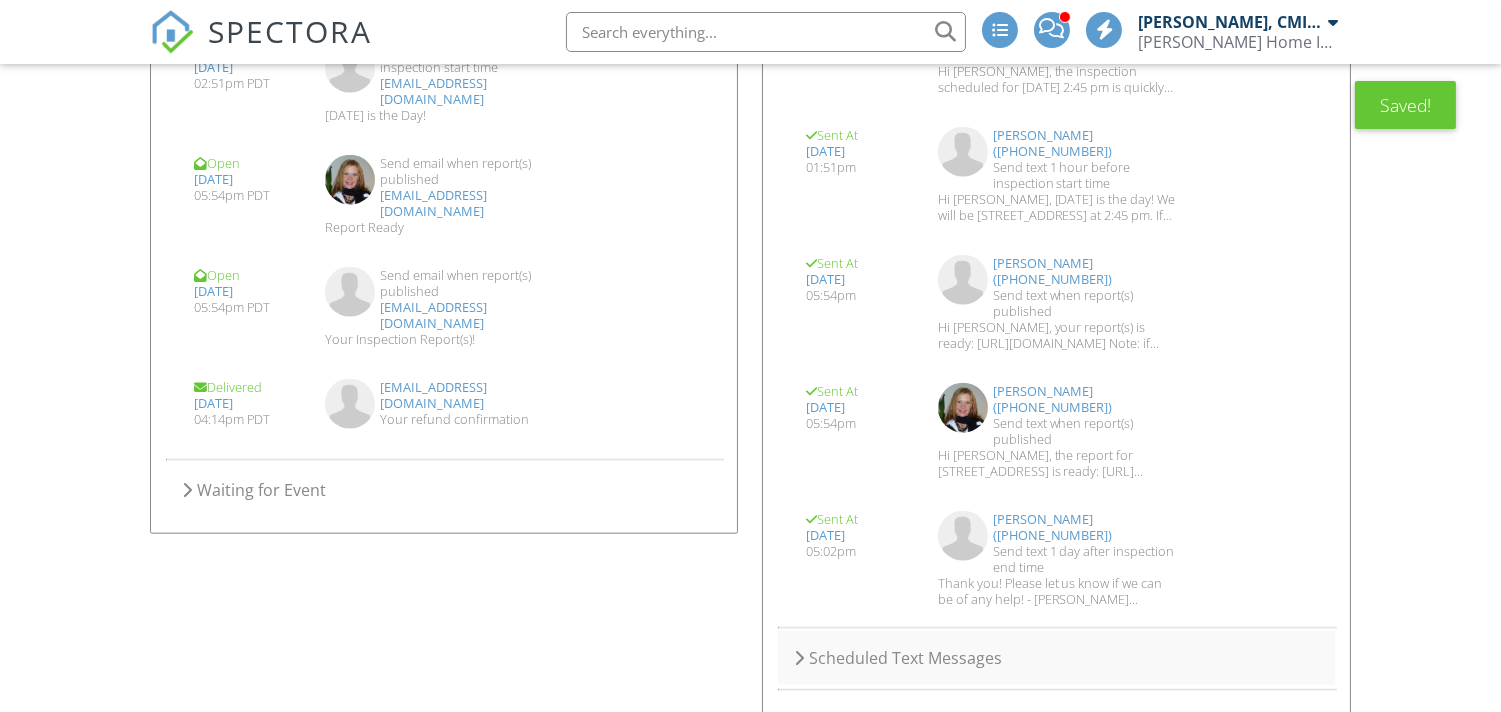 click on "Scheduled Text Messages" at bounding box center [1056, 658] 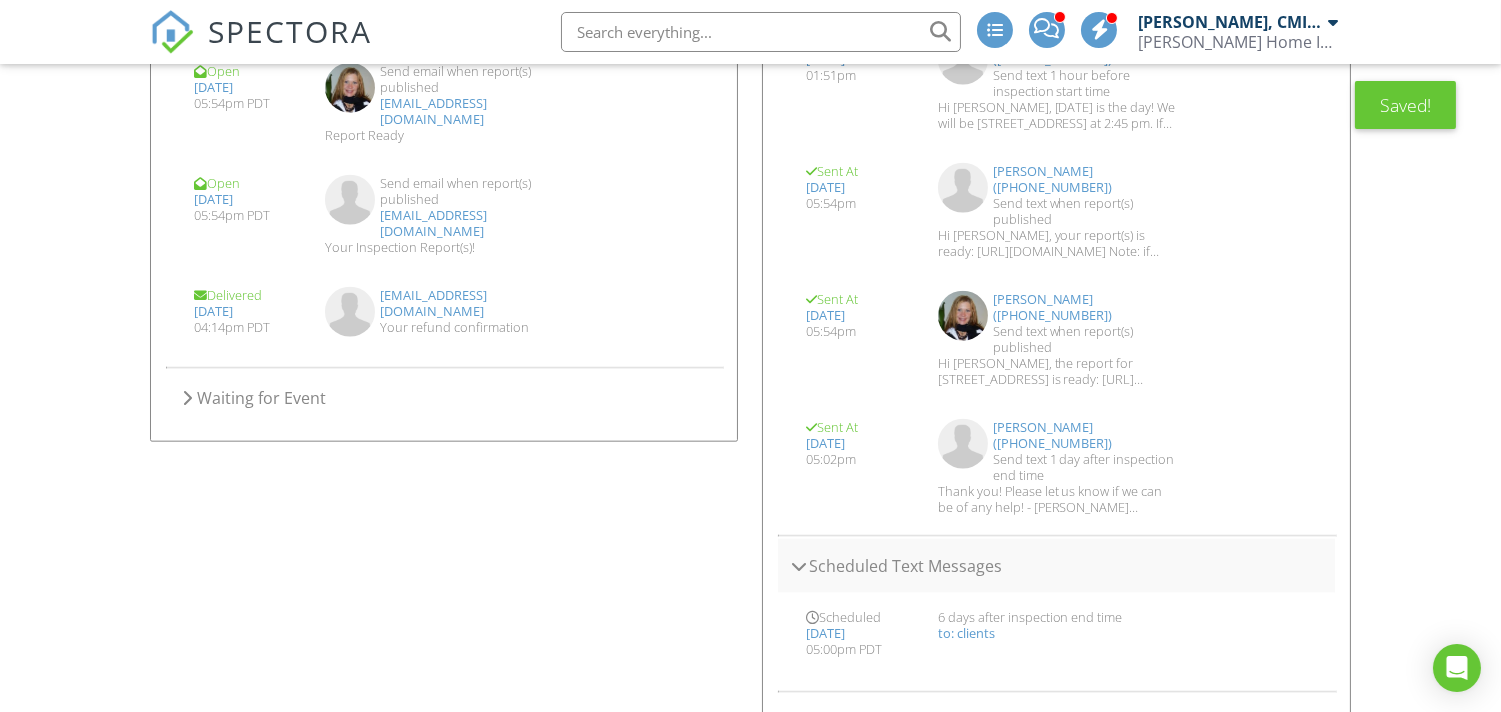 scroll, scrollTop: 4113, scrollLeft: 0, axis: vertical 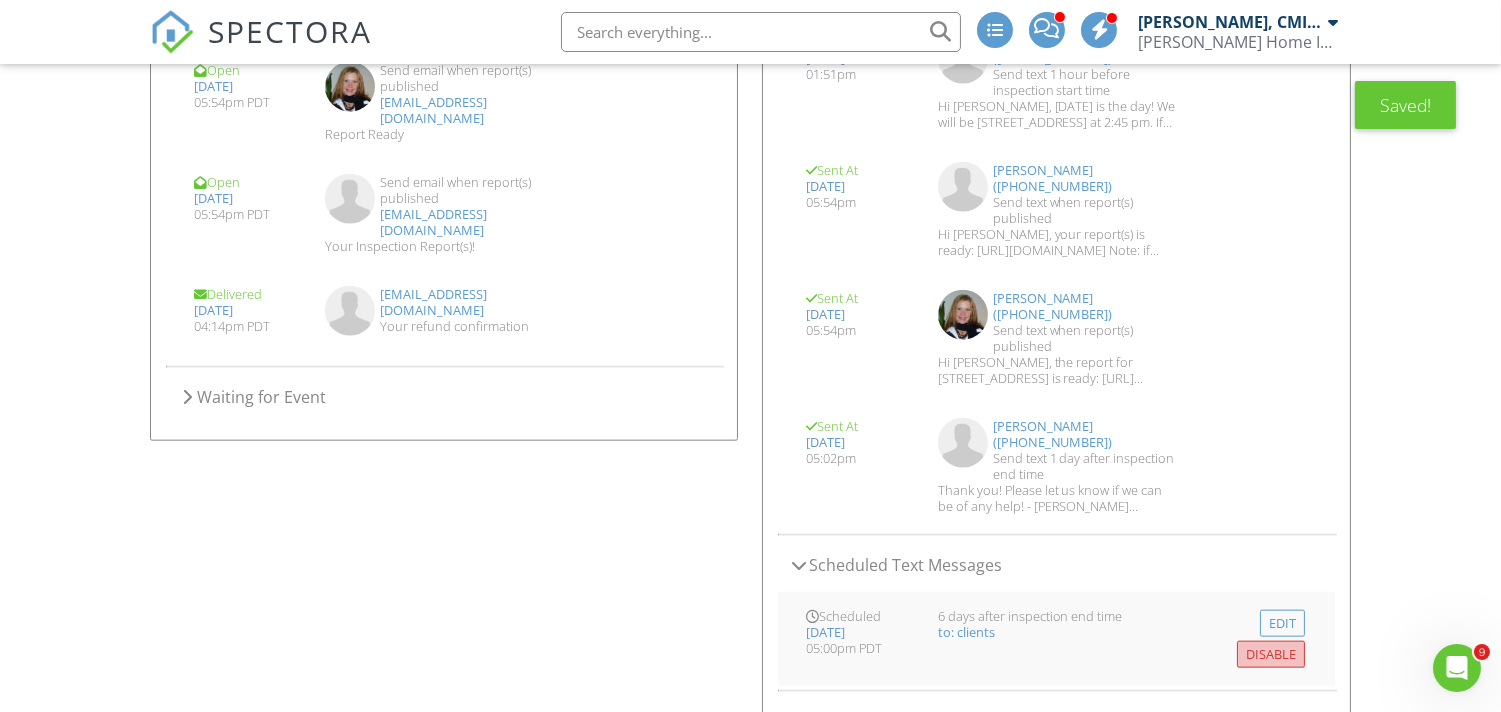 click on "Disable" at bounding box center (1271, 654) 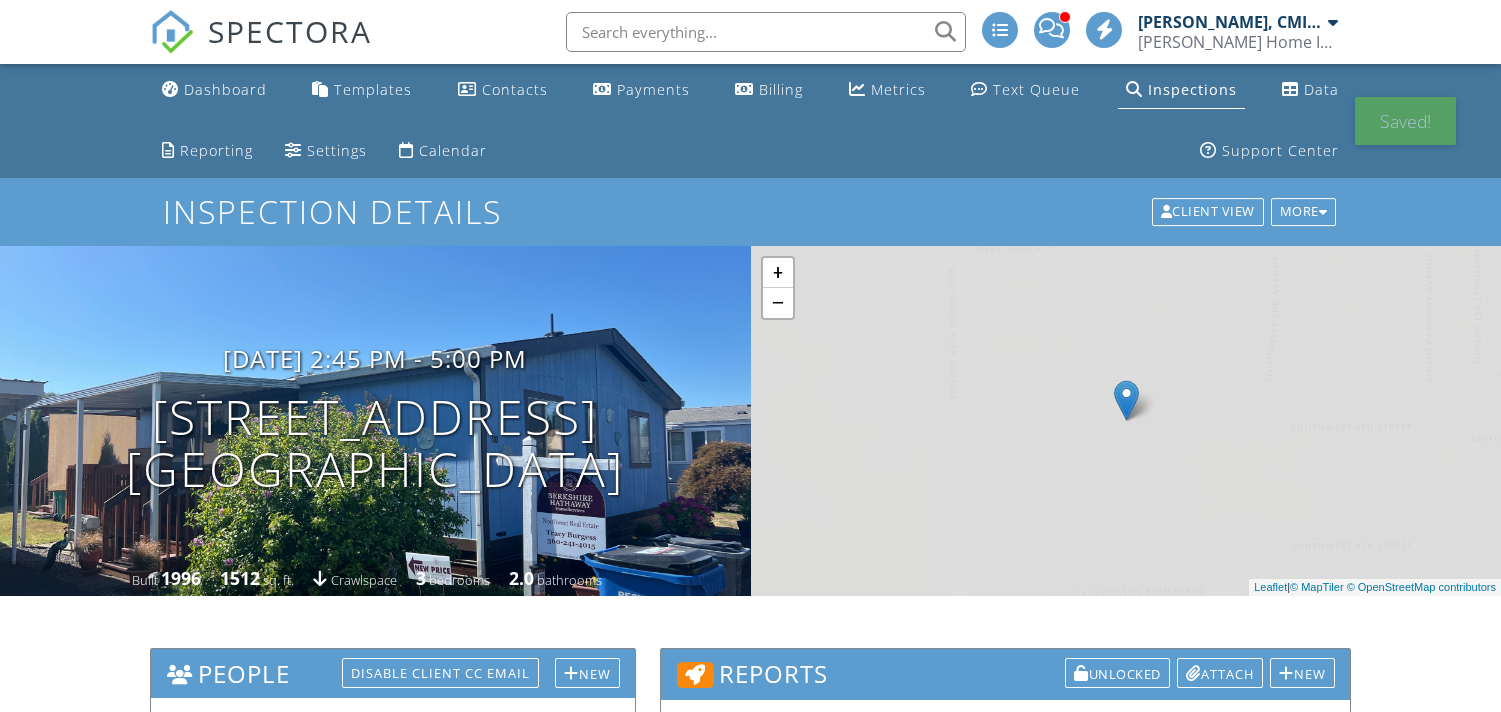 scroll, scrollTop: 0, scrollLeft: 0, axis: both 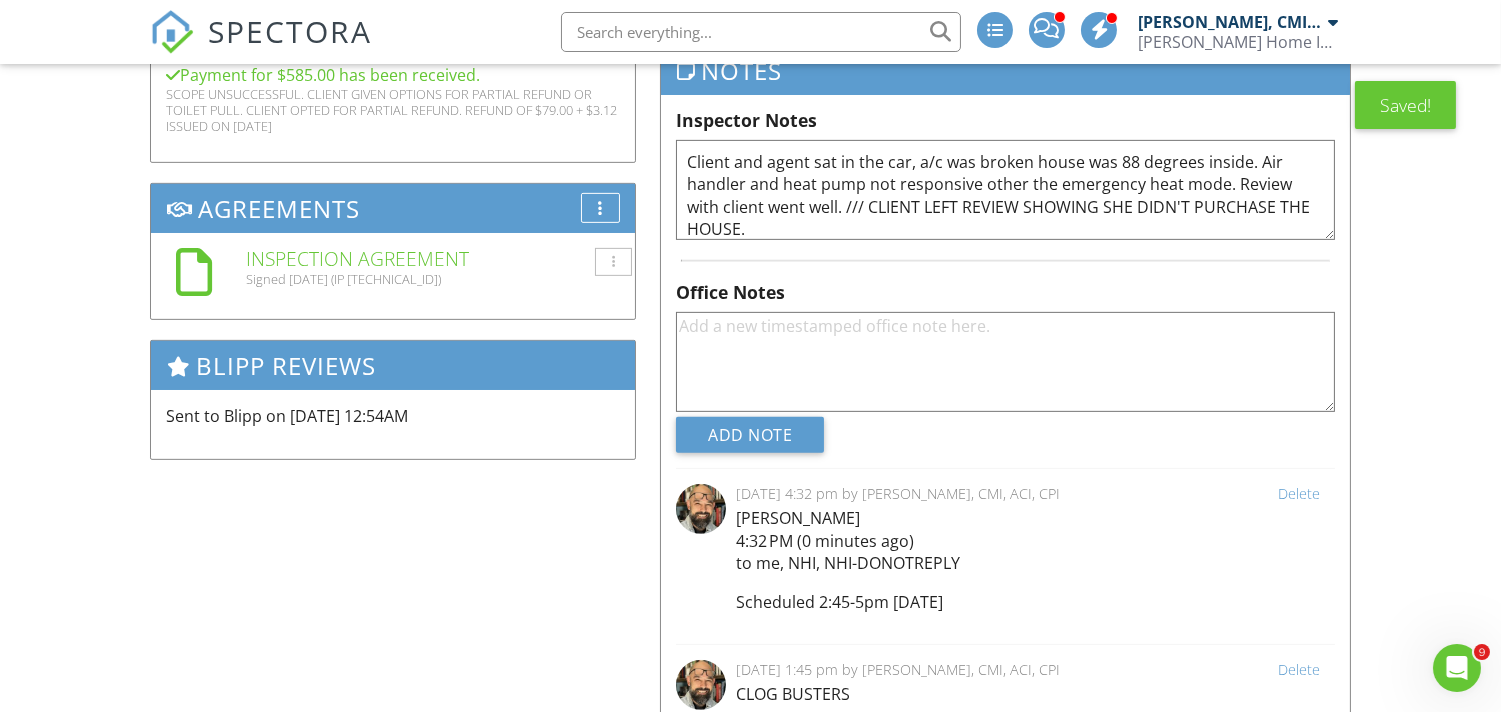 click on "Client and agent sat in the car, a/c was broken house was 88 degrees inside. Air handler and heat pump not responsive other the emergency heat mode. Review with client went well. /// CLIENT LEFT REVIEW SHOWING SHE DIDN'T PURCHASE THE HOUSE." at bounding box center [1005, 190] 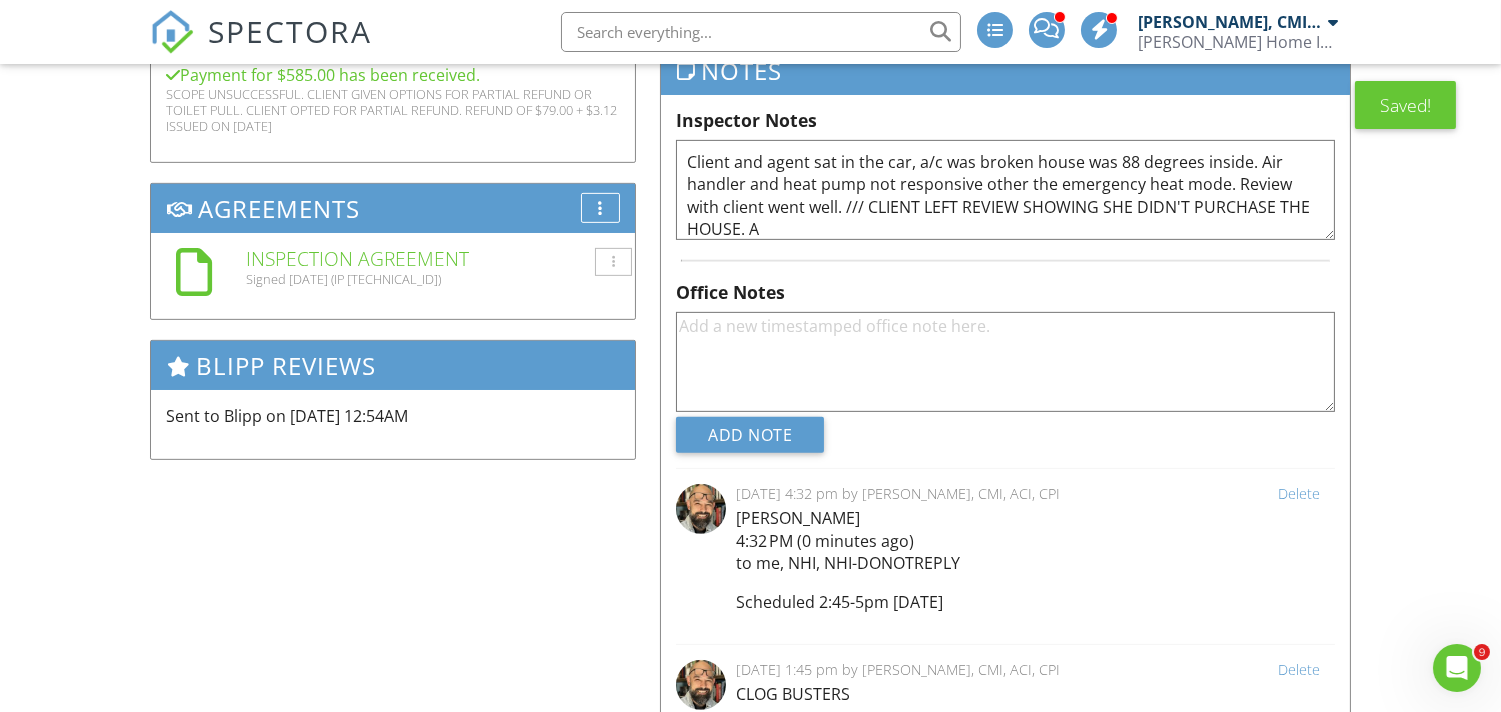 scroll, scrollTop: 1, scrollLeft: 0, axis: vertical 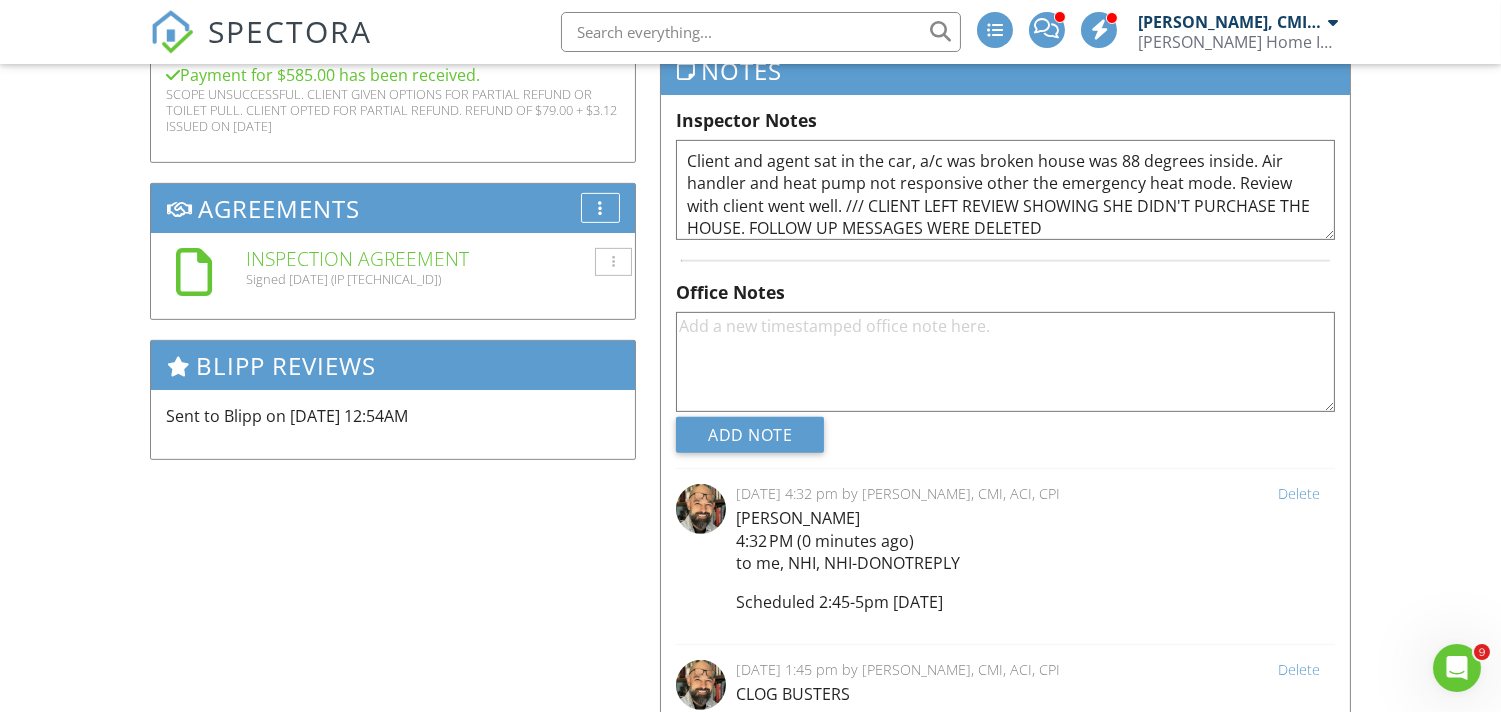 type on "Client and agent sat in the car, a/c was broken house was 88 degrees inside. Air handler and heat pump not responsive other the emergency heat mode. Review with client went well. /// CLIENT LEFT REVIEW SHOWING SHE DIDN'T PURCHASE THE HOUSE. FOLLOW UP MESSAGES WERE DELETED." 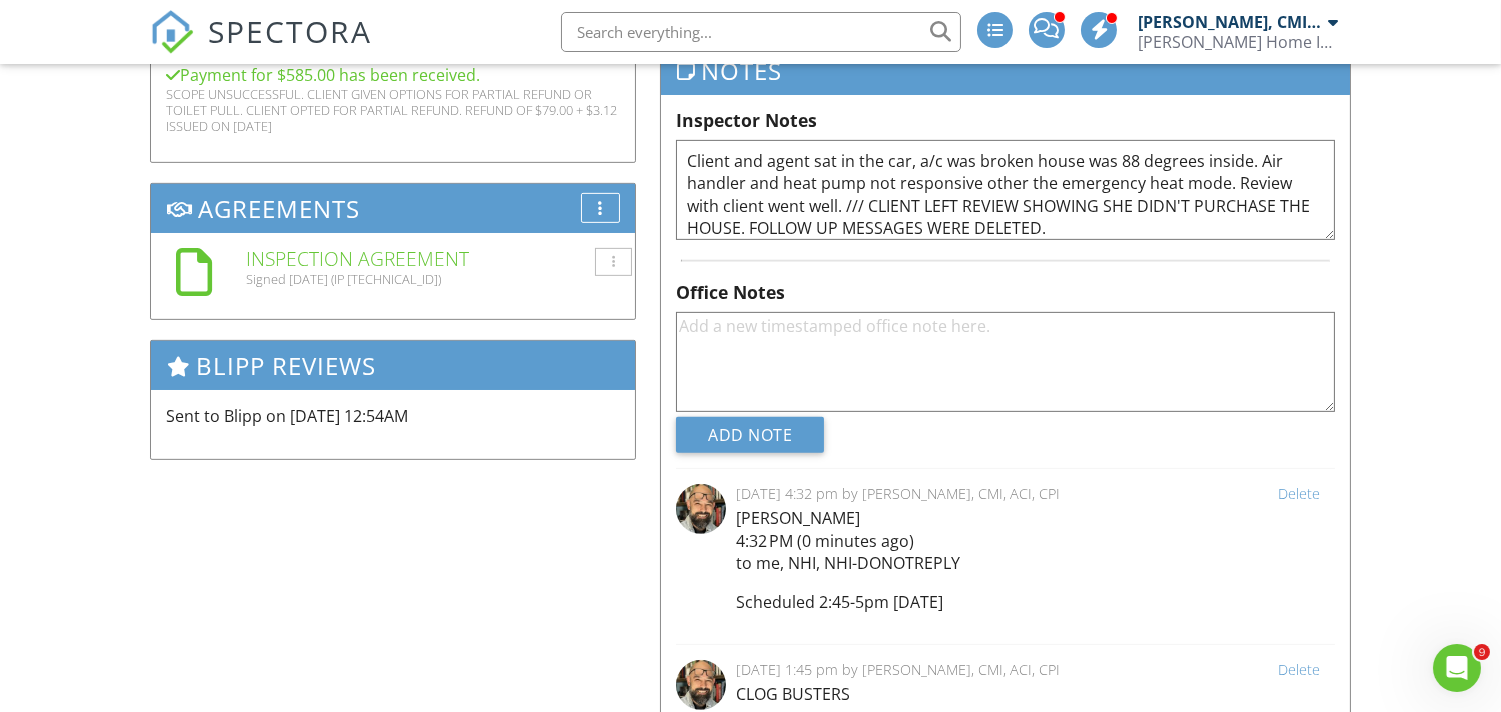 scroll, scrollTop: 11, scrollLeft: 0, axis: vertical 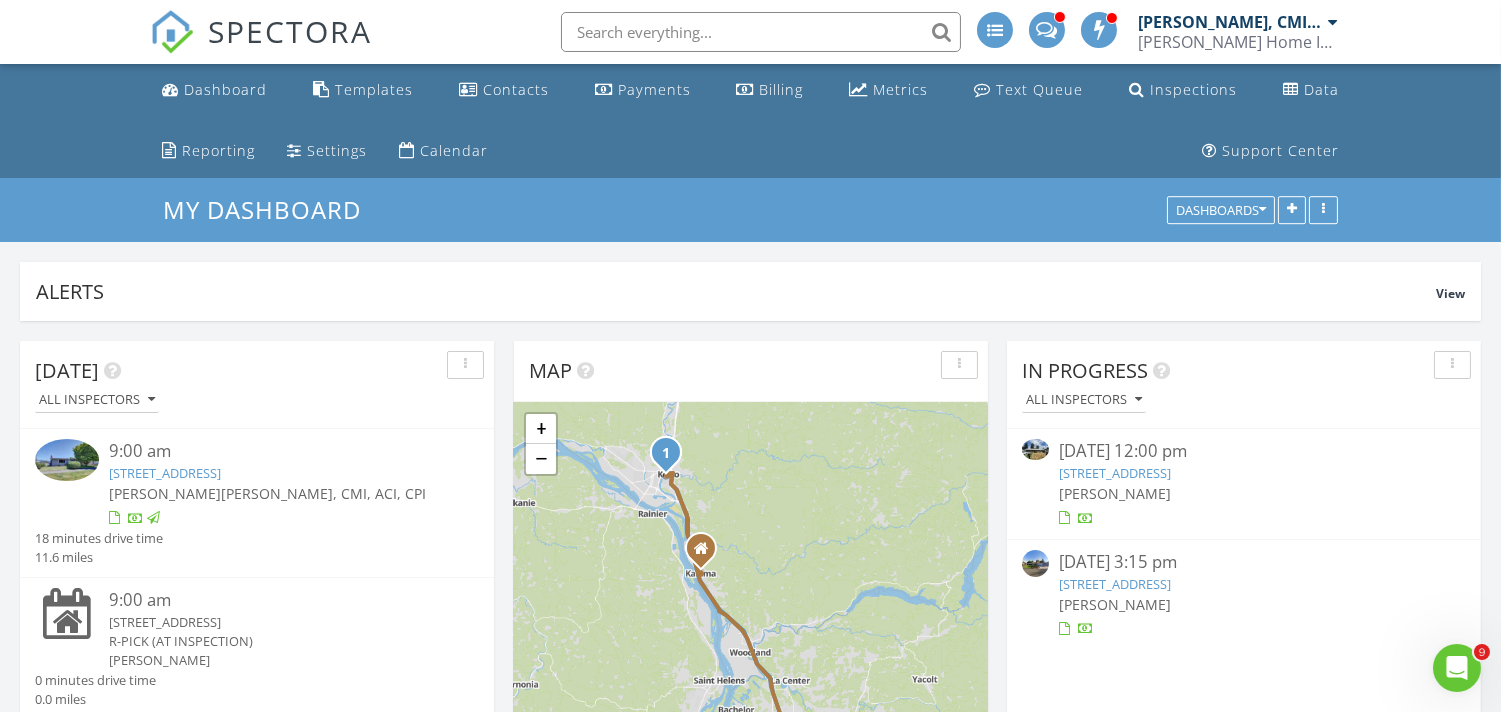 click on "4405 NE 29th Ave, Vancouver, WA 98663" at bounding box center (1115, 584) 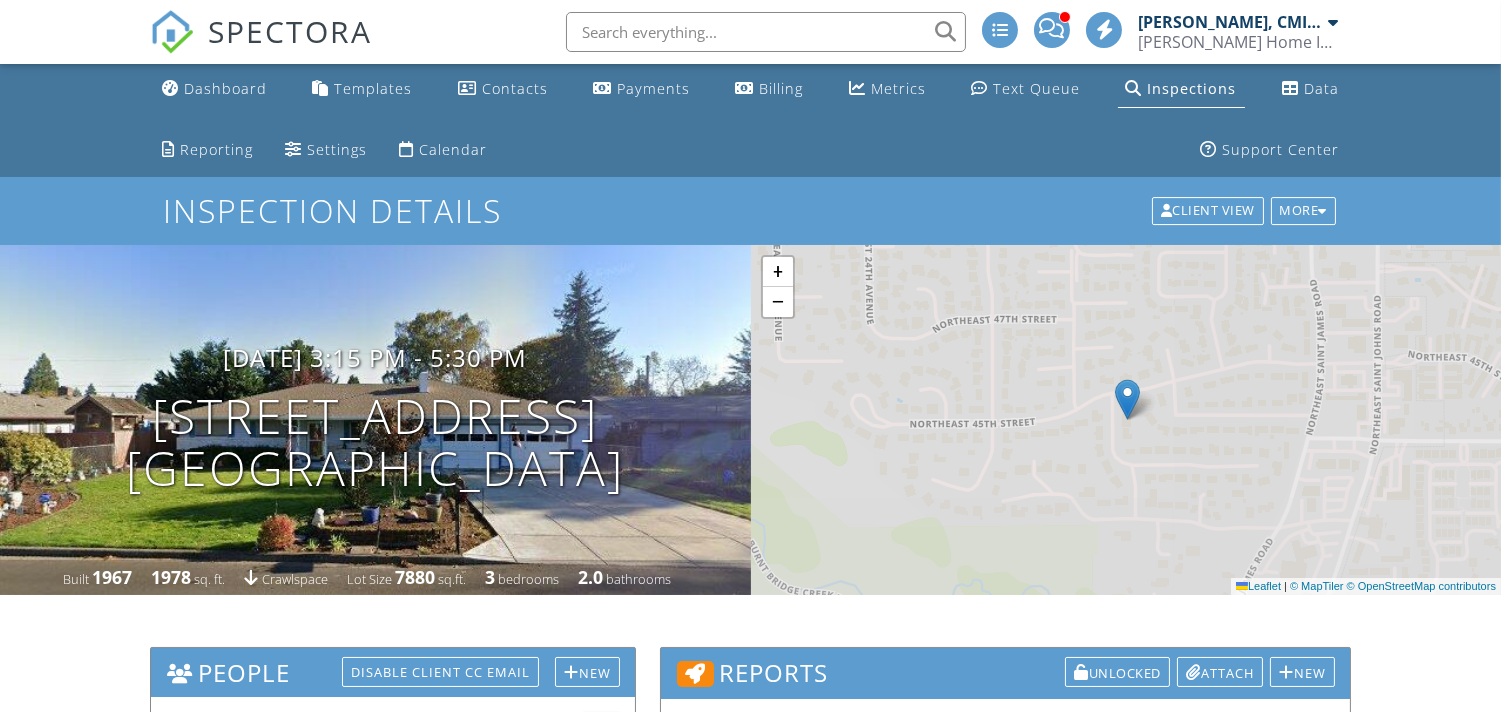 scroll, scrollTop: 592, scrollLeft: 0, axis: vertical 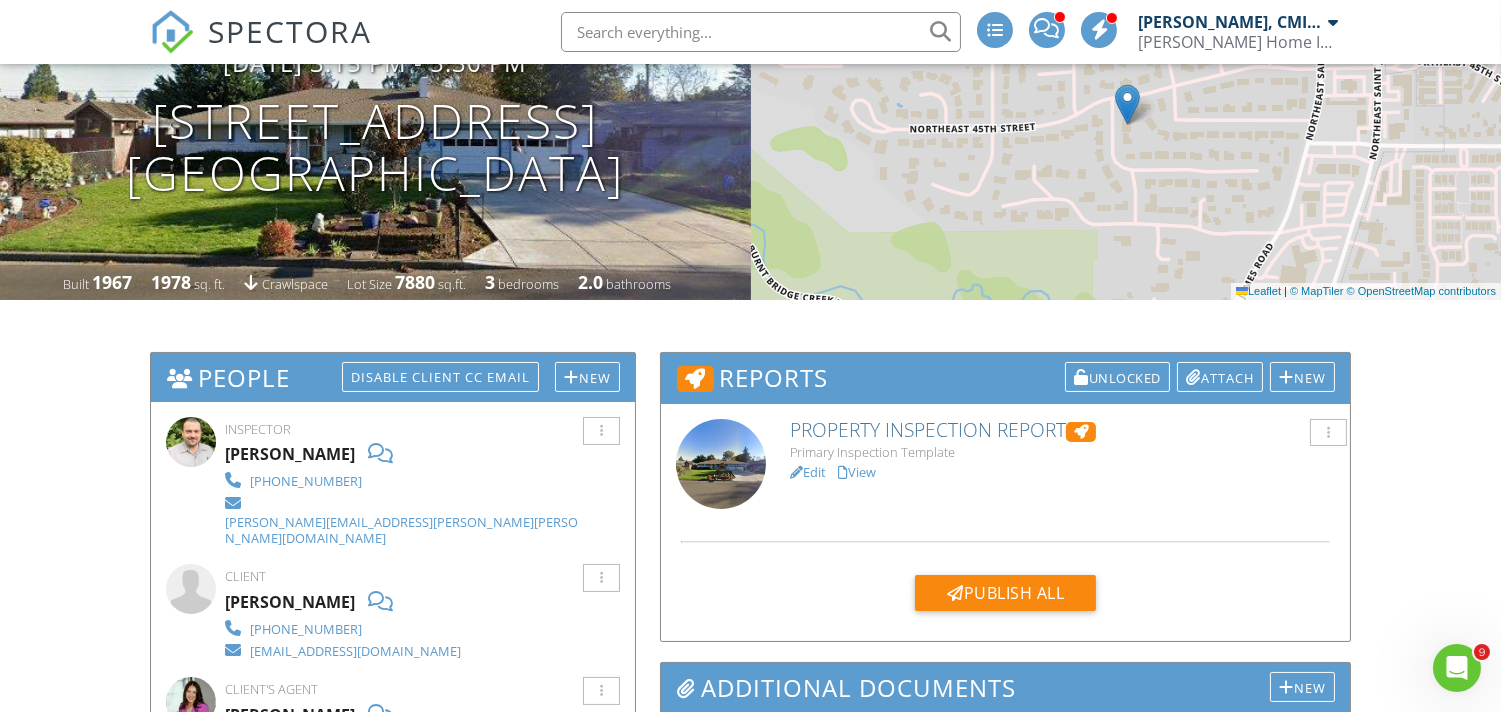 click on "Edit" at bounding box center [808, 472] 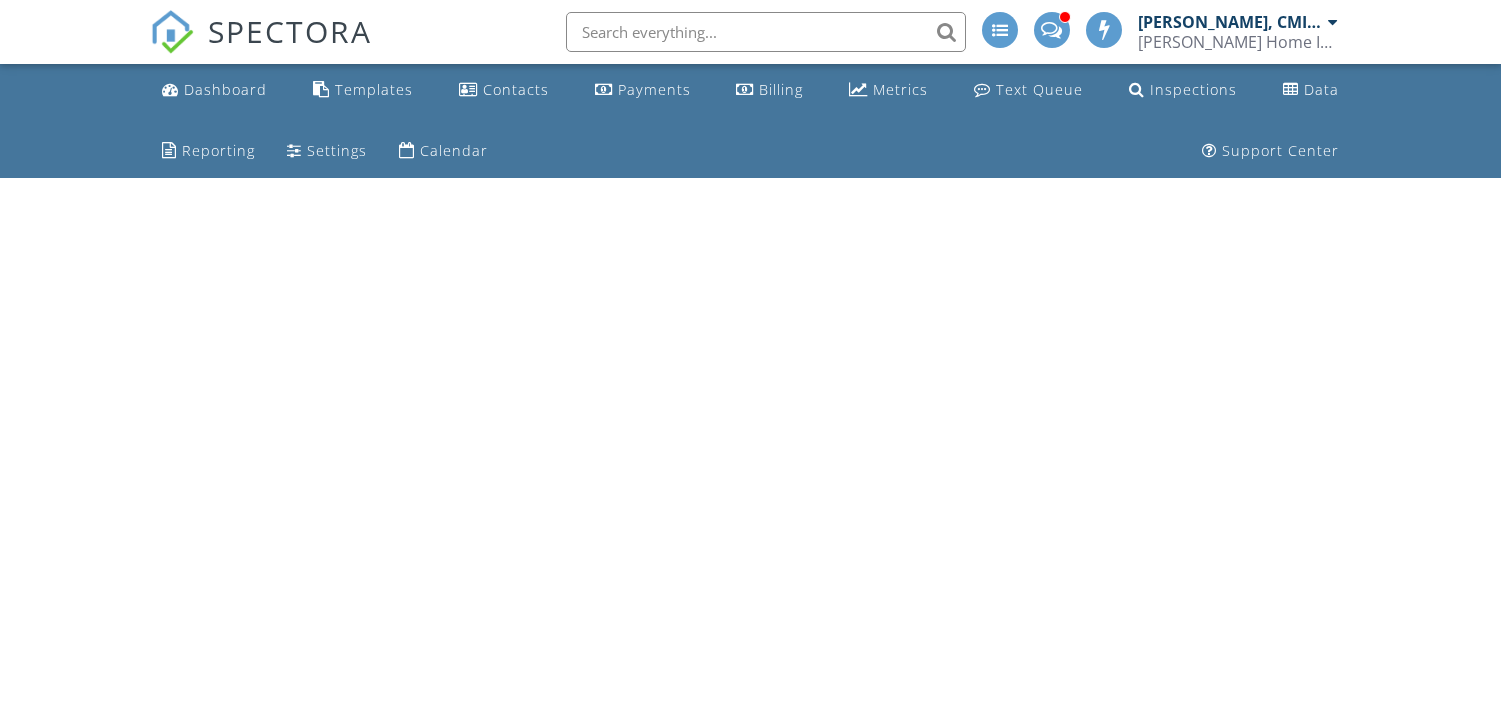 scroll, scrollTop: 0, scrollLeft: 0, axis: both 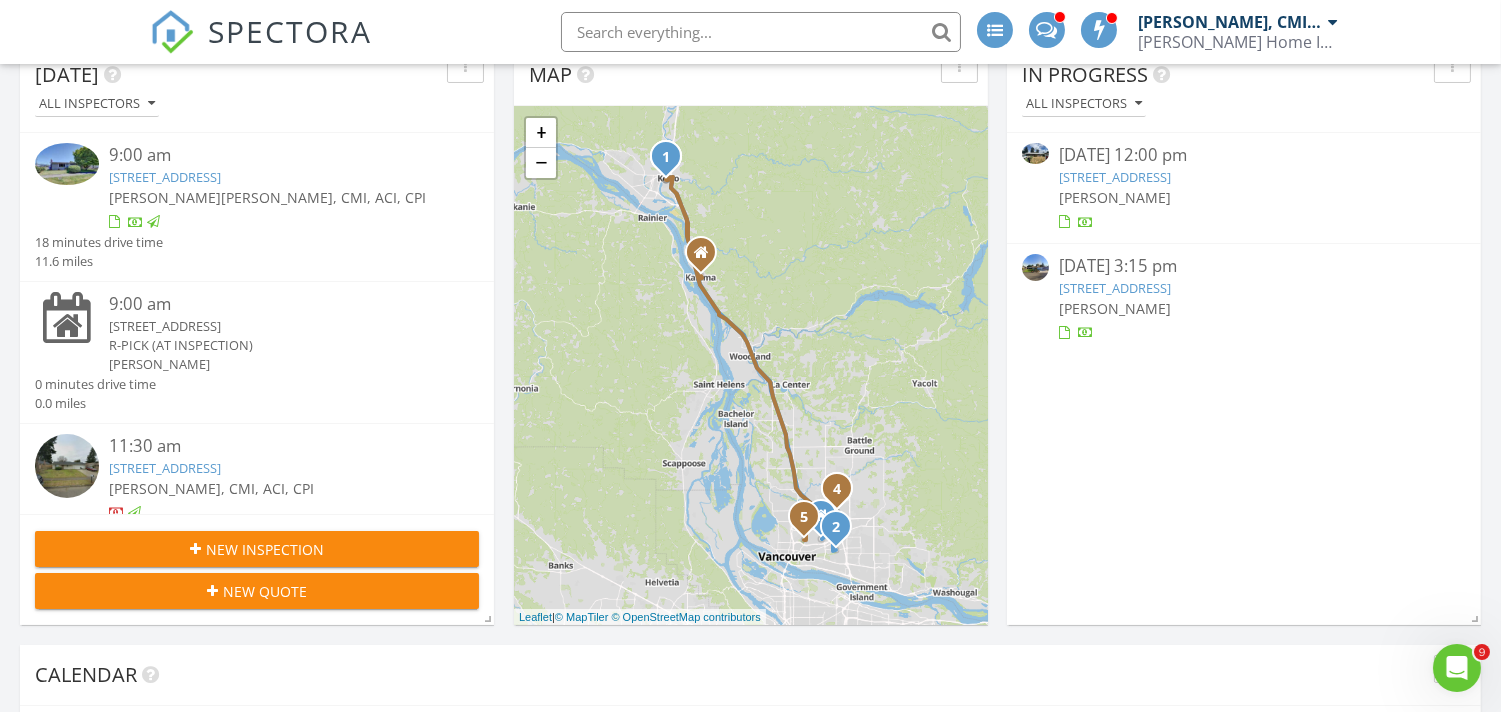 click on "4405 NE 29th Ave, Vancouver, WA 98663" at bounding box center [1115, 288] 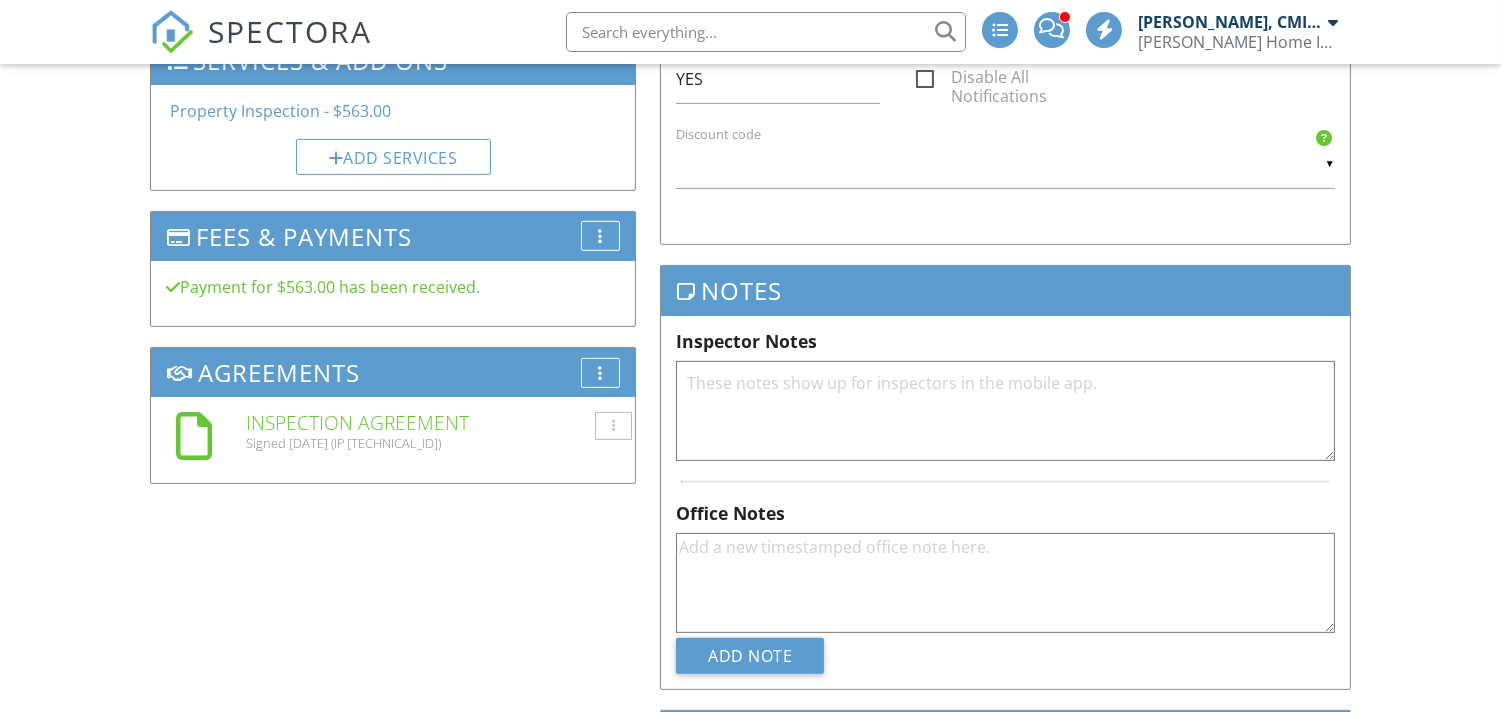 scroll, scrollTop: 1185, scrollLeft: 0, axis: vertical 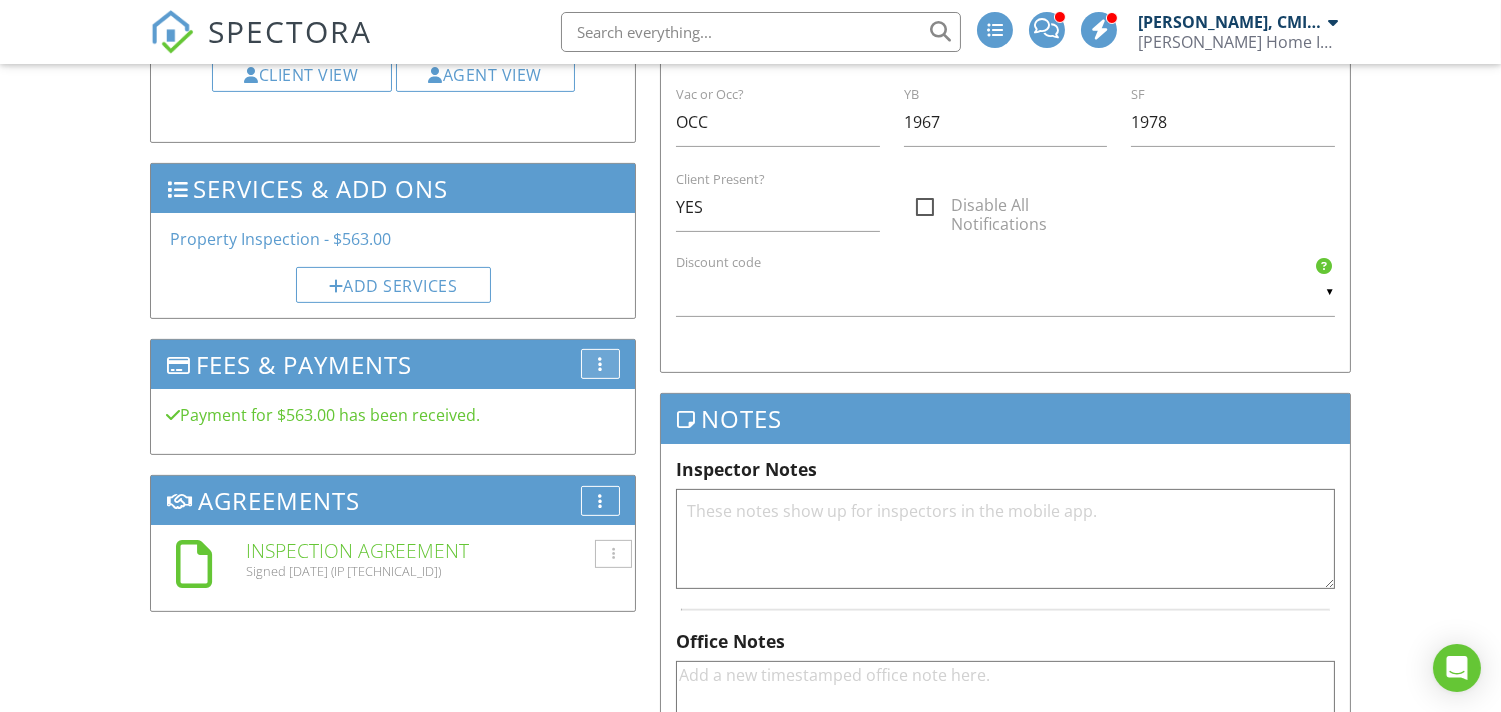 click at bounding box center (600, 364) 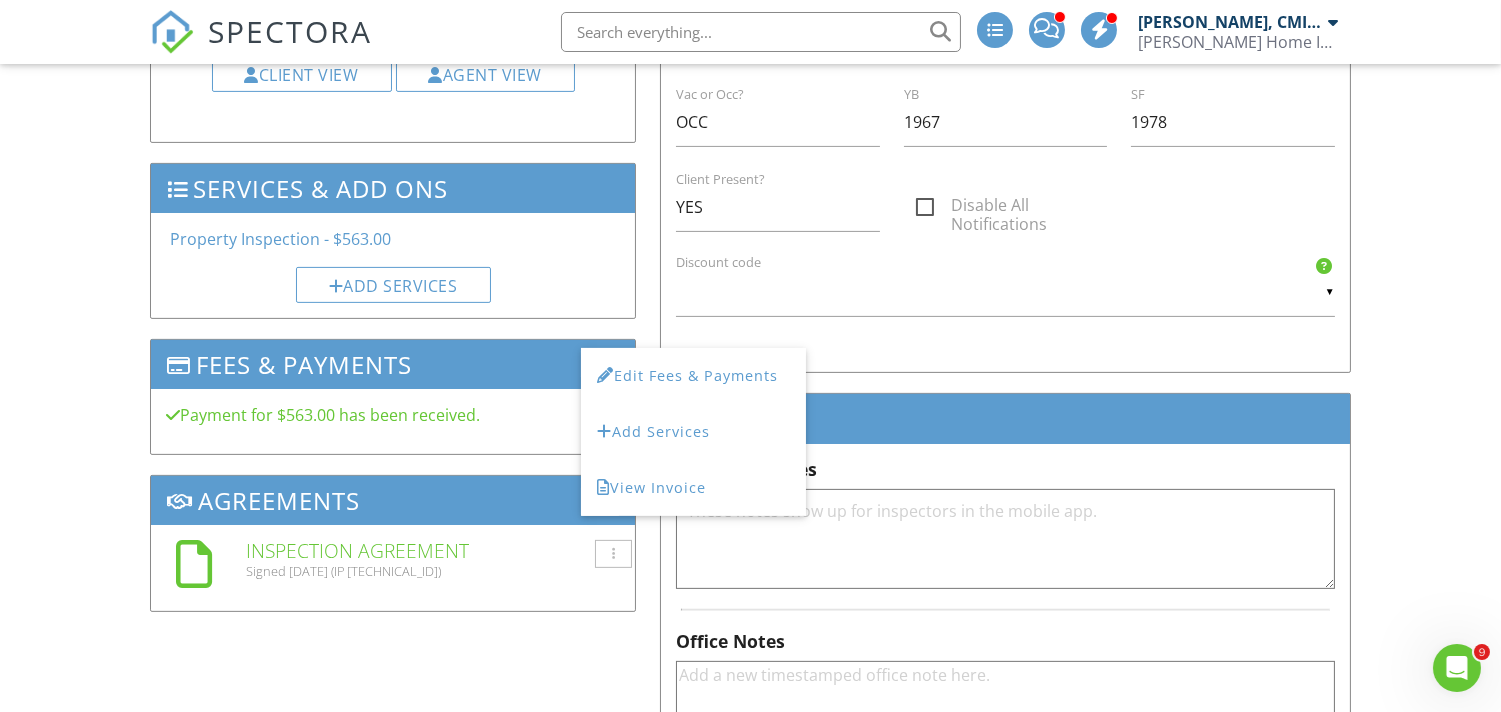 scroll, scrollTop: 0, scrollLeft: 0, axis: both 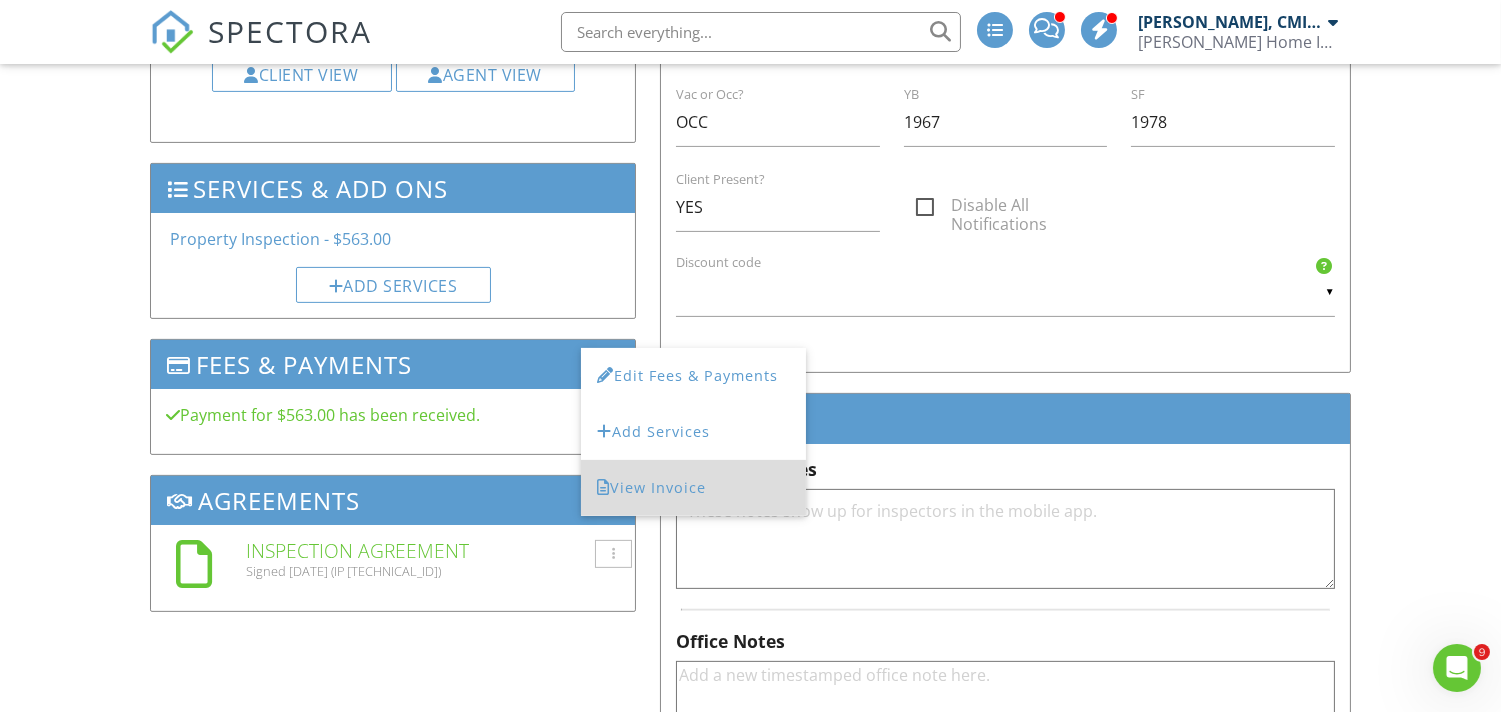 click on "View Invoice" at bounding box center [693, 488] 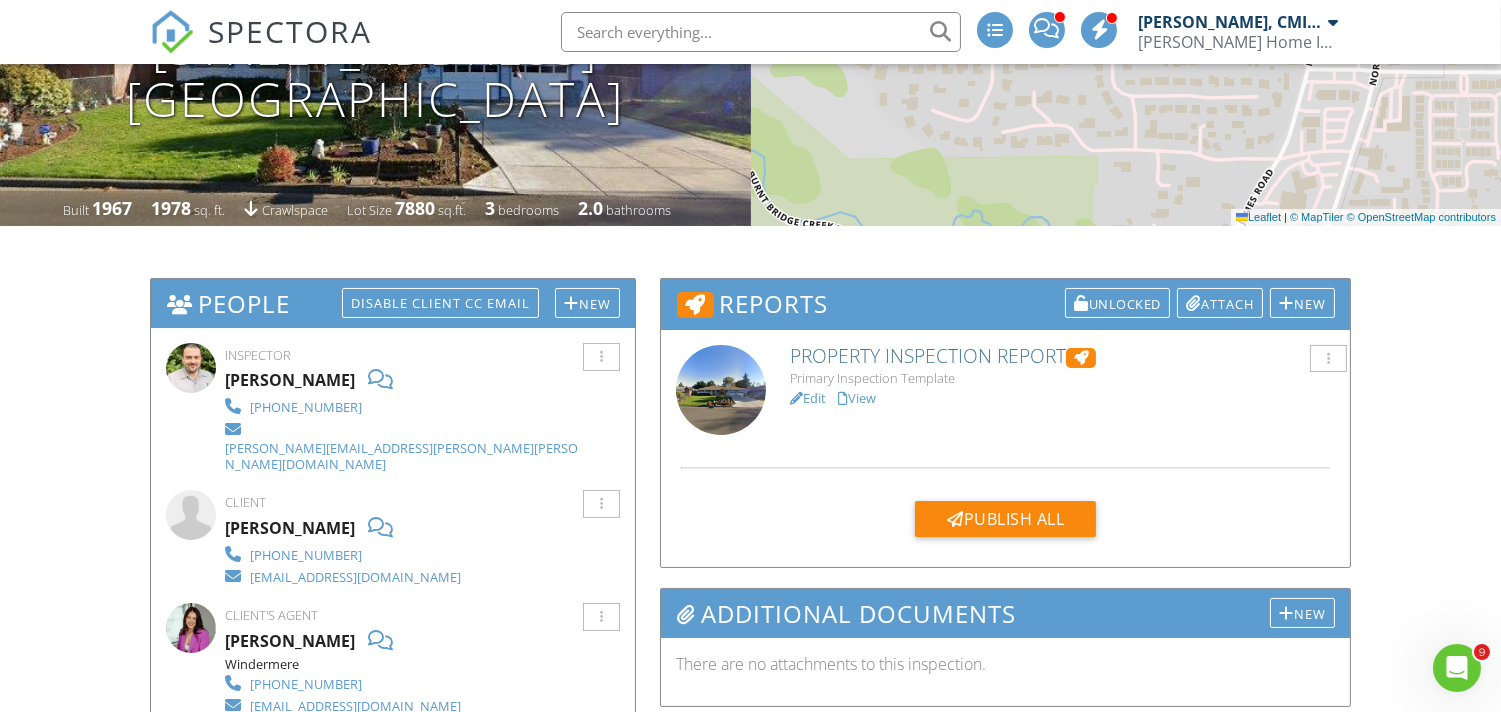 scroll, scrollTop: 0, scrollLeft: 0, axis: both 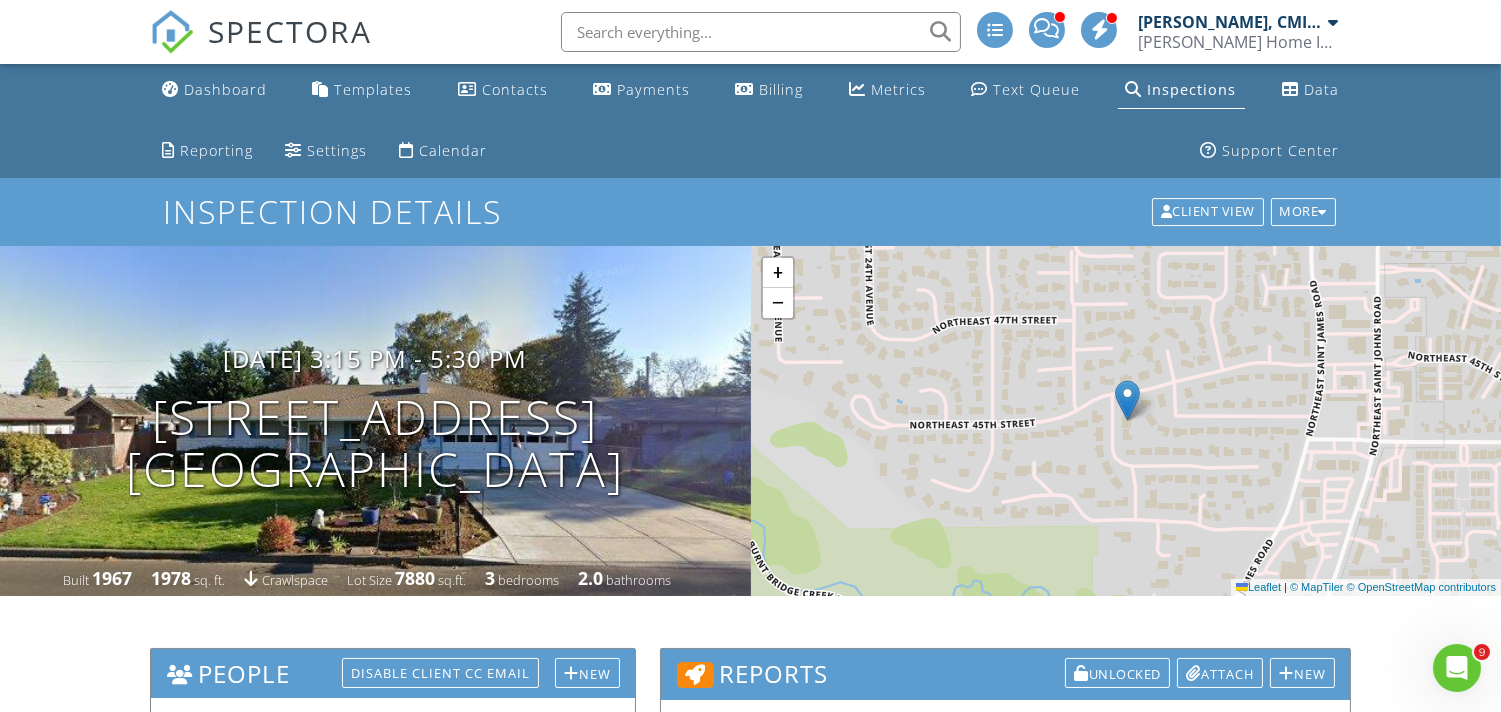 click on "SPECTORA" at bounding box center (261, 32) 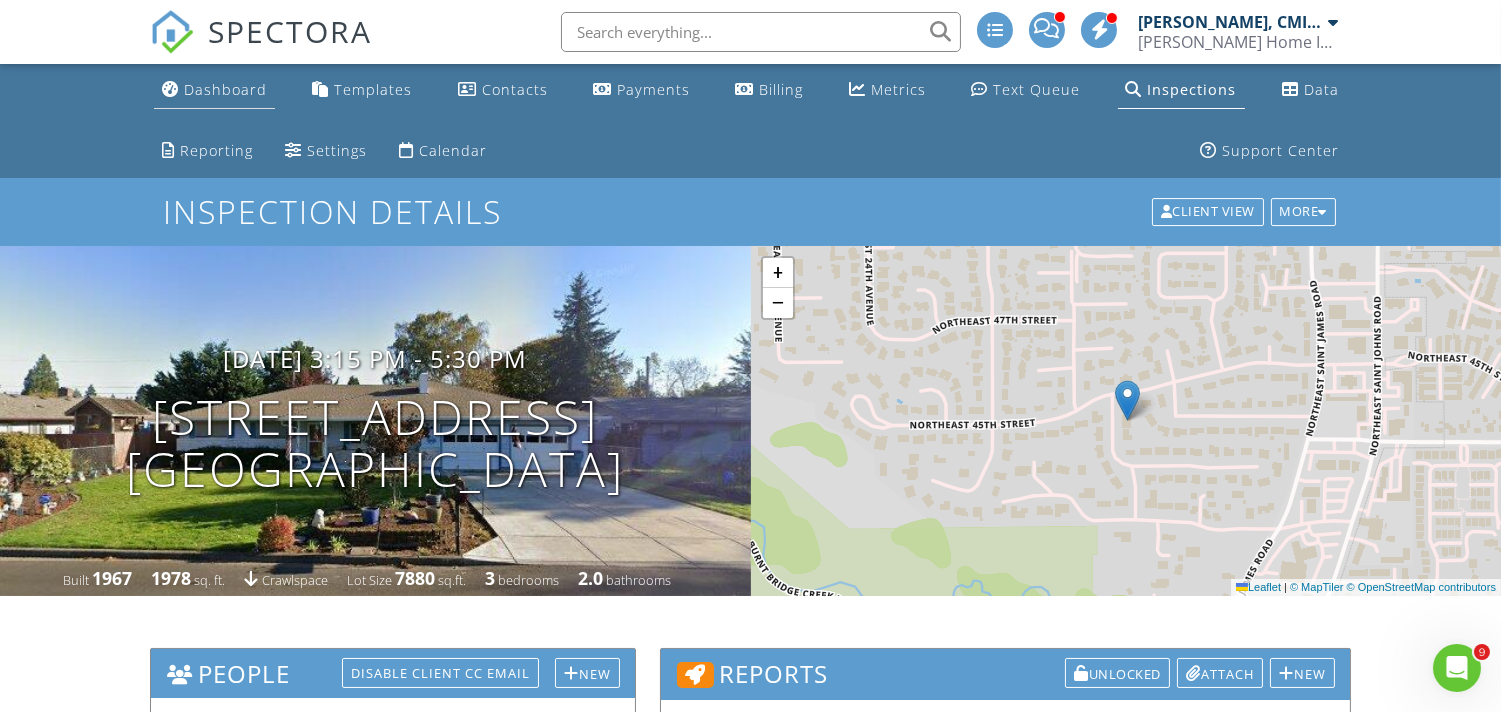 click on "Dashboard" at bounding box center [225, 89] 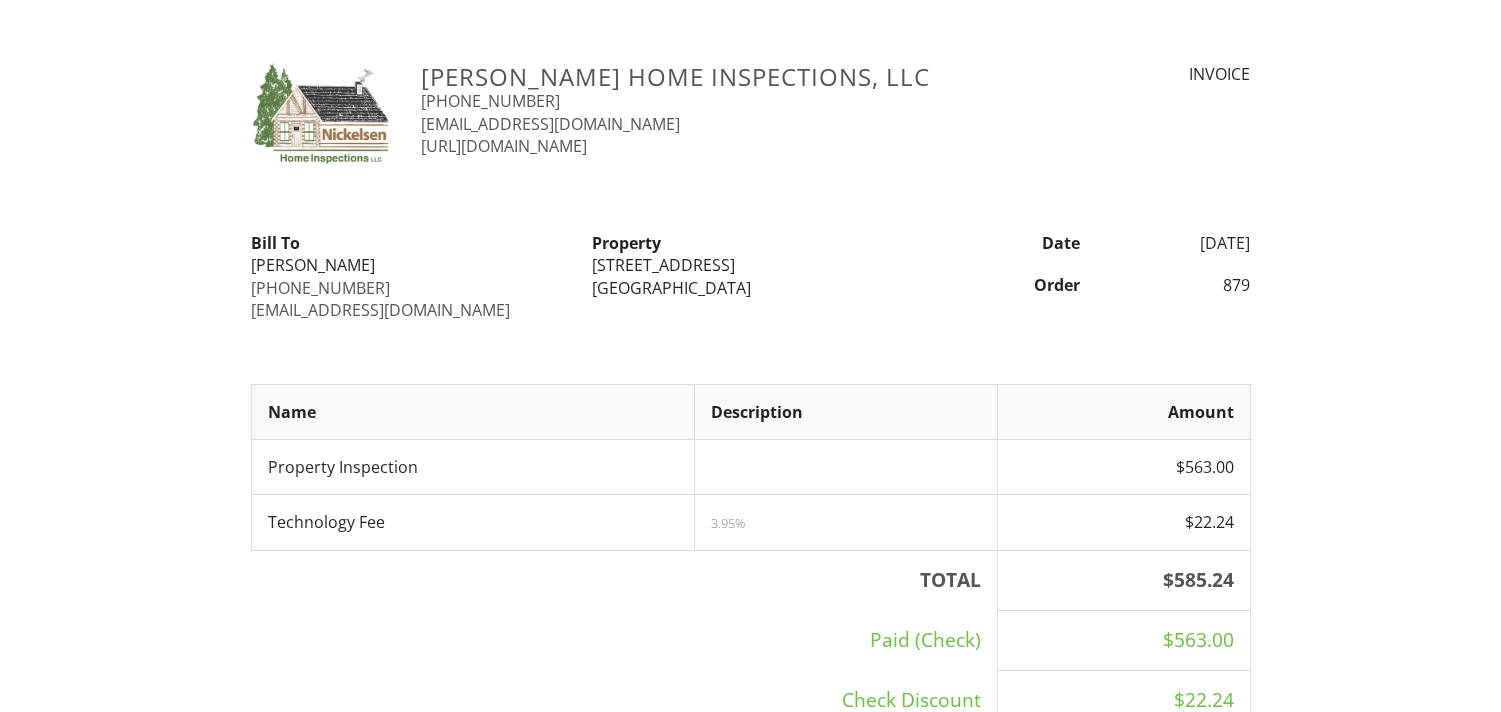 scroll, scrollTop: 0, scrollLeft: 0, axis: both 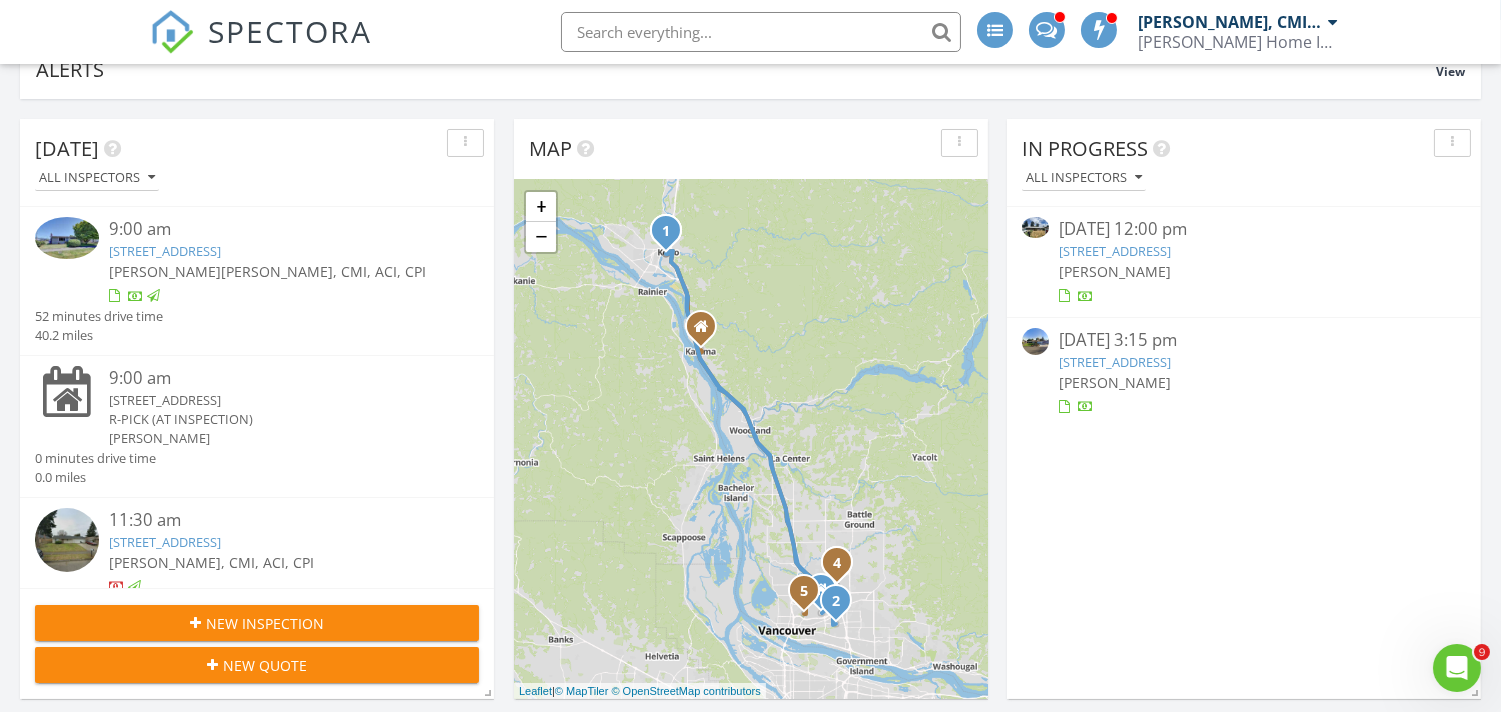 click on "[STREET_ADDRESS]" at bounding box center (165, 251) 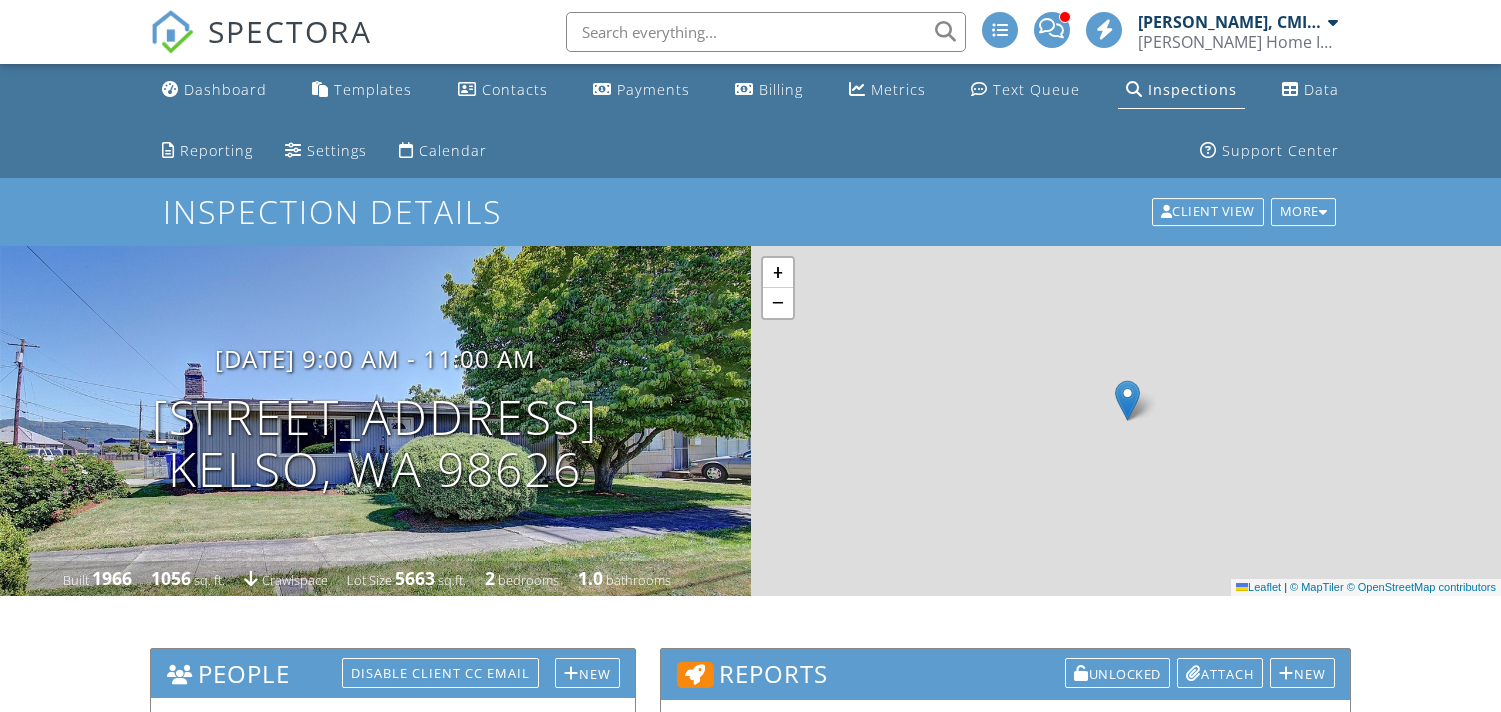 scroll, scrollTop: 222, scrollLeft: 0, axis: vertical 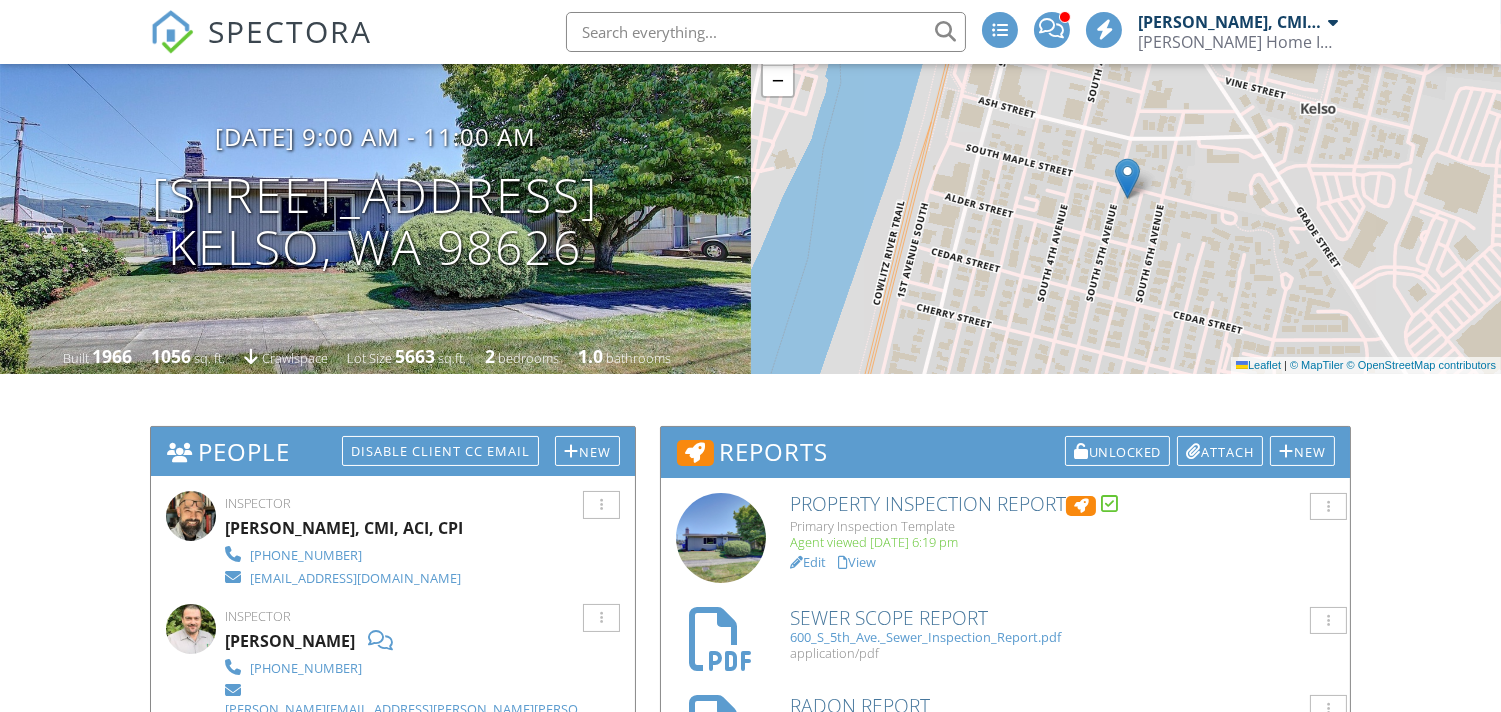 click on "View" at bounding box center [857, 562] 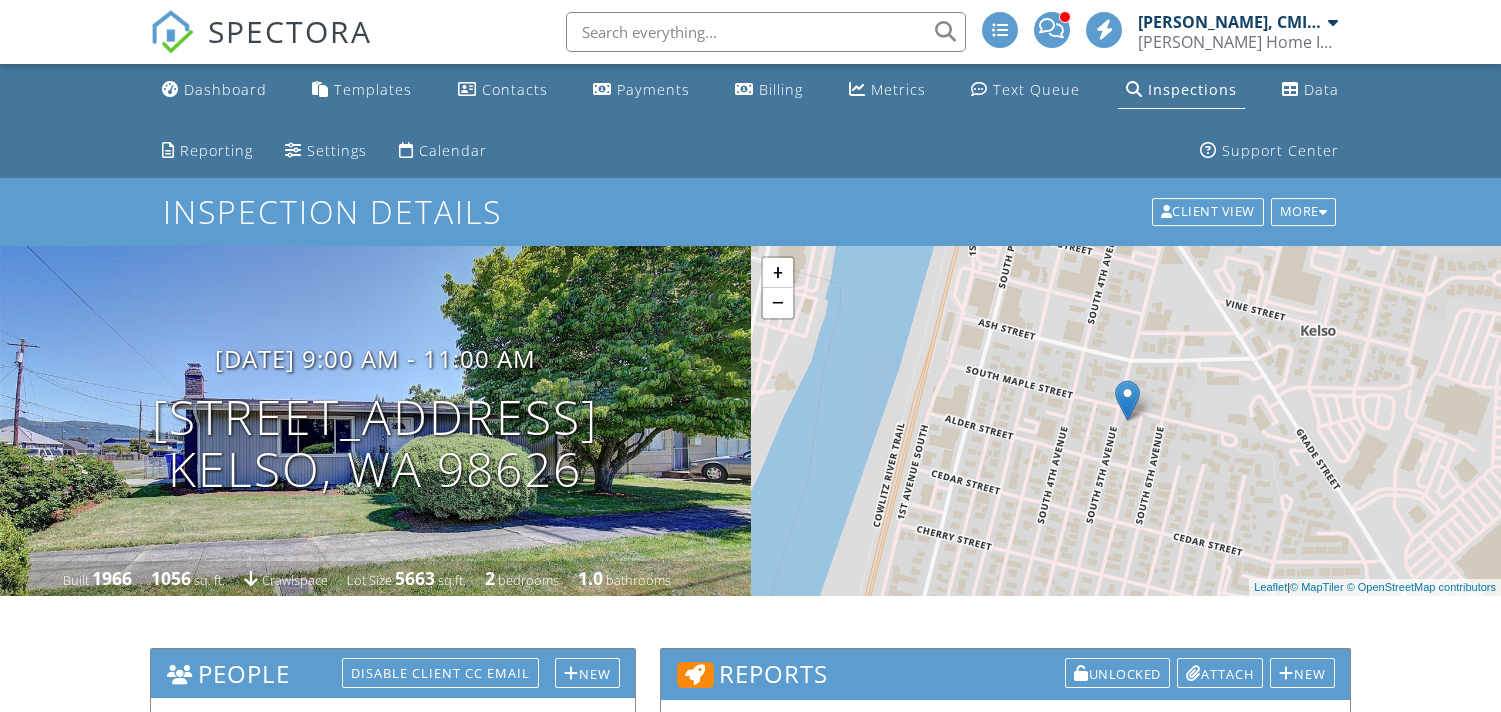 scroll, scrollTop: 0, scrollLeft: 0, axis: both 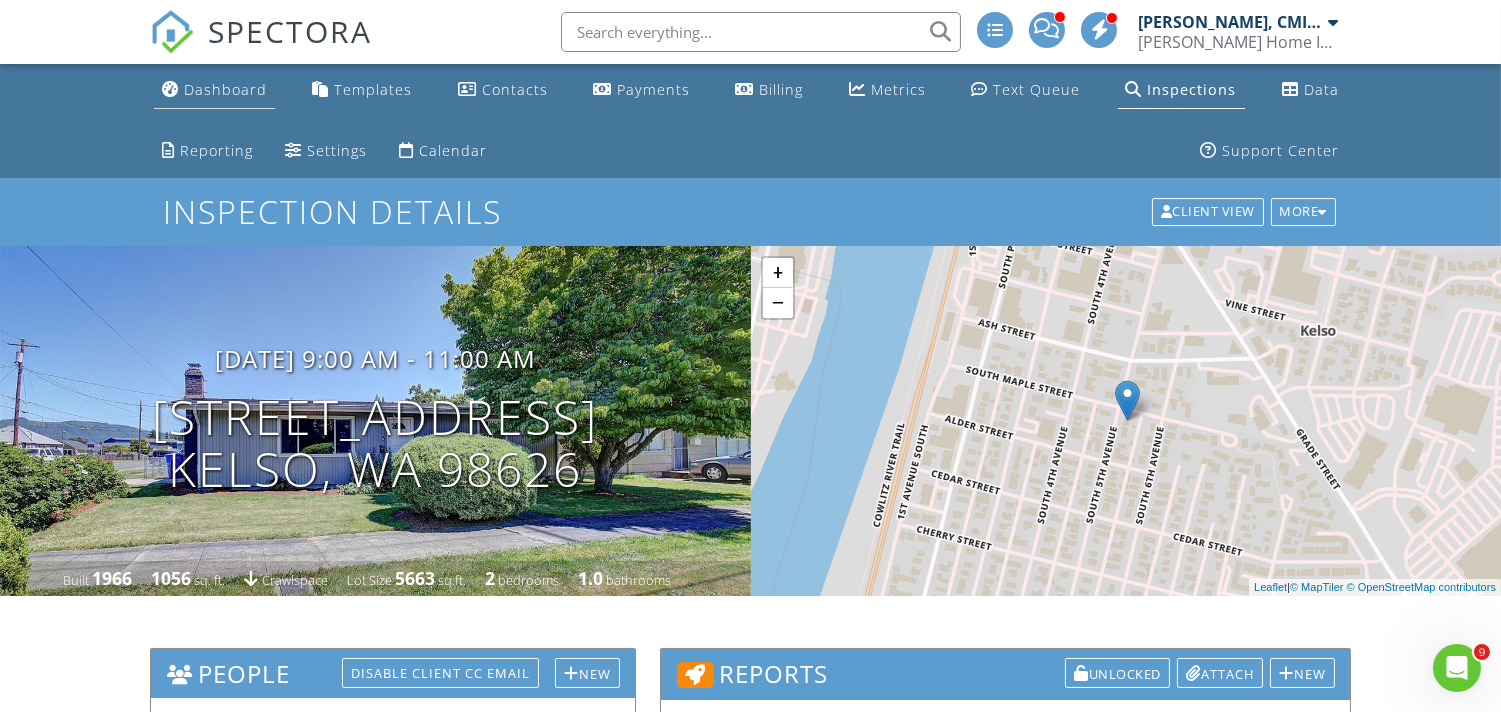 click on "Dashboard" at bounding box center [225, 89] 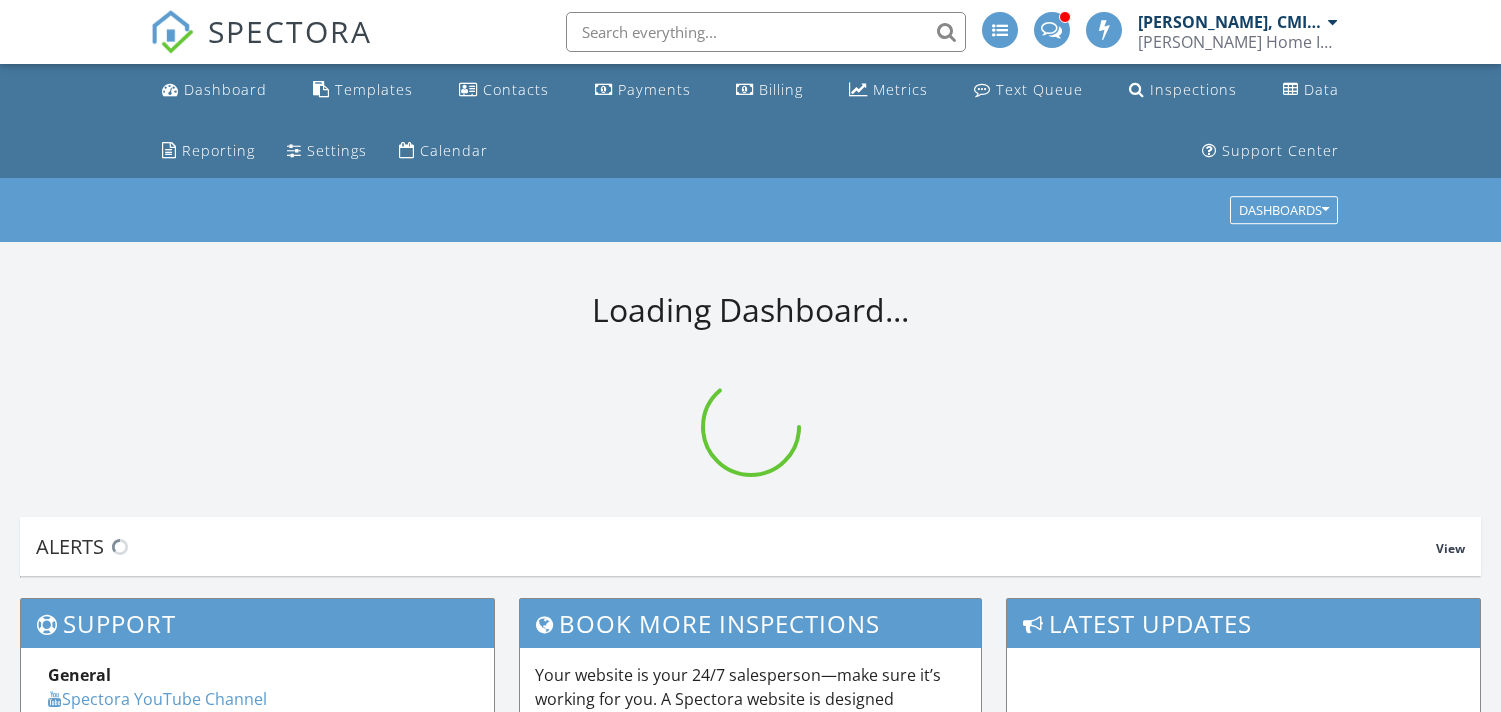 scroll, scrollTop: 0, scrollLeft: 0, axis: both 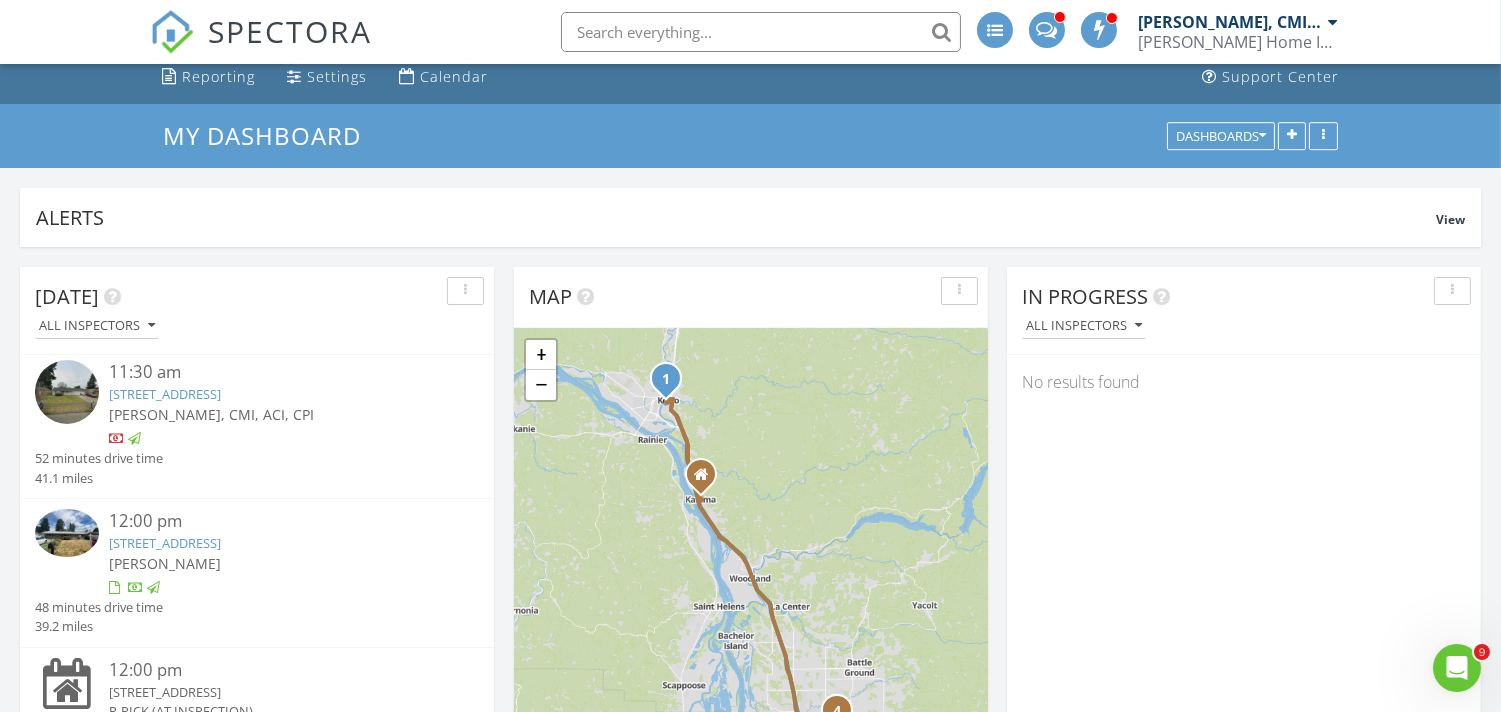 click on "[STREET_ADDRESS]" at bounding box center [165, 394] 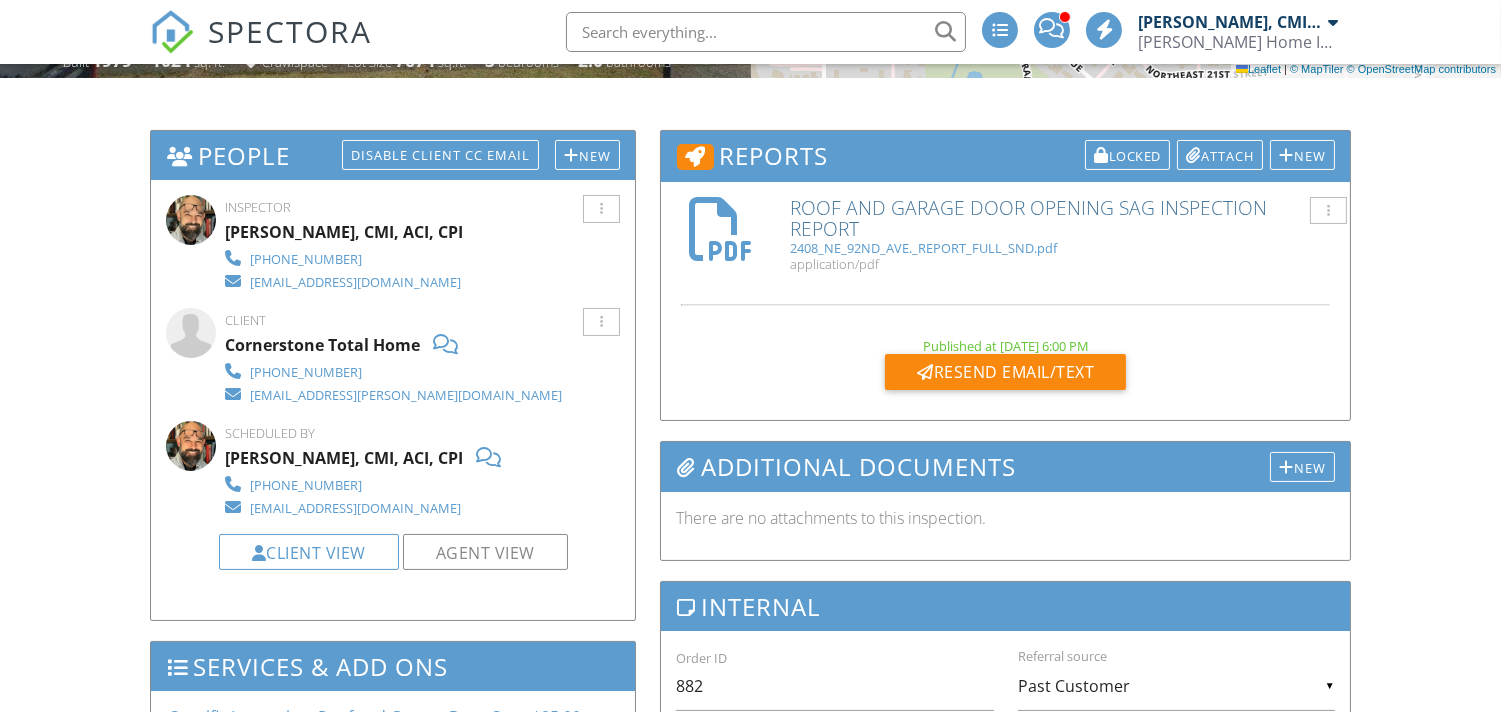 scroll, scrollTop: 444, scrollLeft: 0, axis: vertical 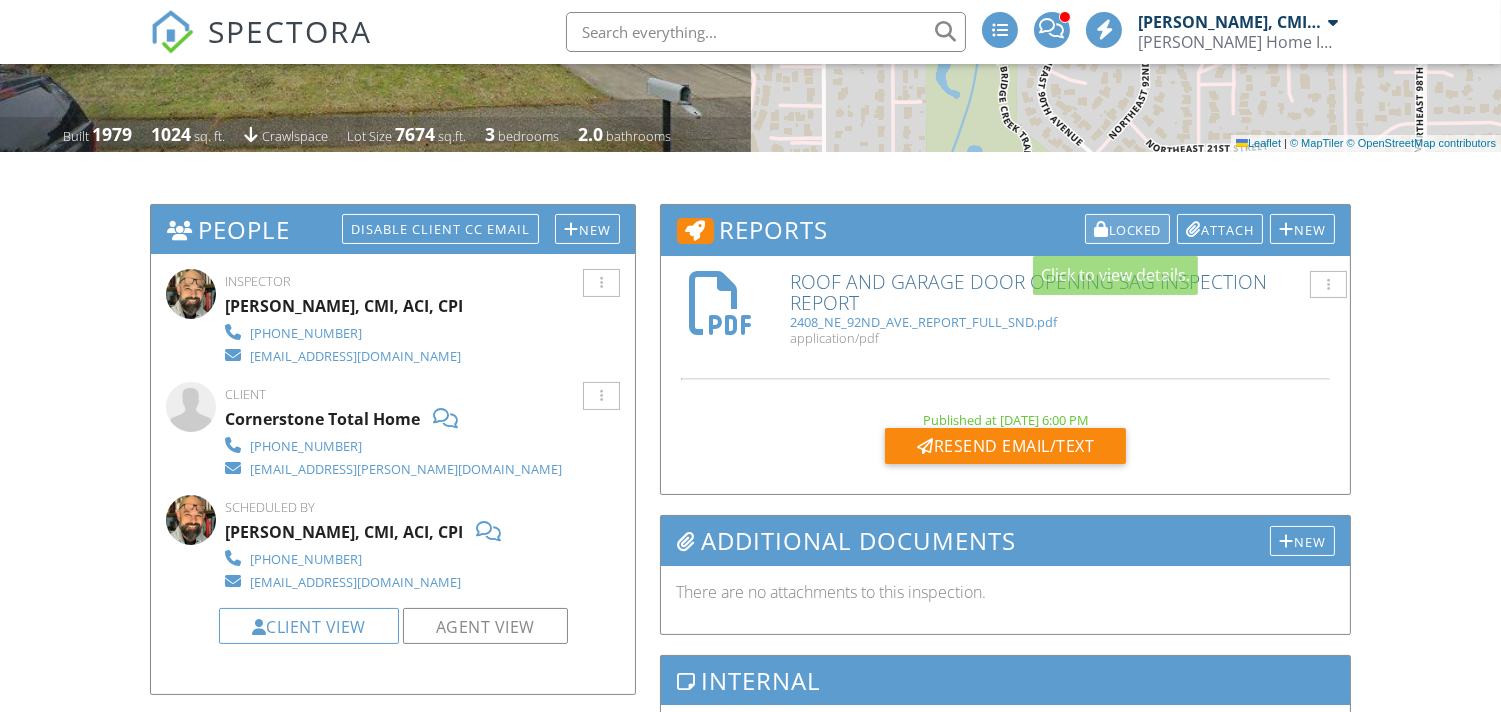 click on "Locked" at bounding box center [1127, 229] 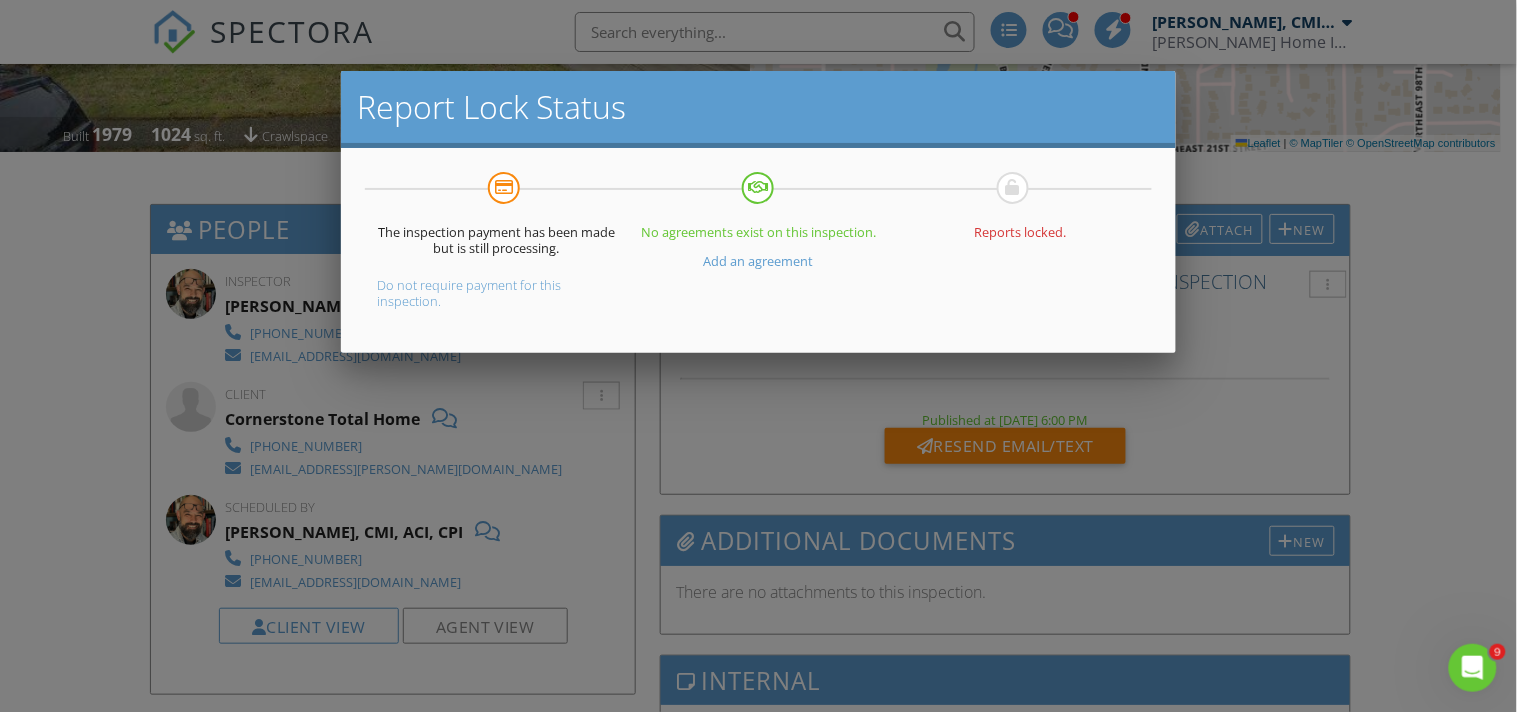scroll, scrollTop: 0, scrollLeft: 0, axis: both 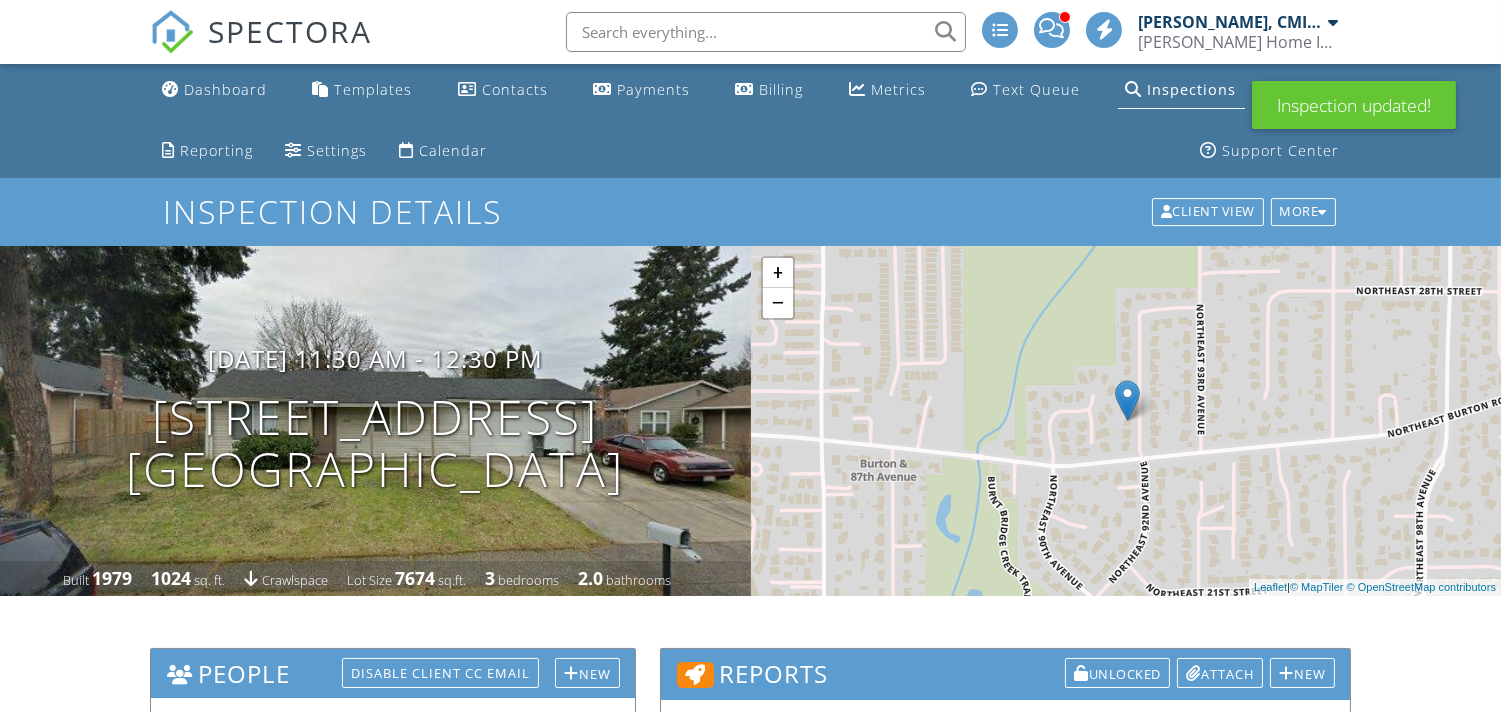 click at bounding box center (445, 863) 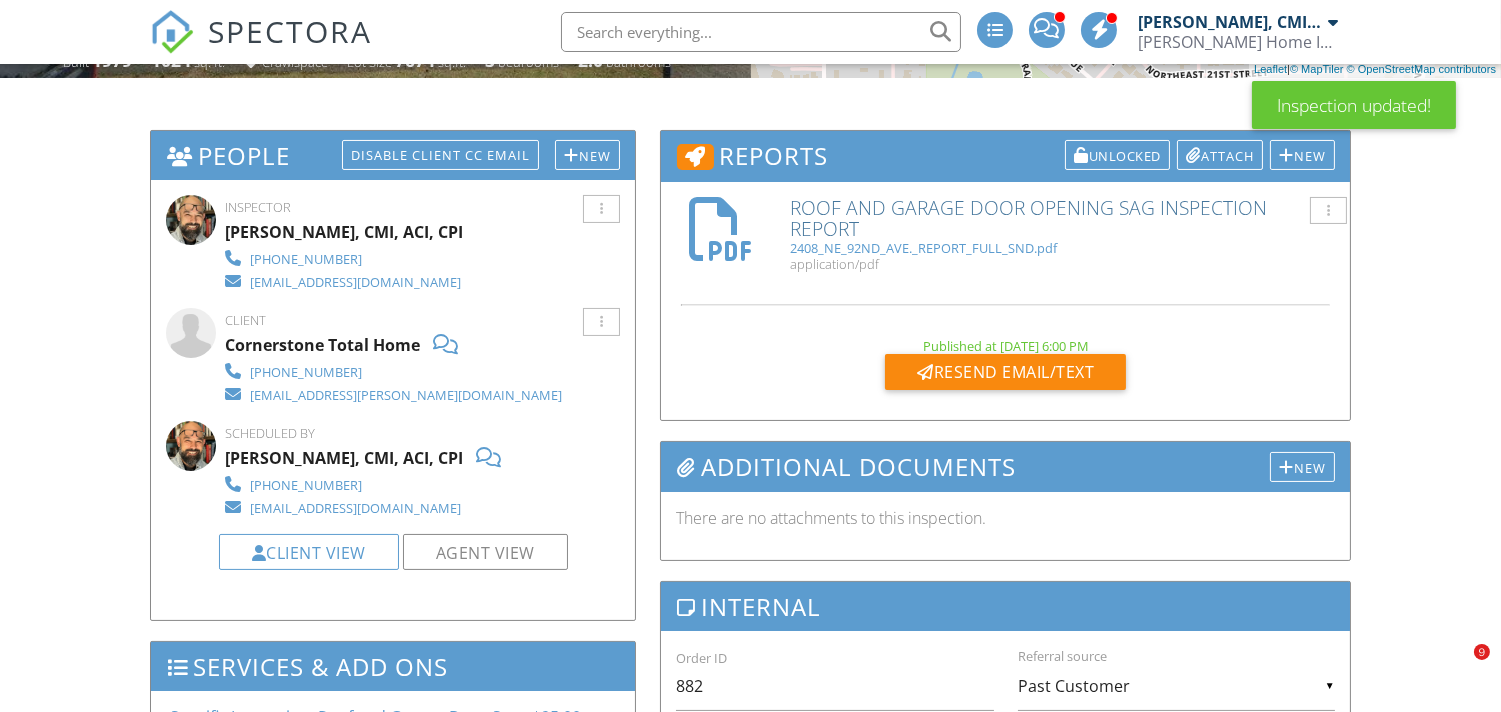 scroll, scrollTop: 0, scrollLeft: 0, axis: both 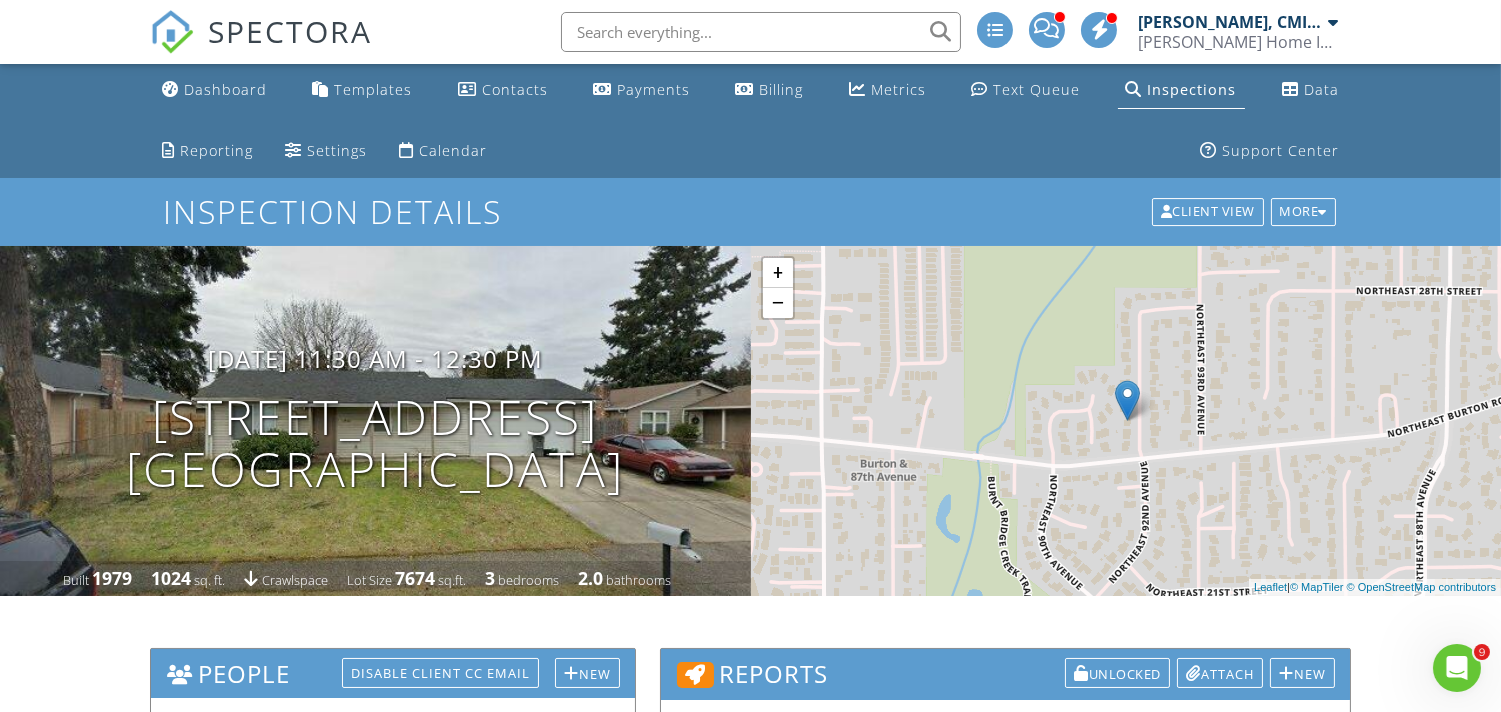 click on "SPECTORA" at bounding box center [290, 31] 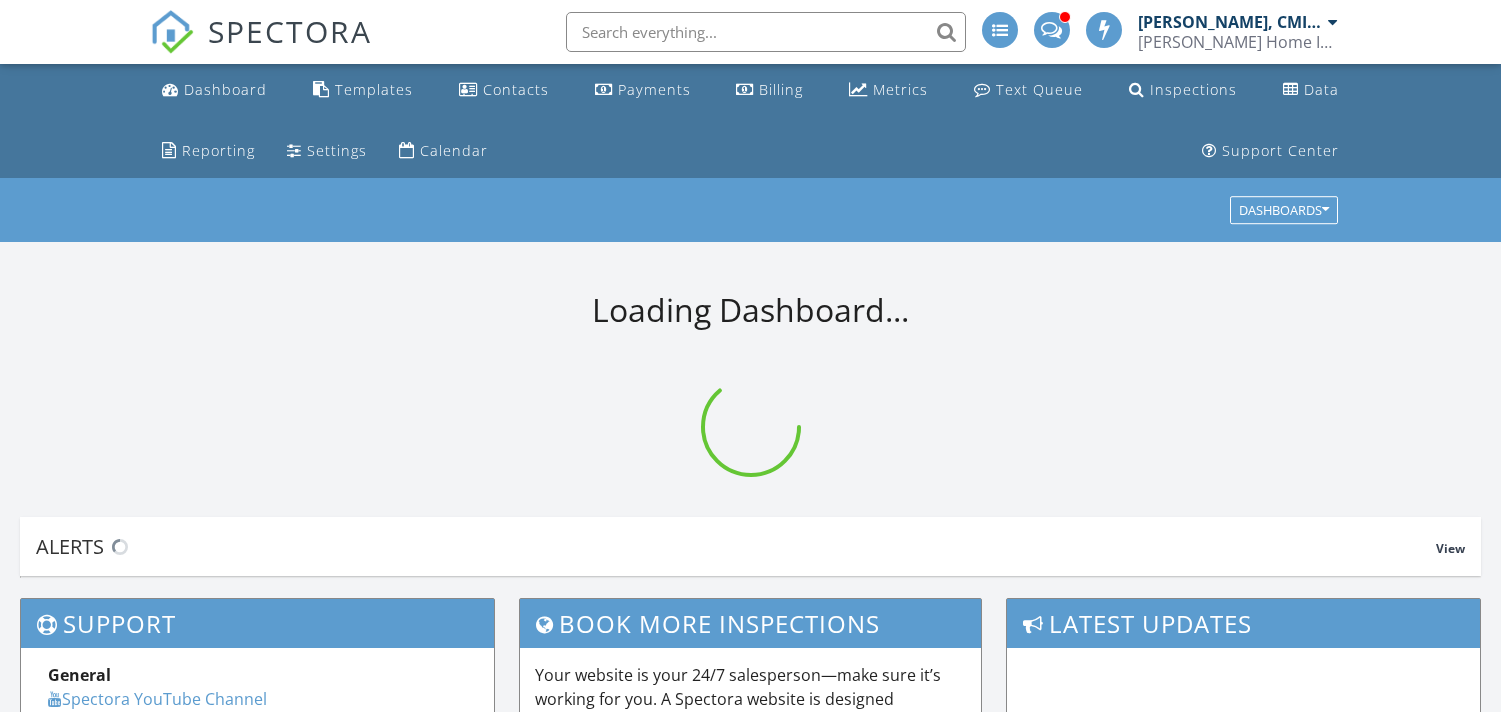 scroll, scrollTop: 0, scrollLeft: 0, axis: both 